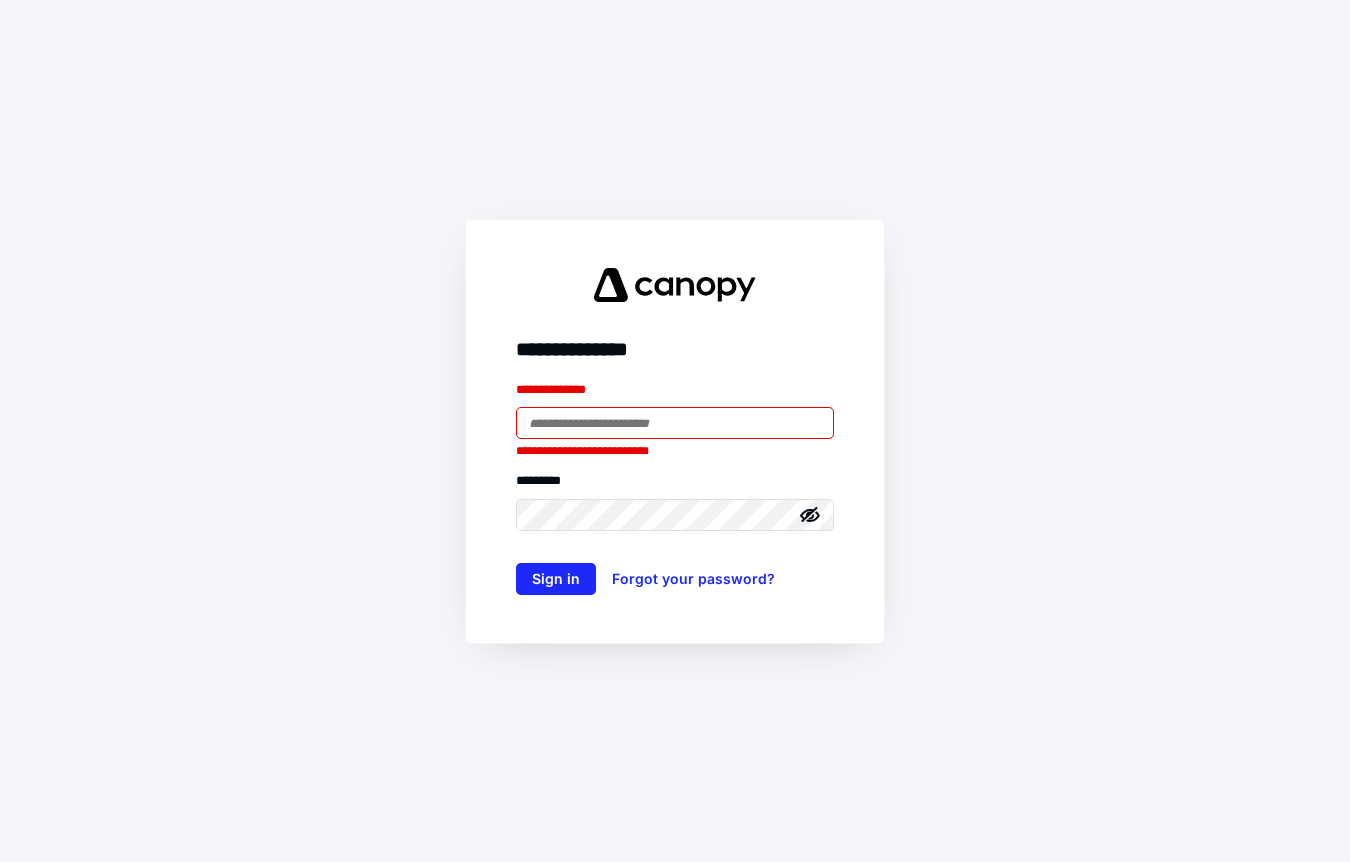 scroll, scrollTop: 0, scrollLeft: 0, axis: both 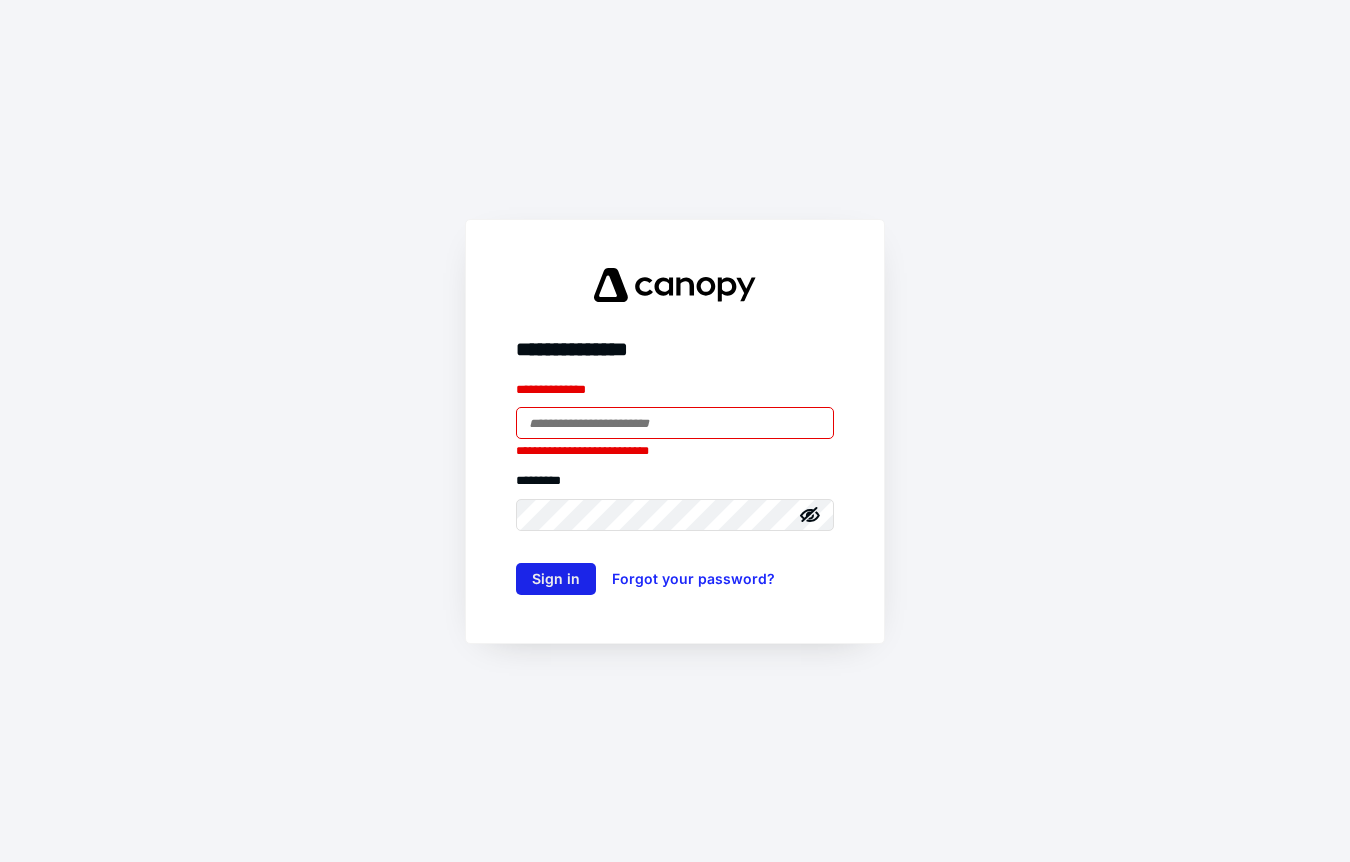 type on "**********" 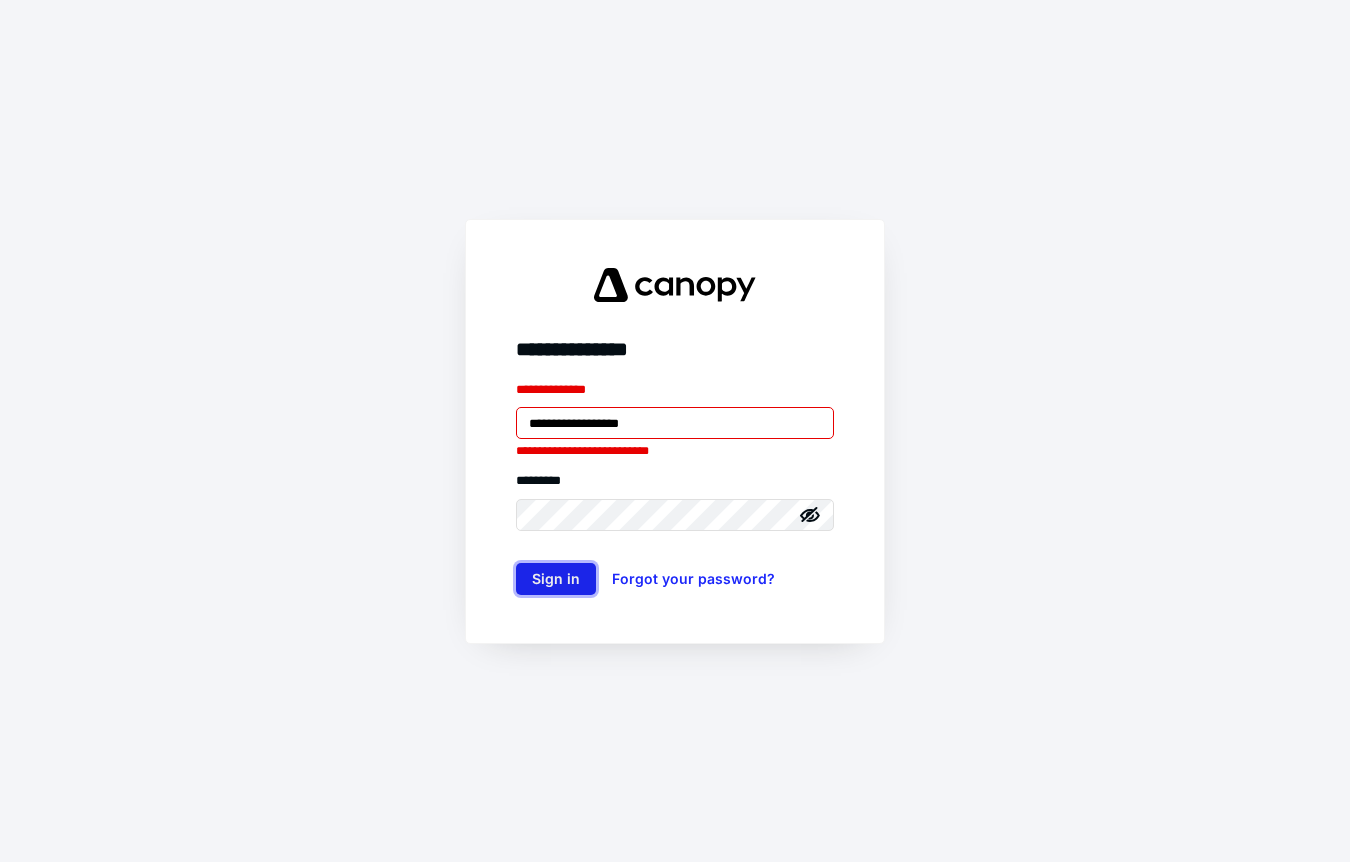click on "Sign in" at bounding box center [556, 579] 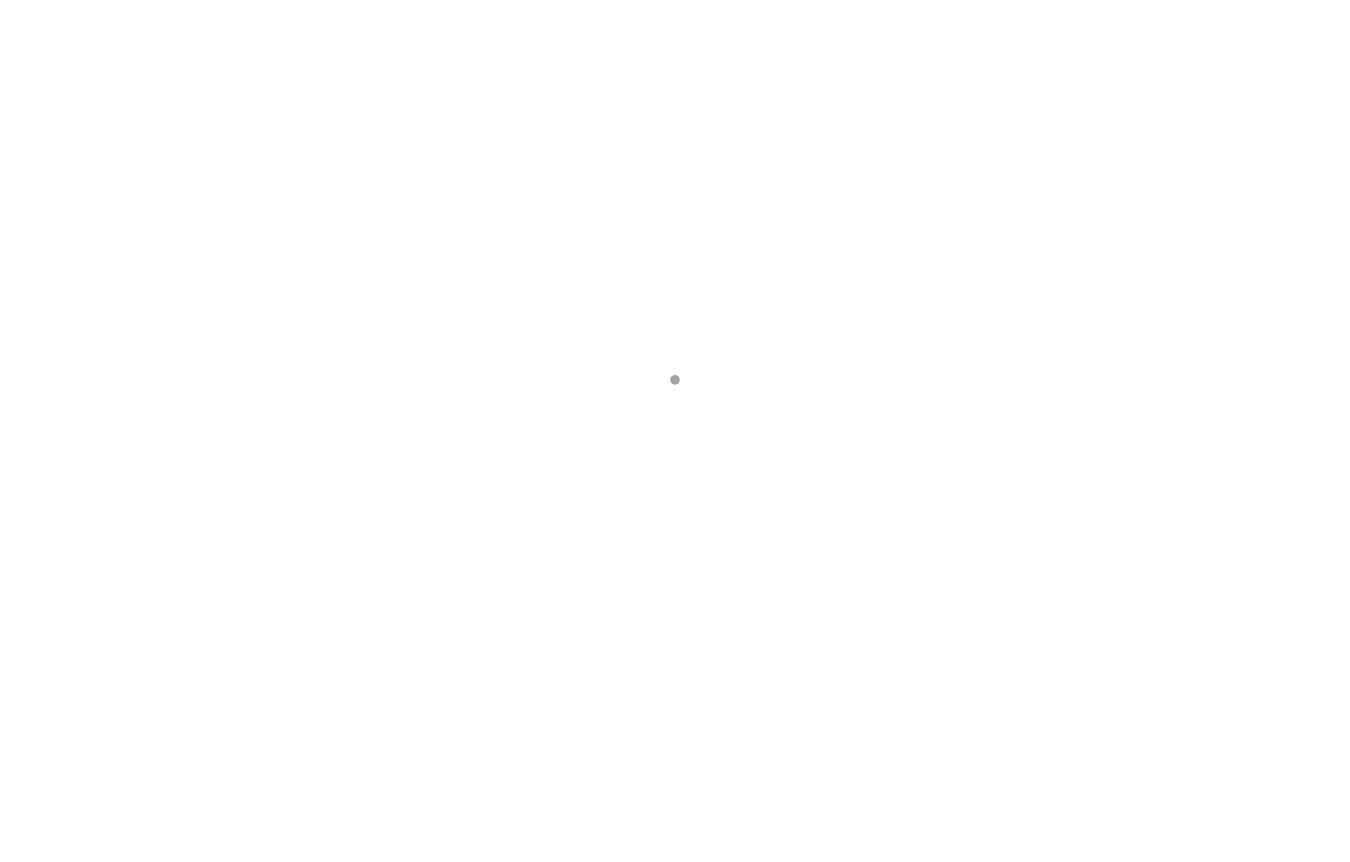 scroll, scrollTop: 0, scrollLeft: 0, axis: both 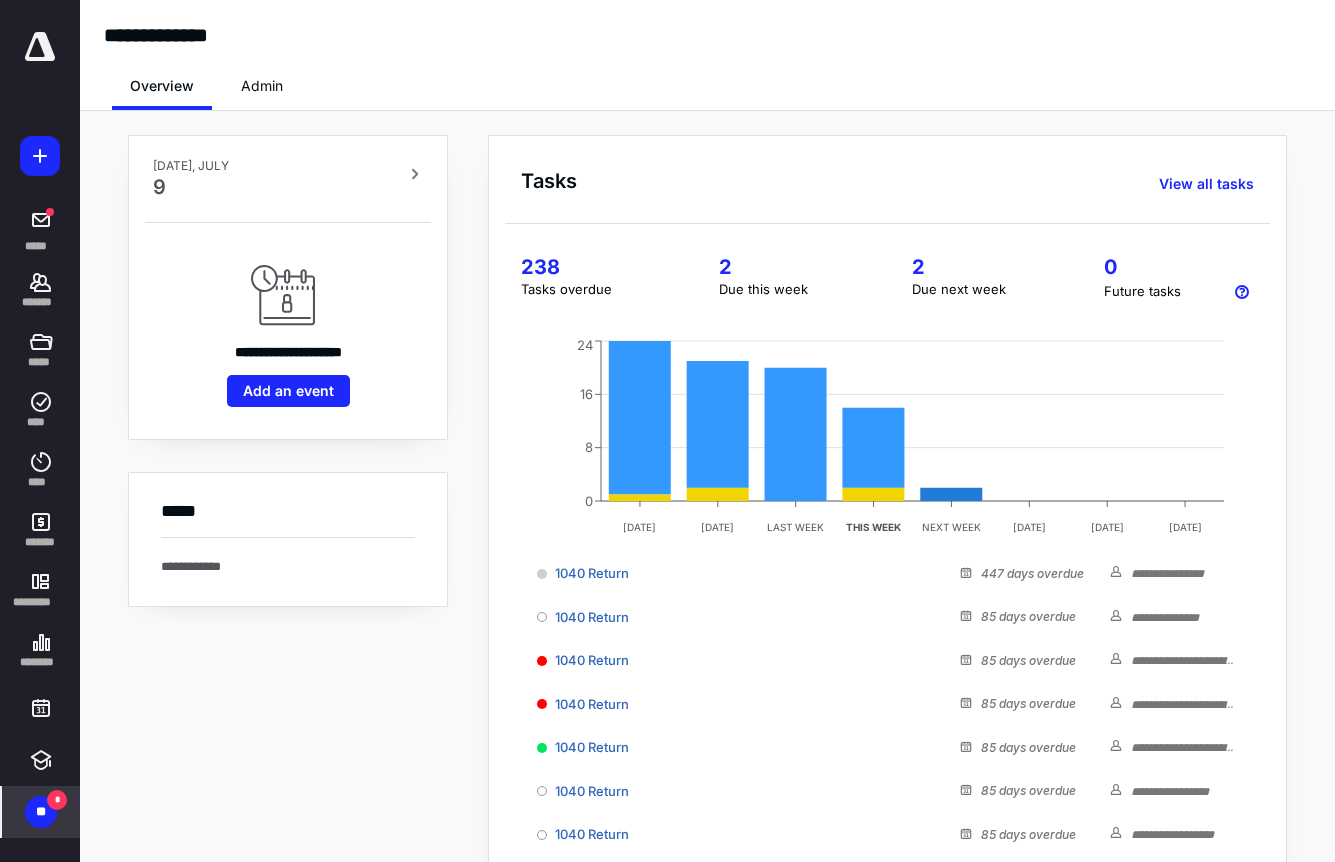 click on "**" at bounding box center [41, 812] 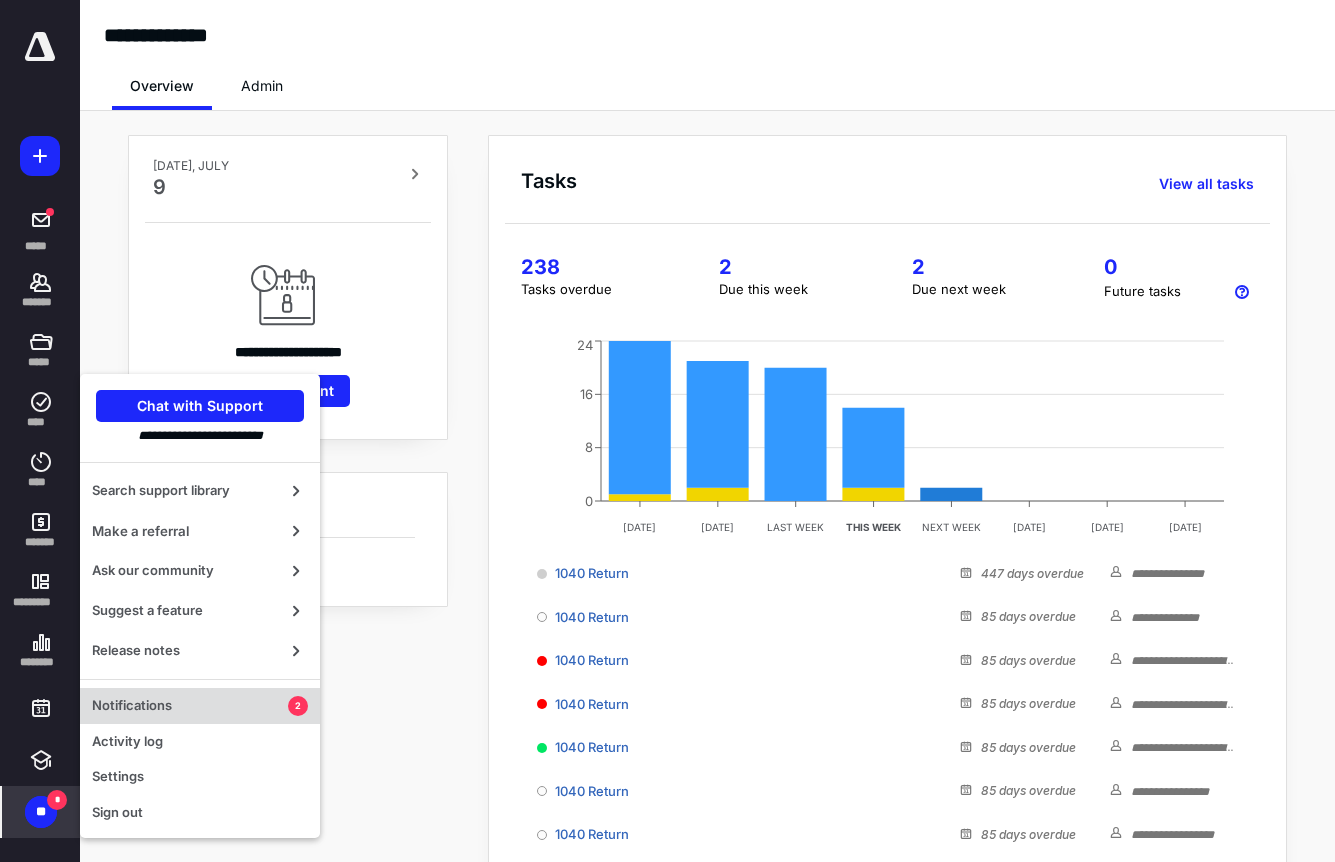click on "Notifications" at bounding box center [190, 706] 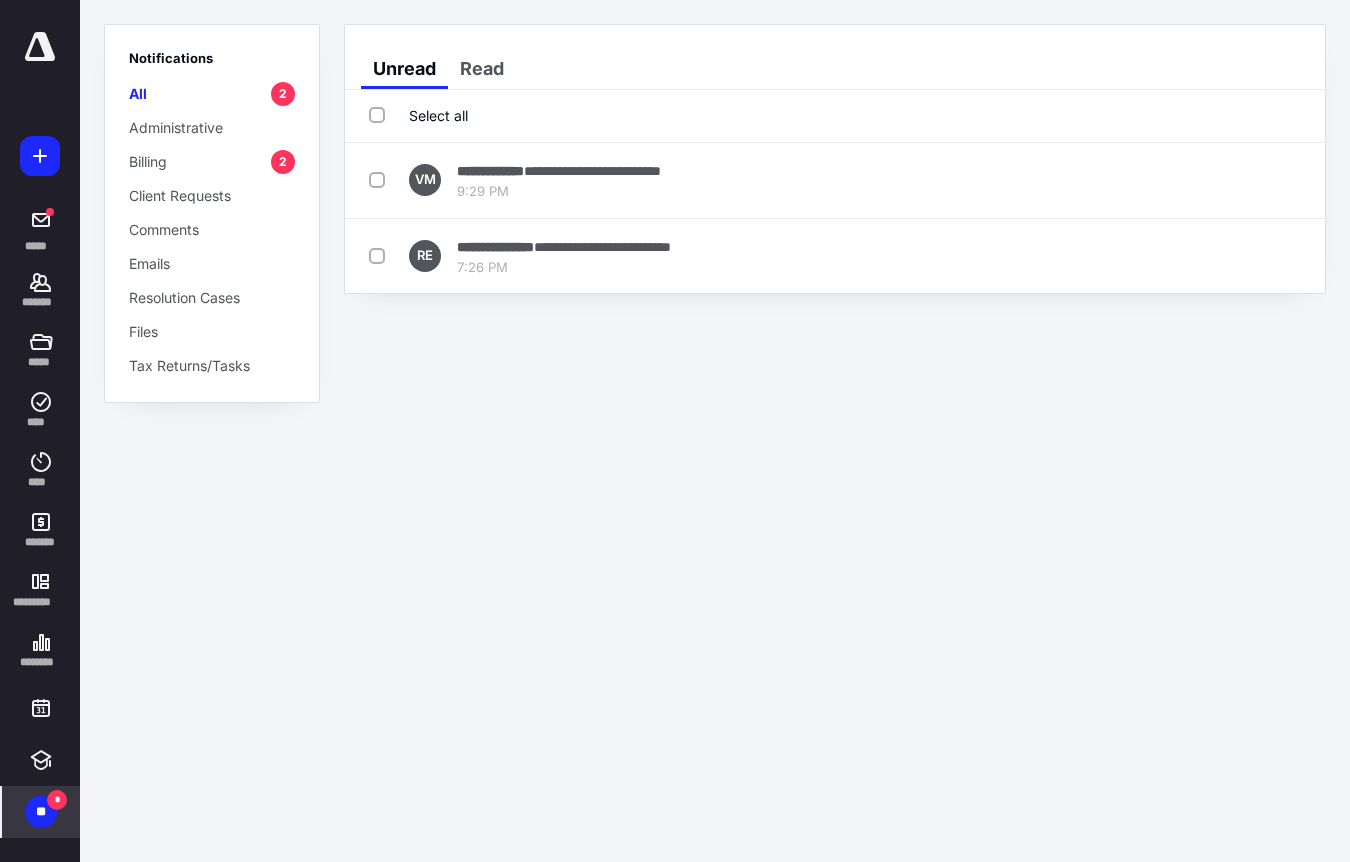 click on "Select all" at bounding box center (418, 115) 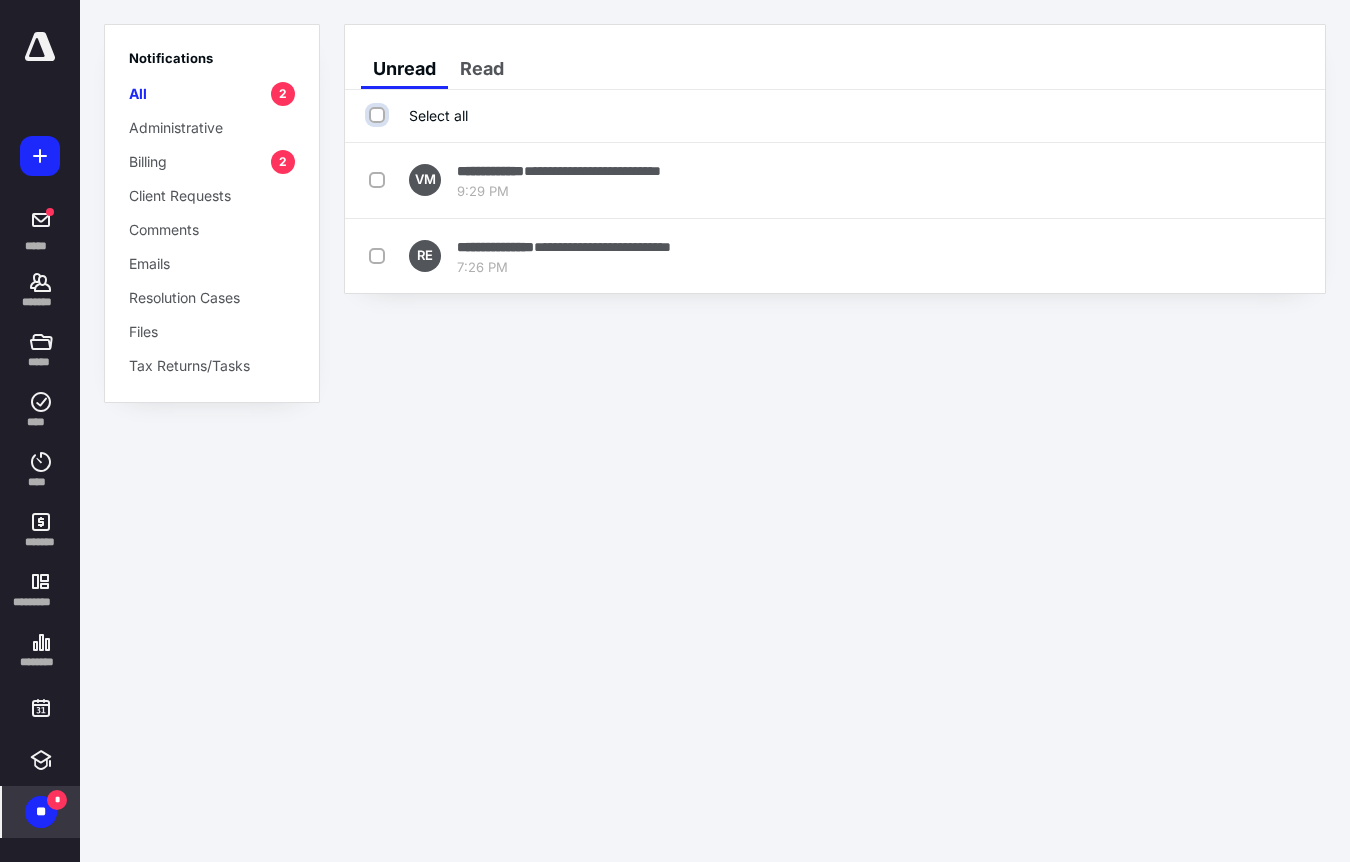 click on "Select all" at bounding box center [379, 115] 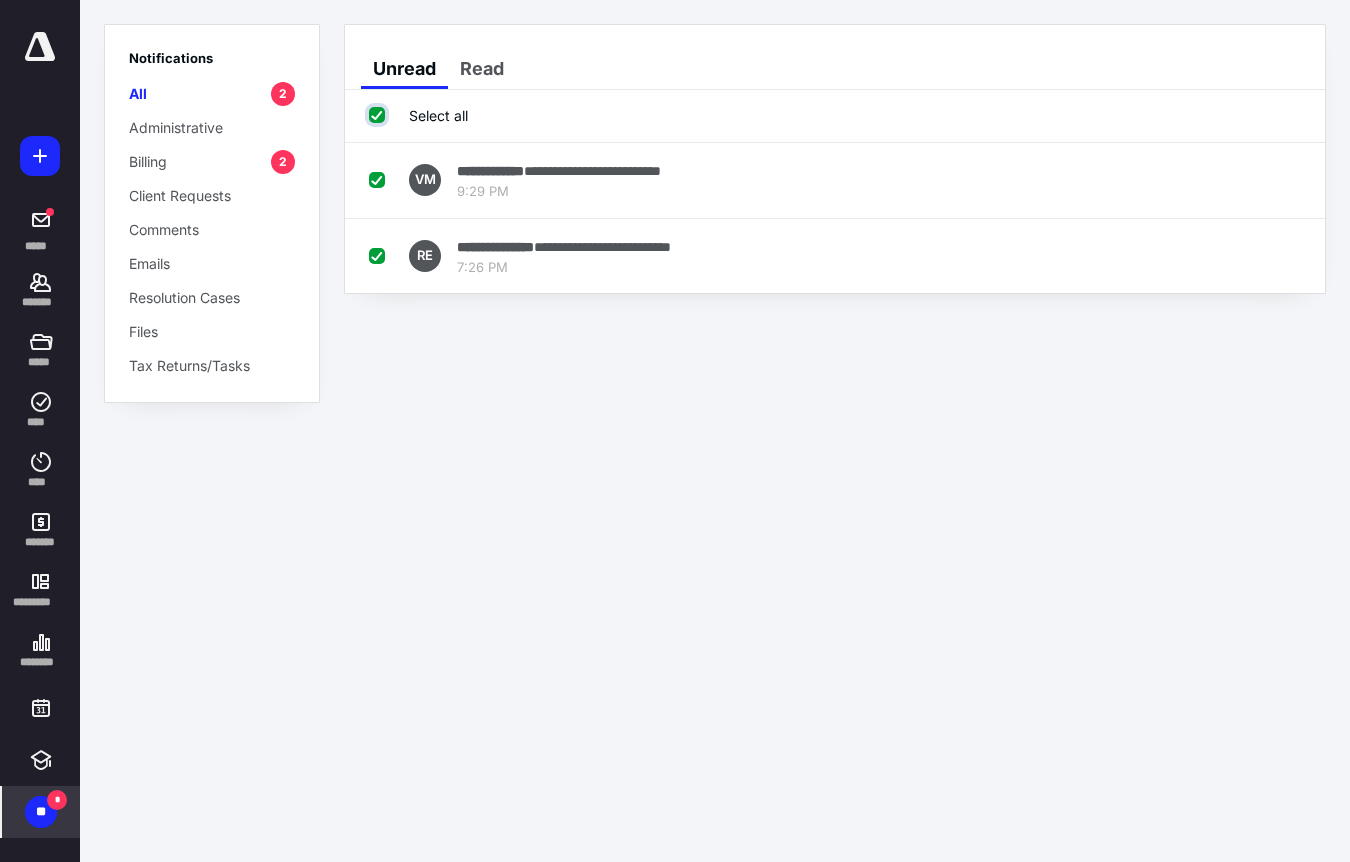 checkbox on "true" 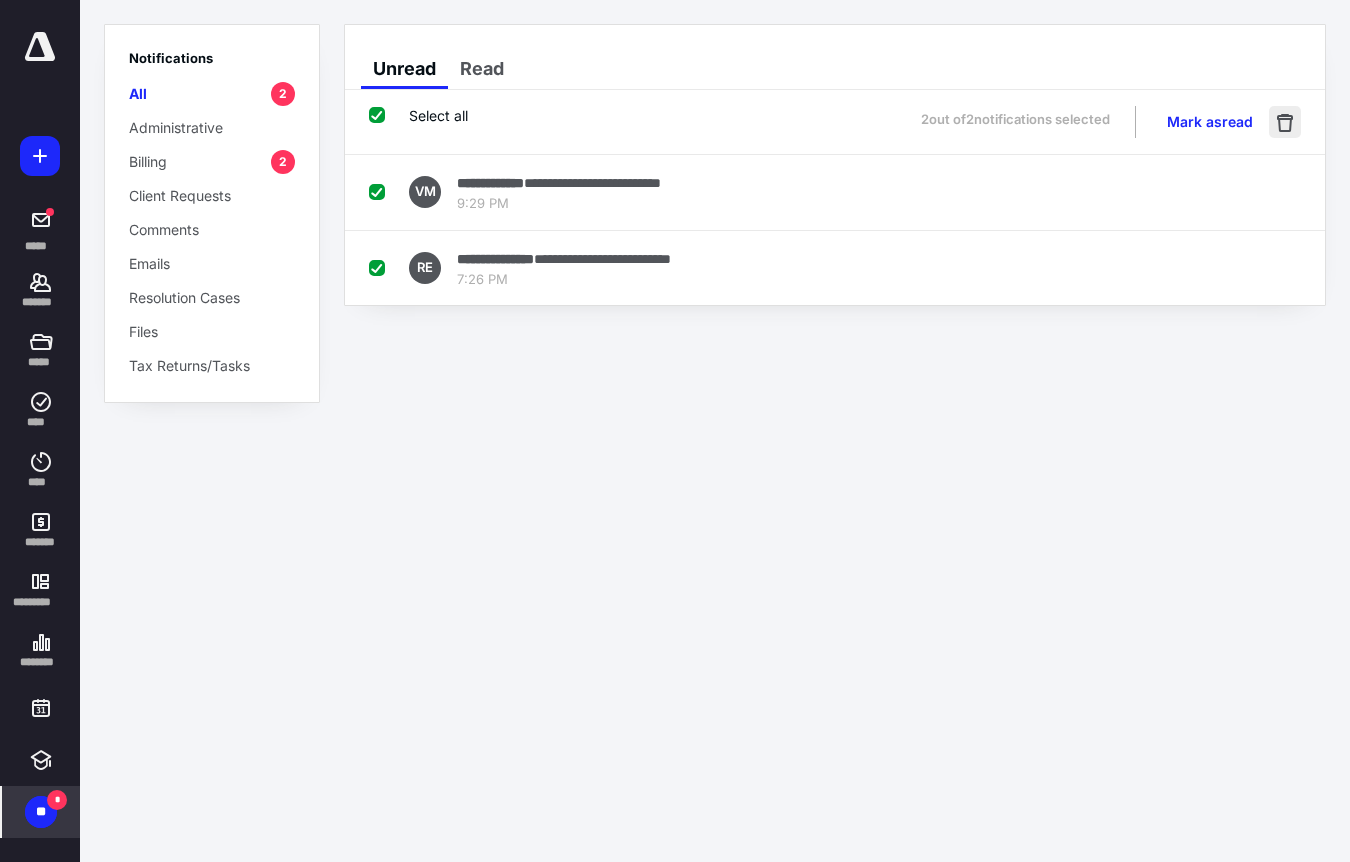 click at bounding box center [1285, 122] 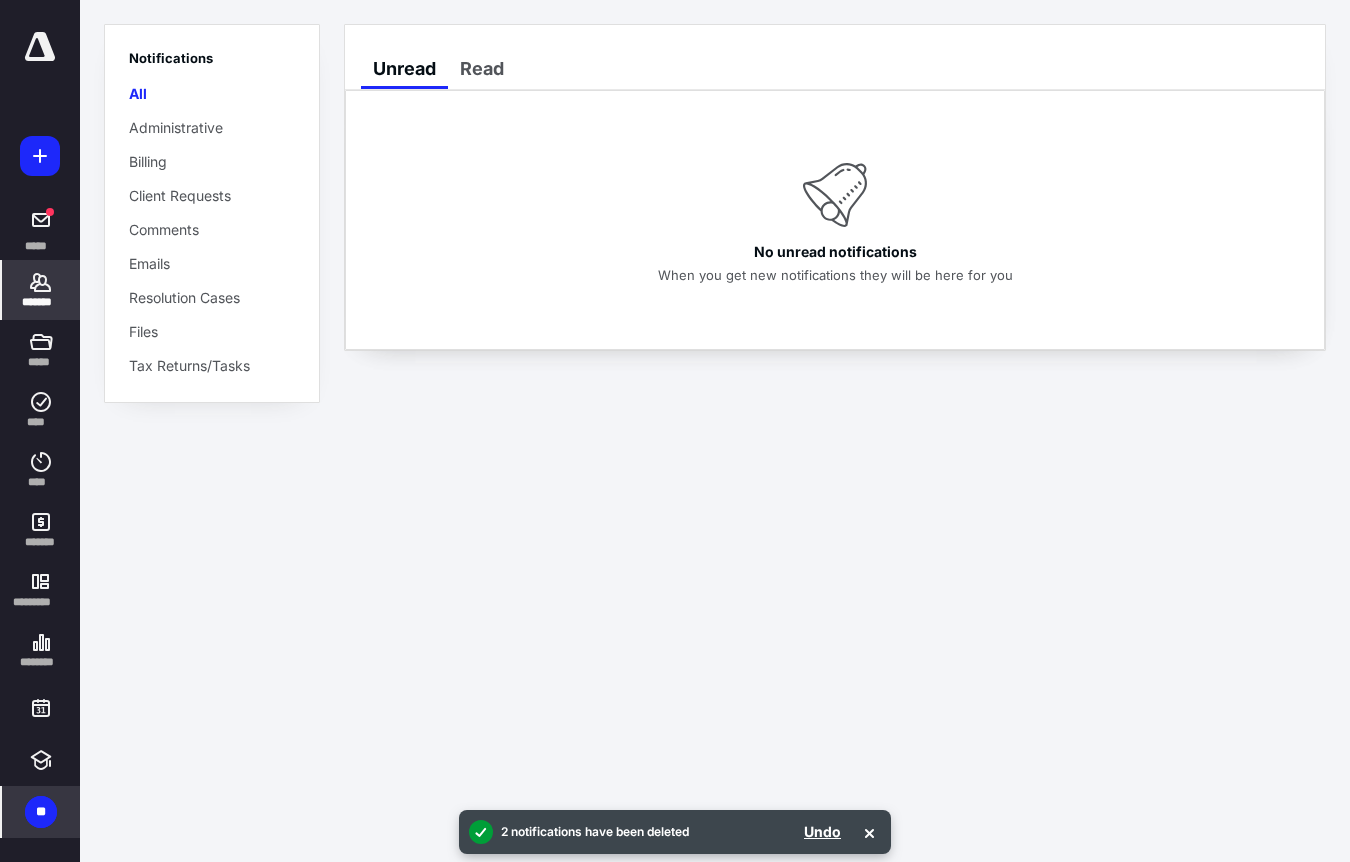 click on "*******" at bounding box center [41, 302] 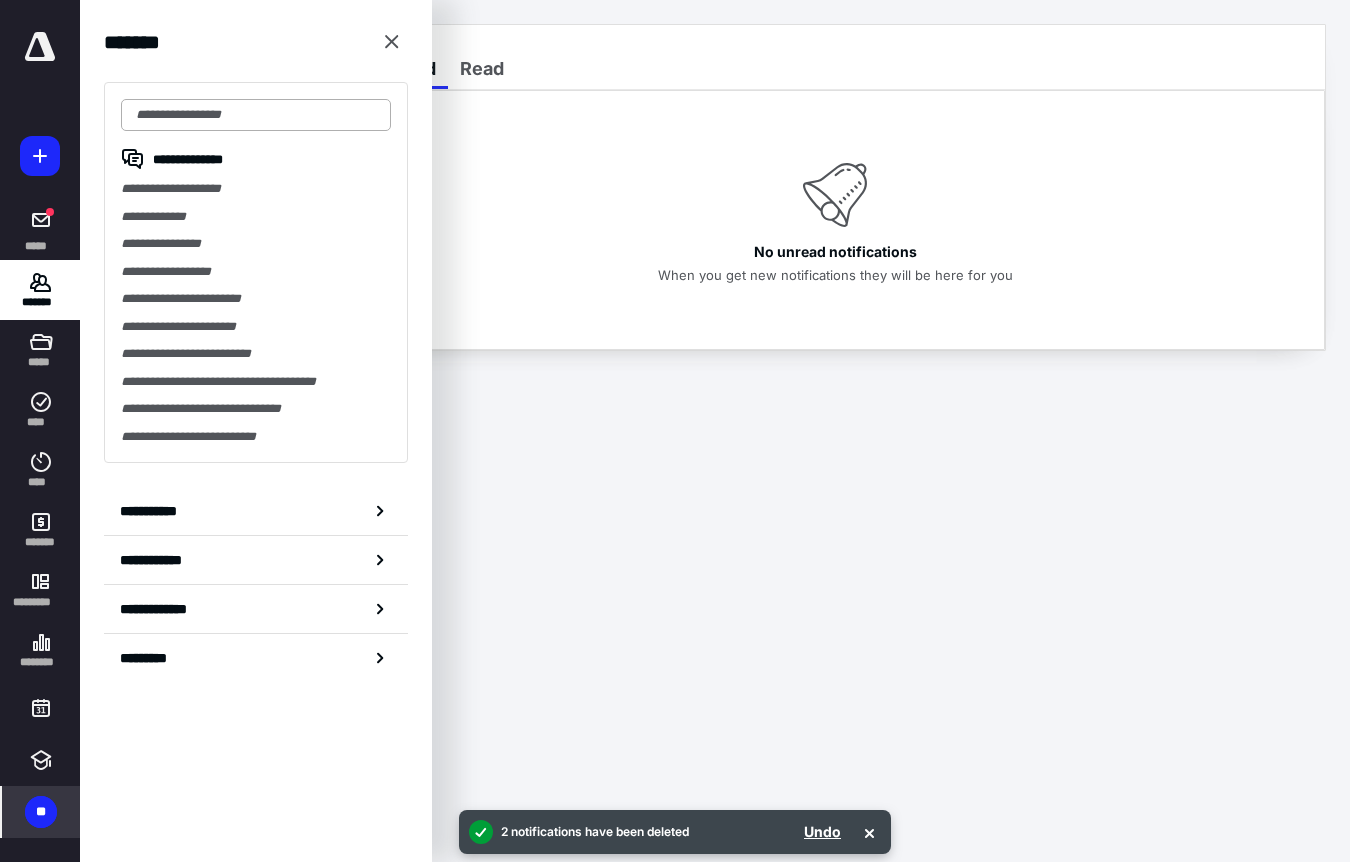 click at bounding box center (256, 115) 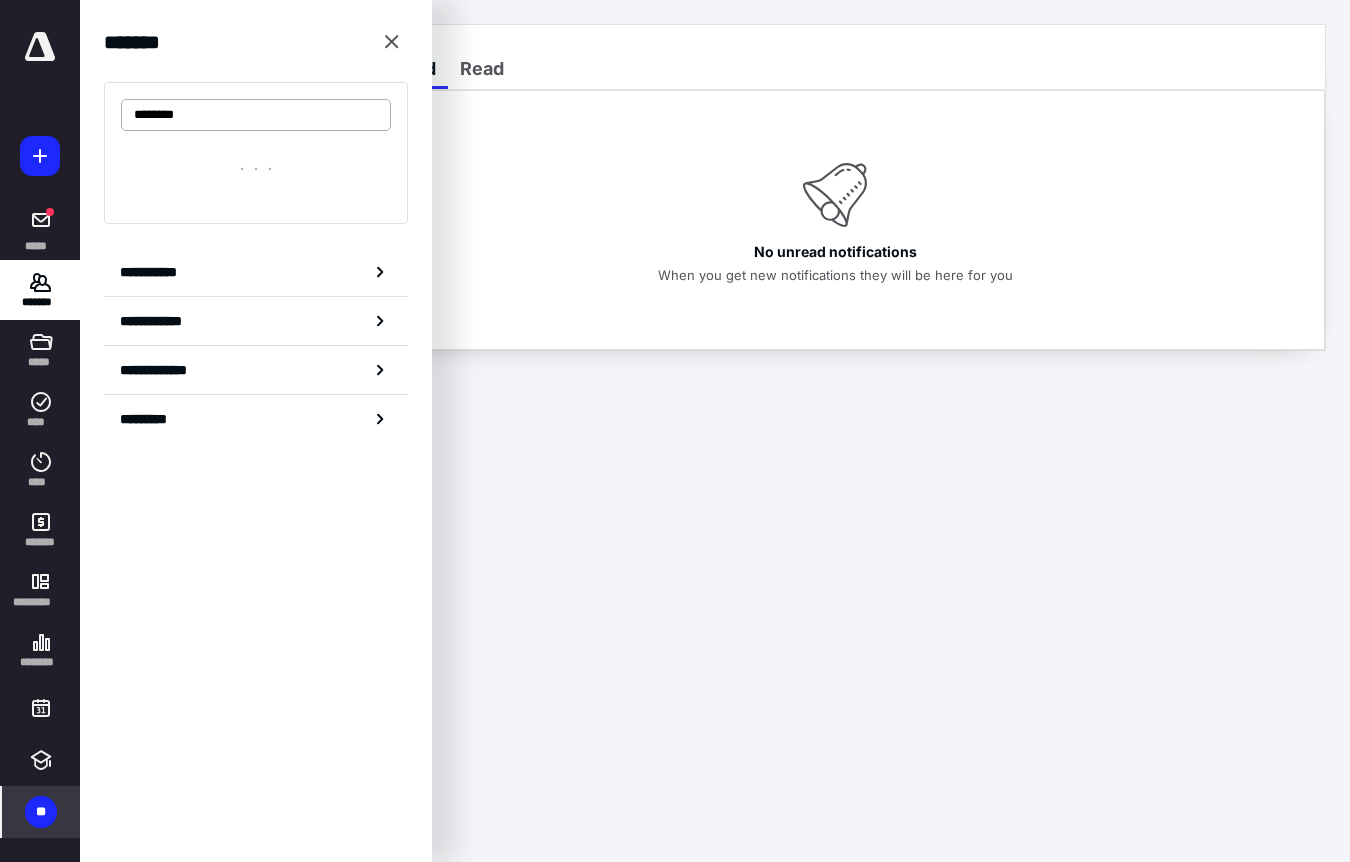 type on "********" 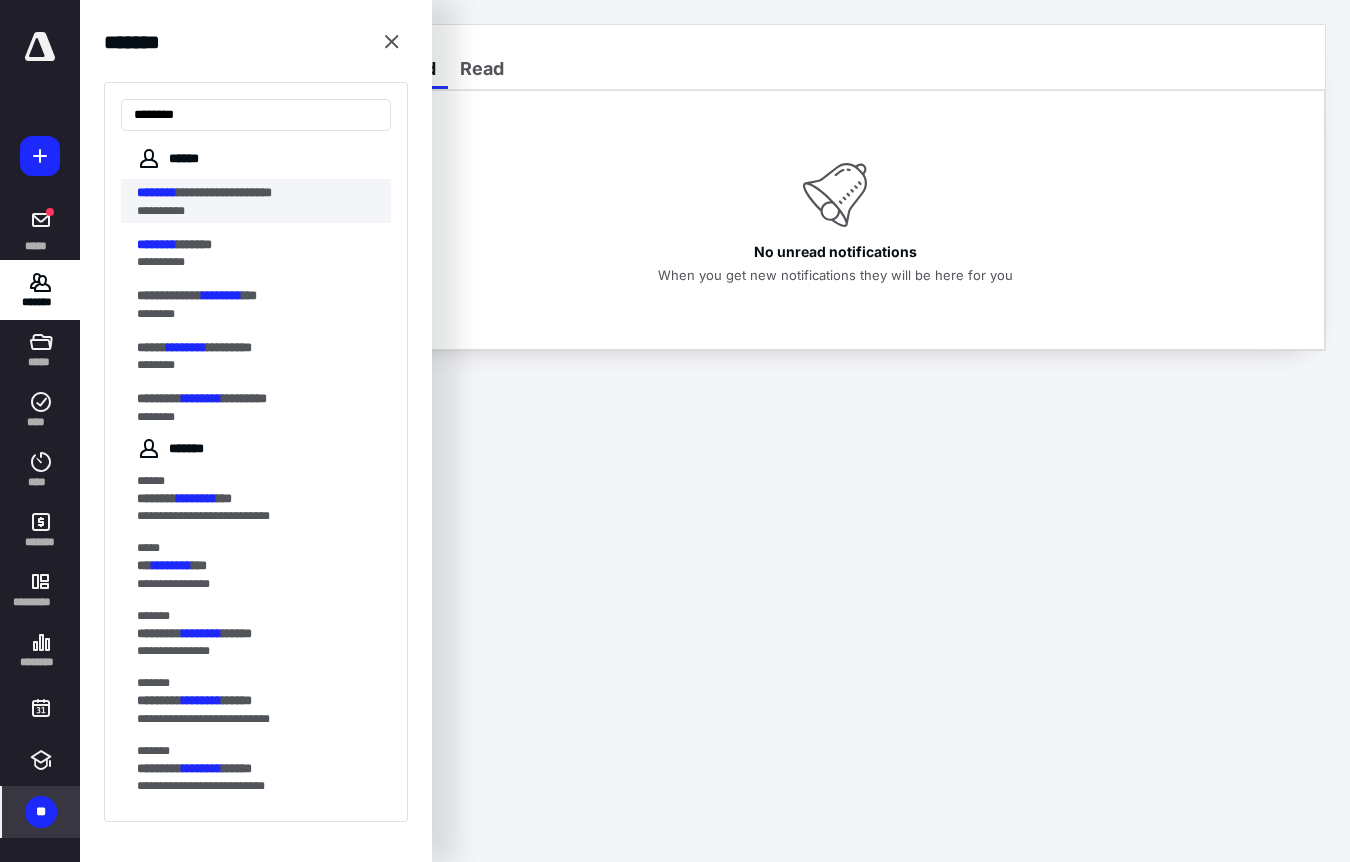 click on "**********" at bounding box center (224, 192) 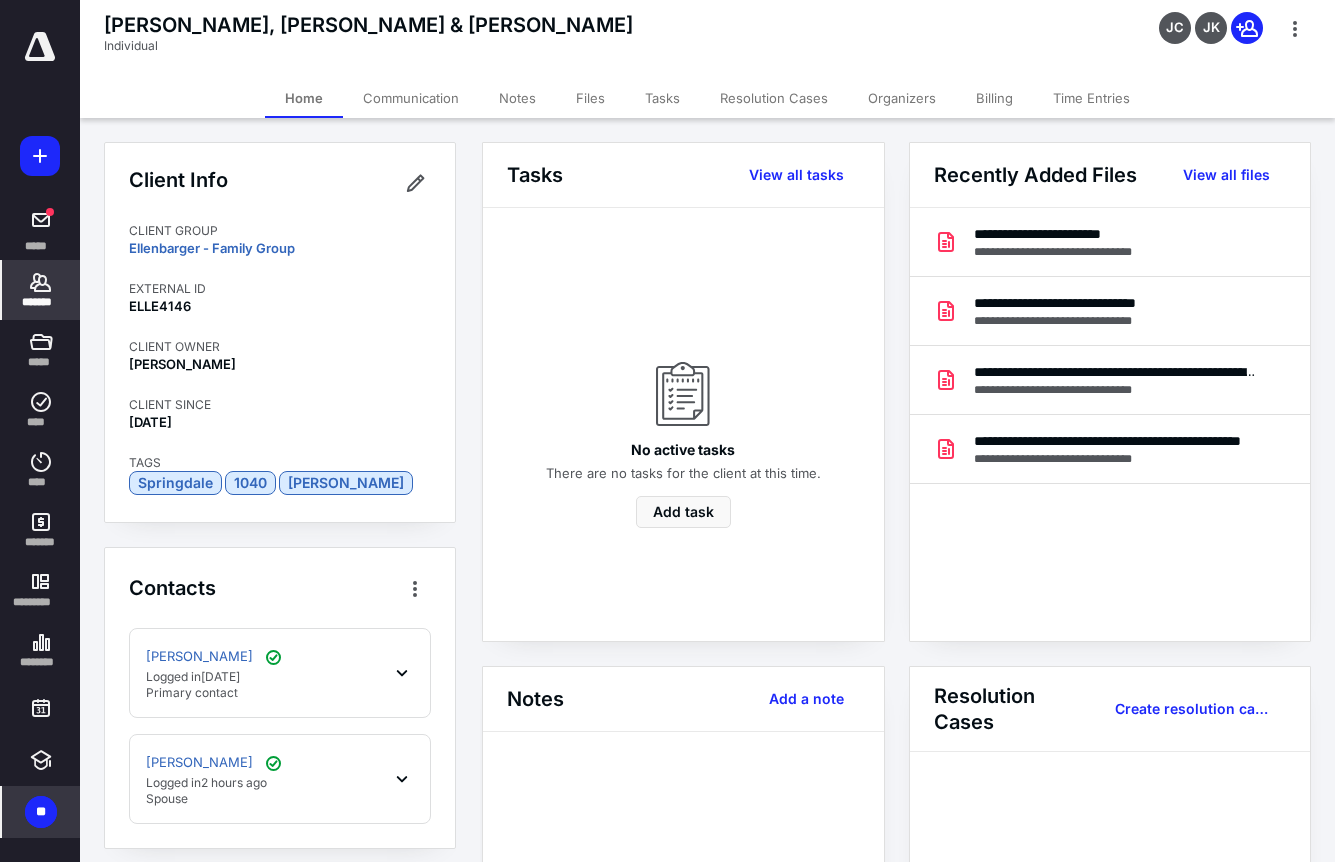 click on "Billing" at bounding box center (994, 98) 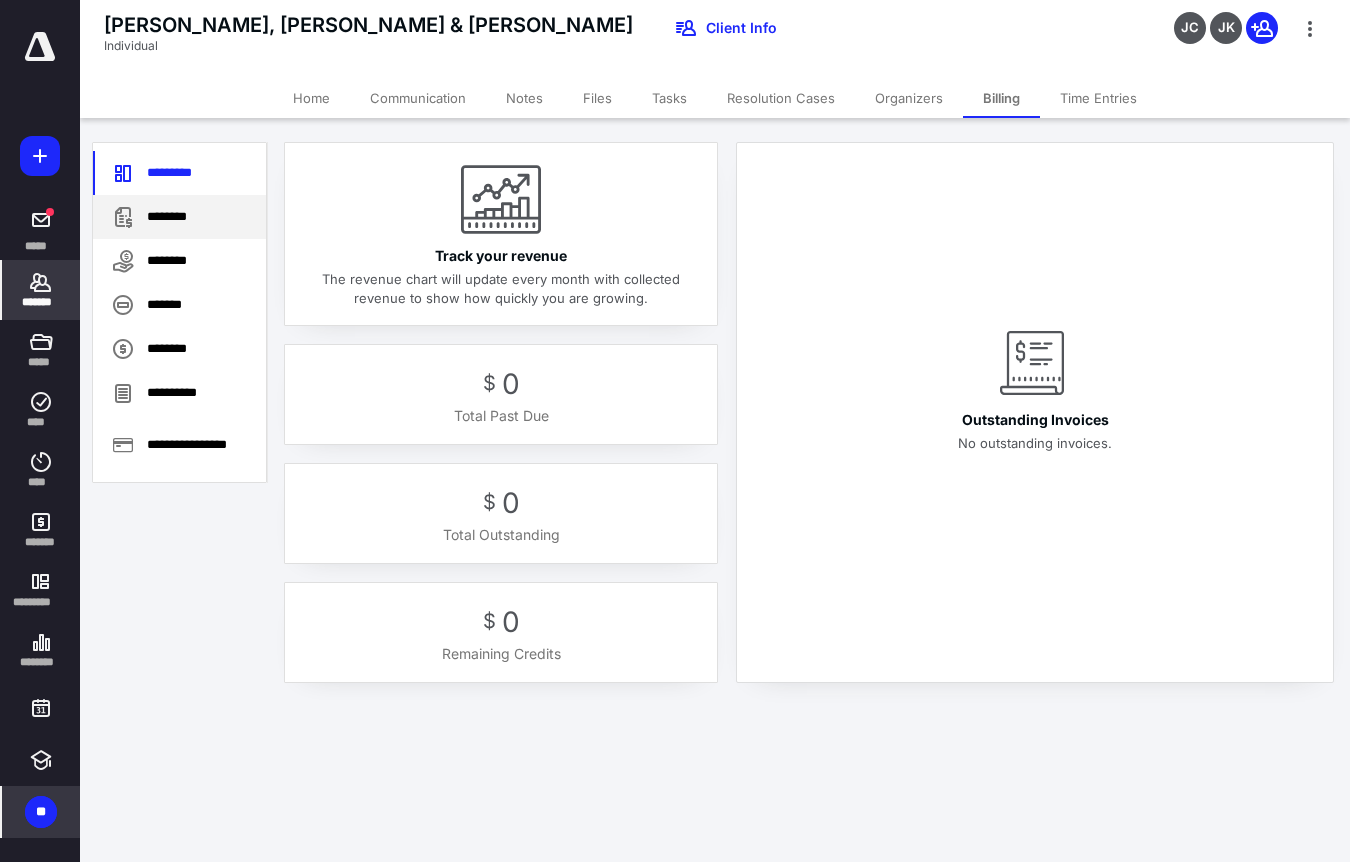 click on "********" at bounding box center (179, 217) 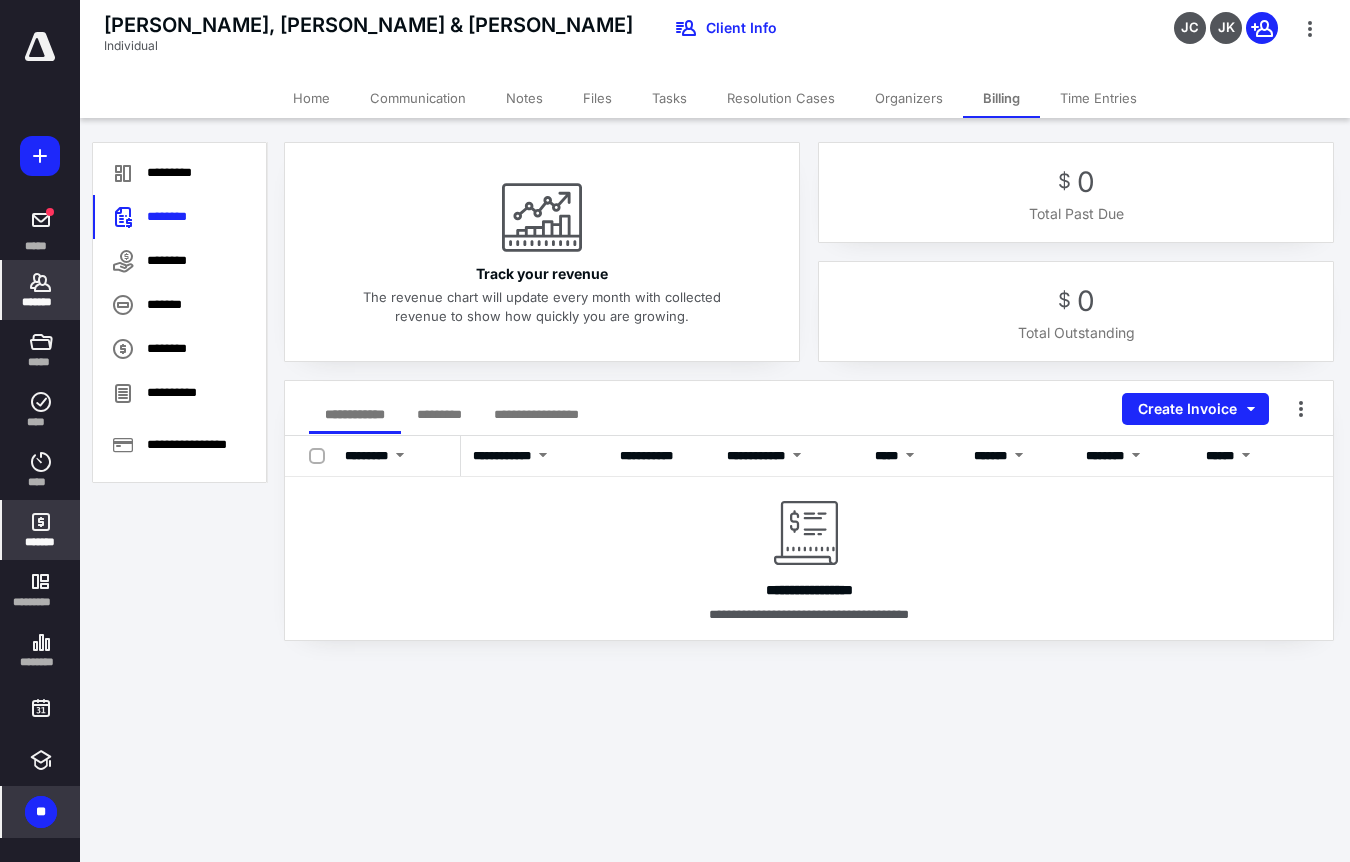 click on "*******" at bounding box center [41, 542] 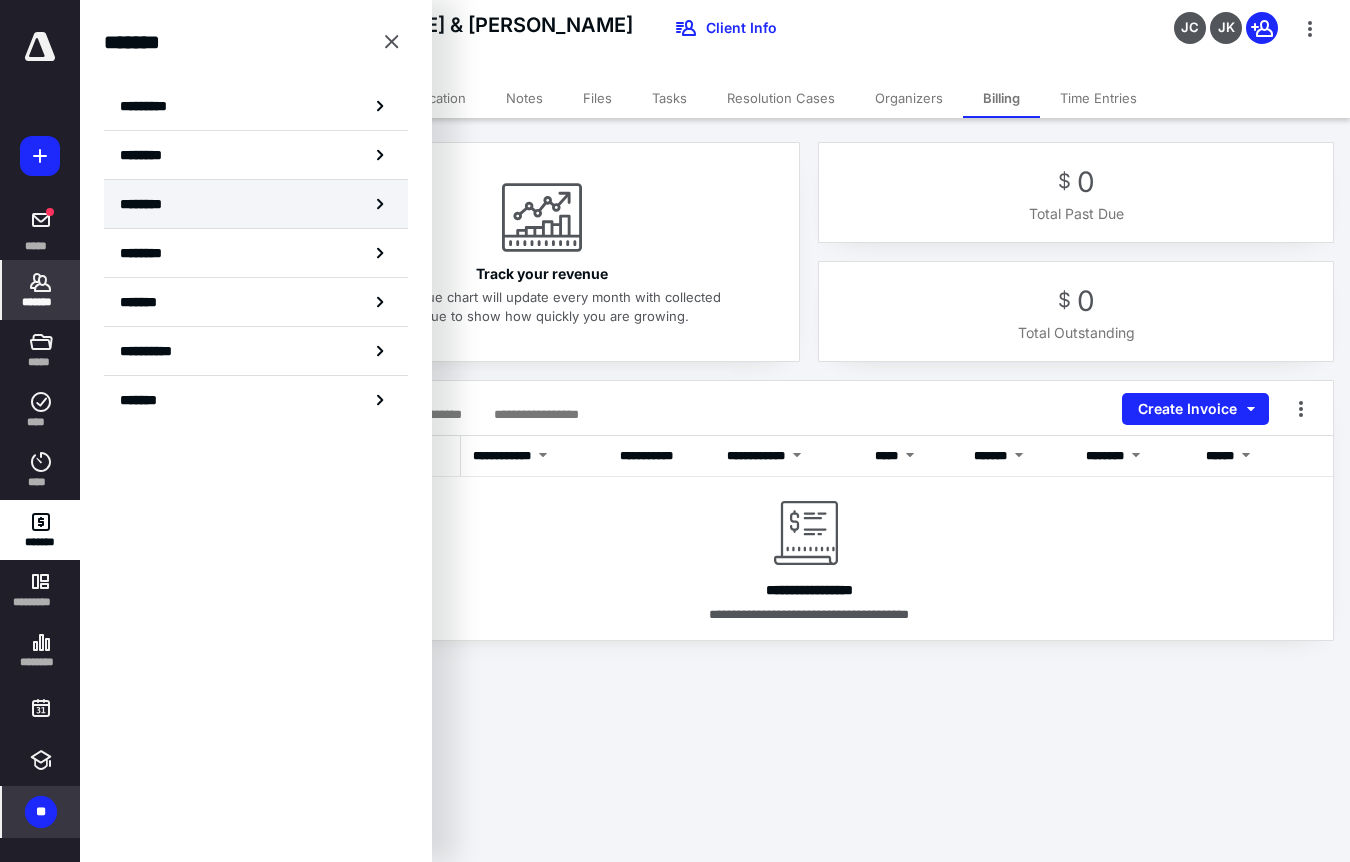 click on "********" at bounding box center (153, 204) 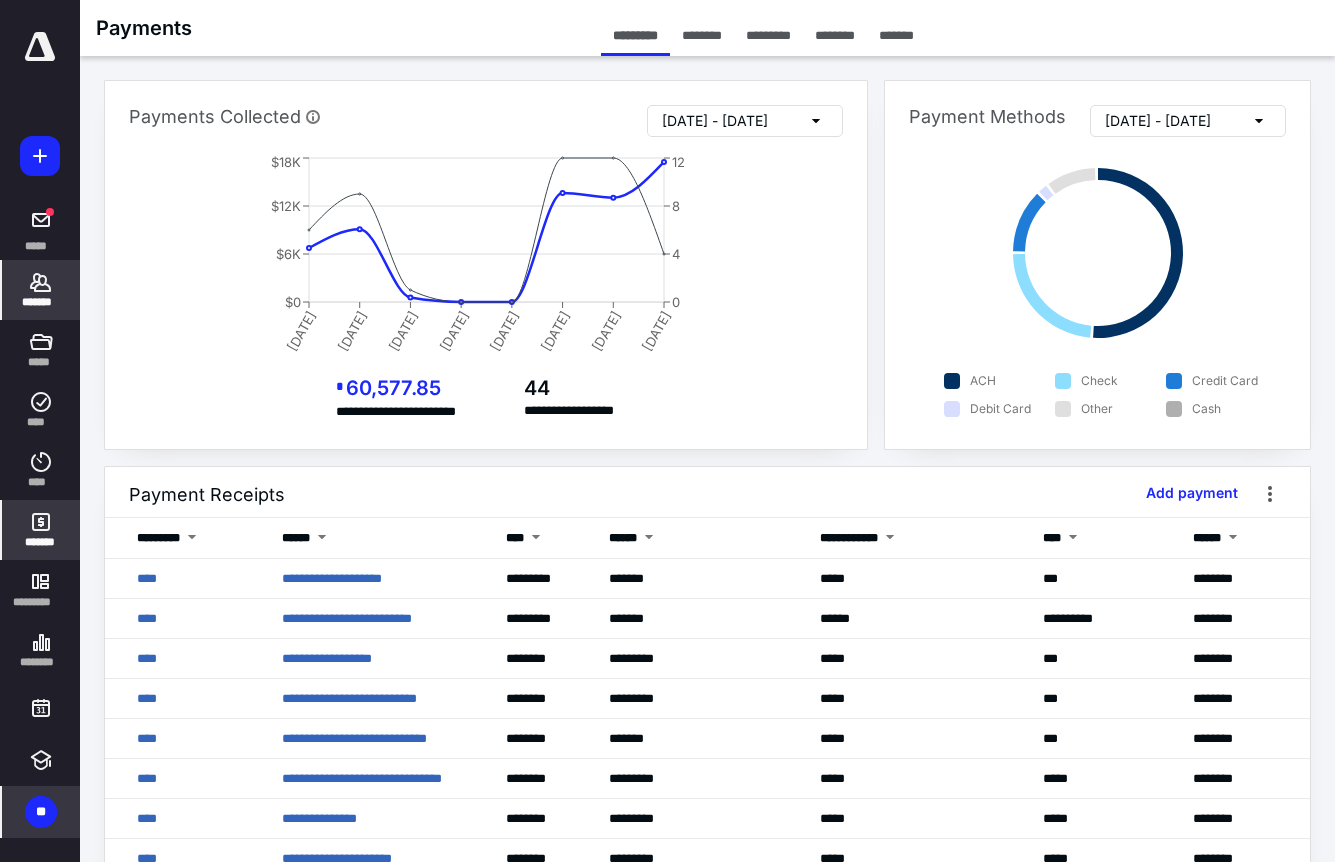 click 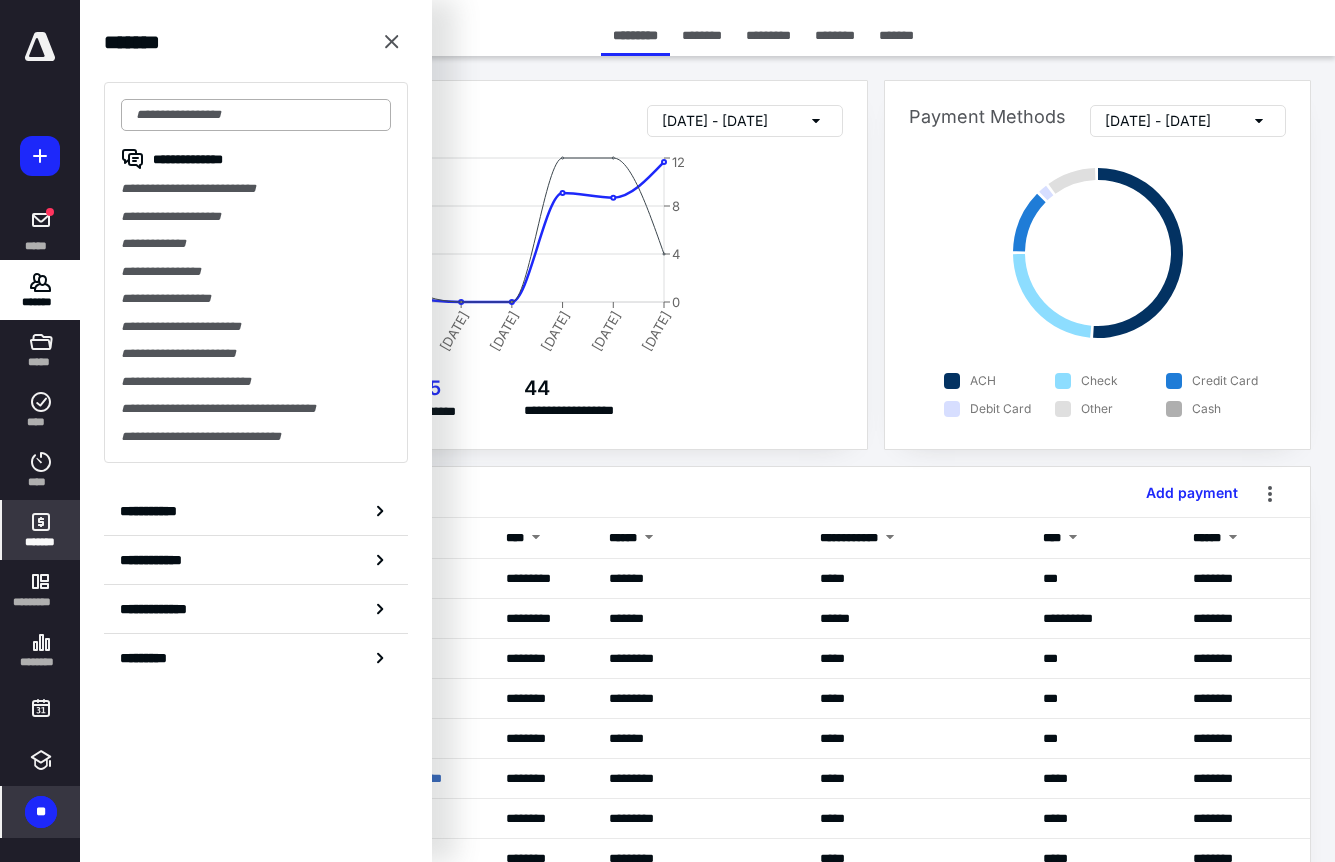 click at bounding box center [256, 115] 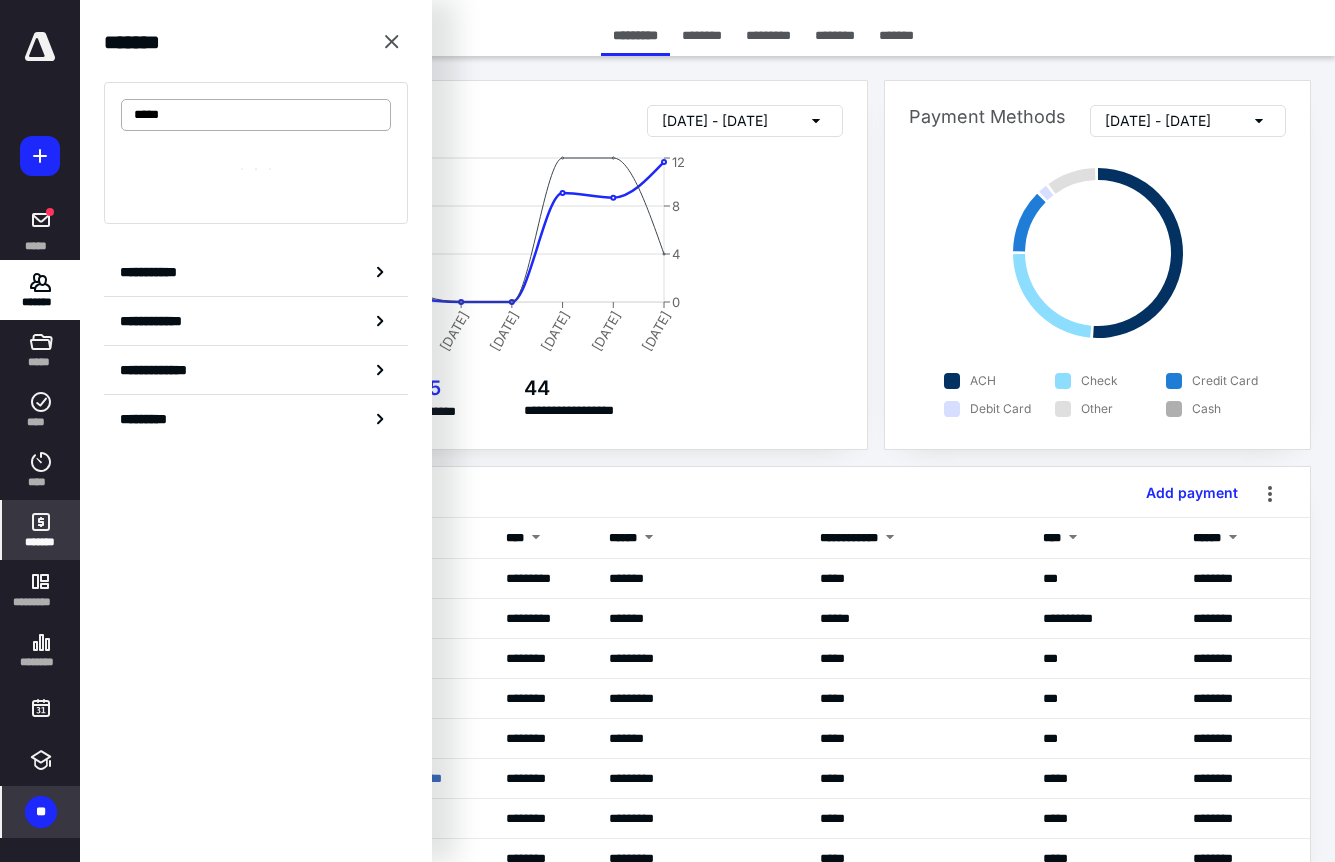 type on "*****" 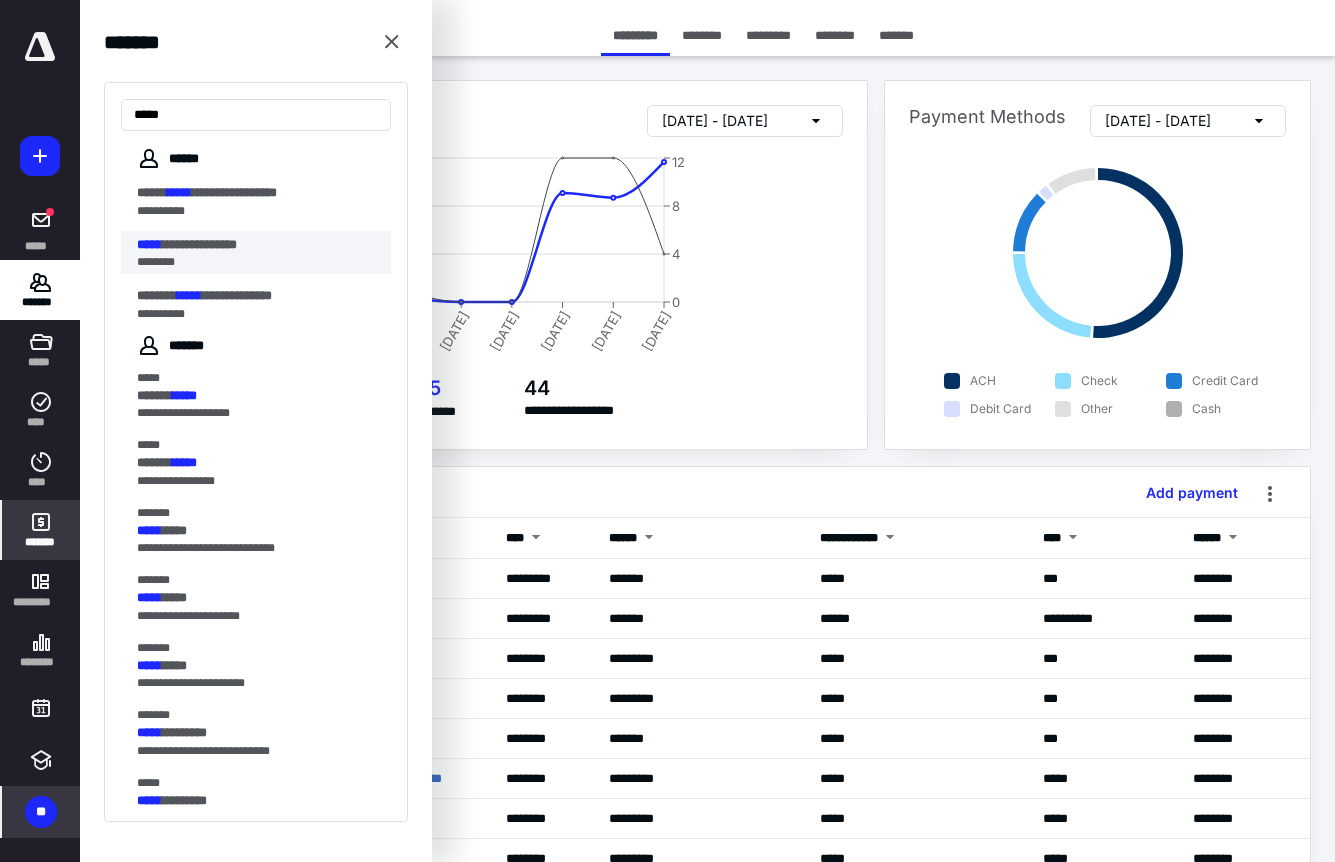 click on "**********" at bounding box center (199, 244) 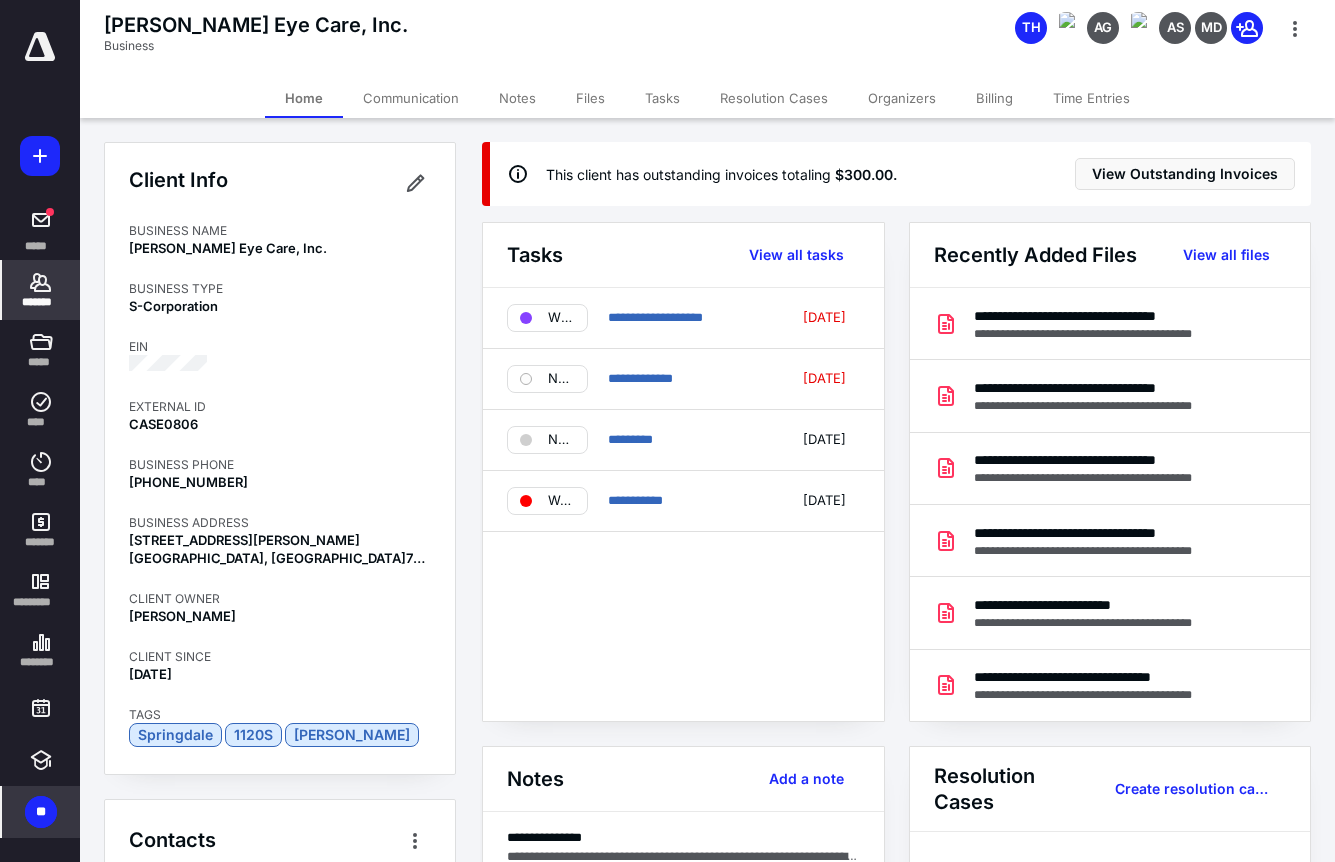 click on "Billing" at bounding box center (994, 98) 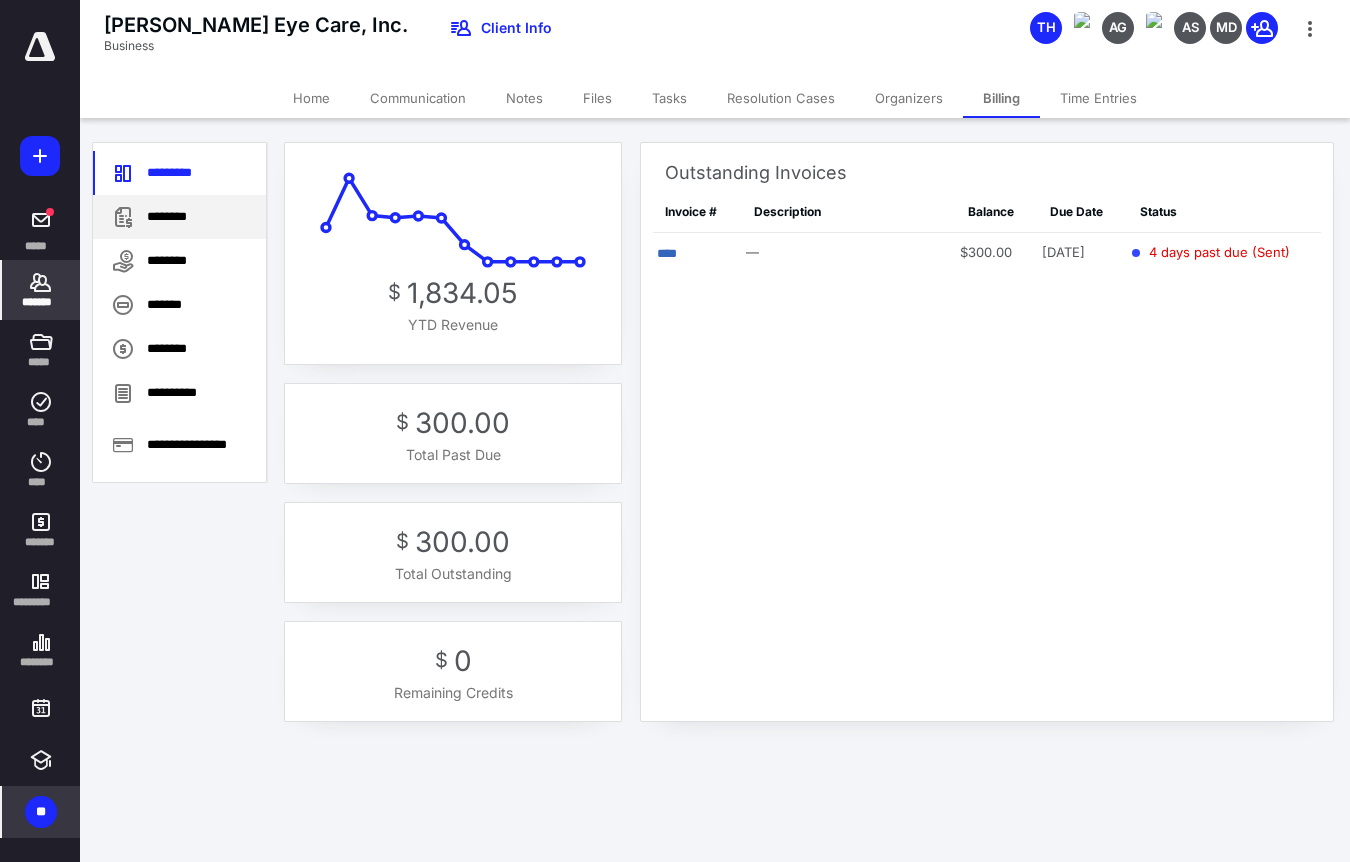 click on "********" at bounding box center [179, 217] 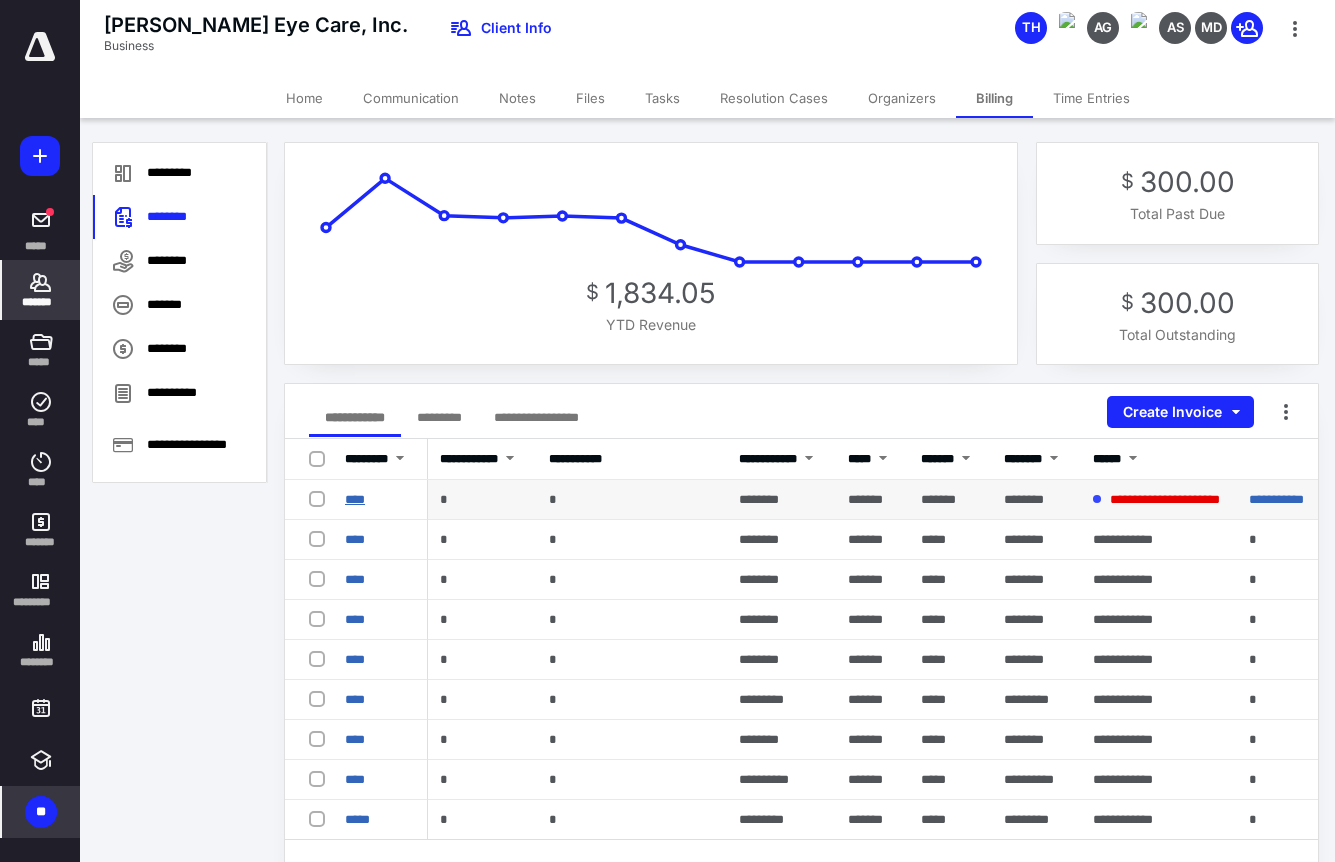 click on "****" at bounding box center (355, 499) 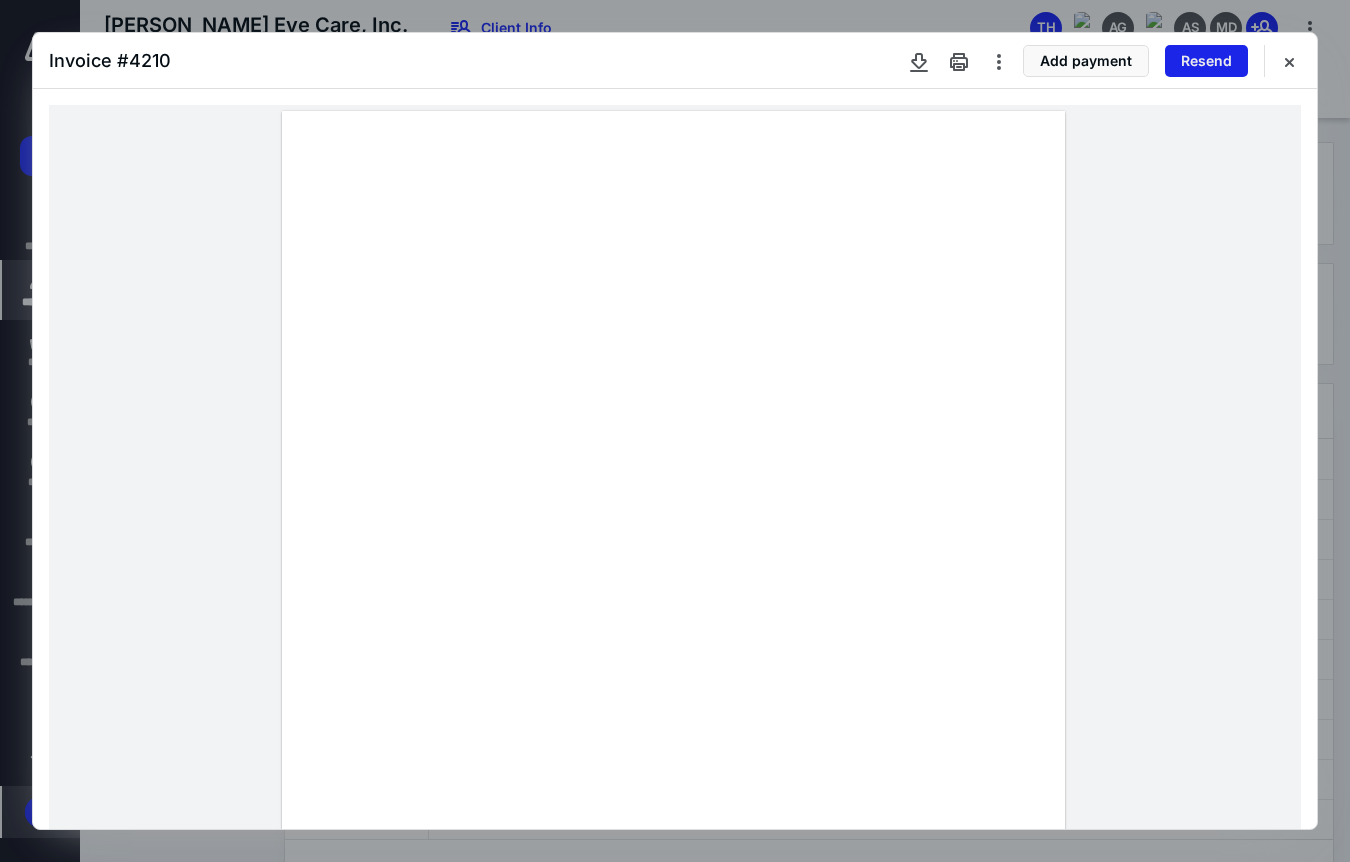 click on "Resend" at bounding box center [1206, 61] 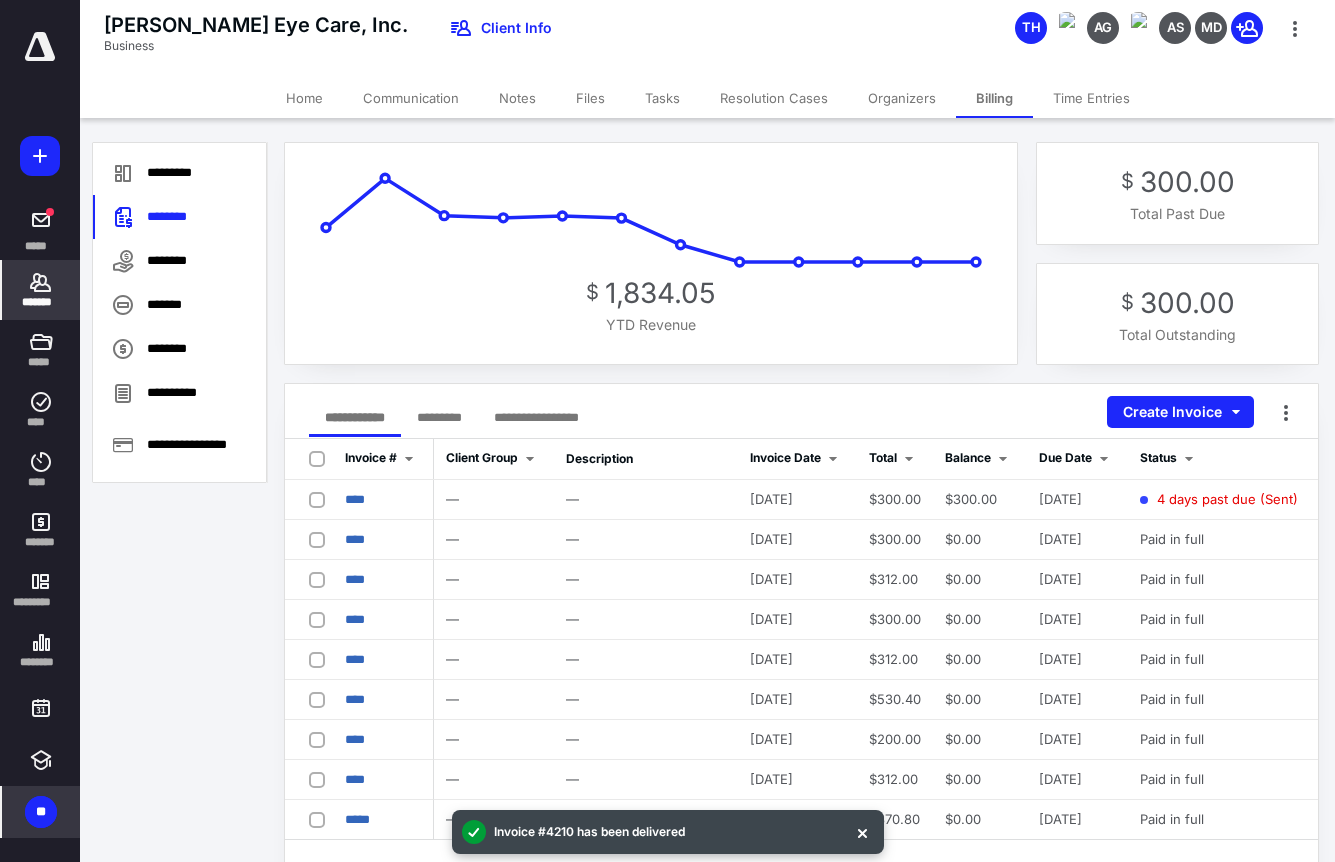 click 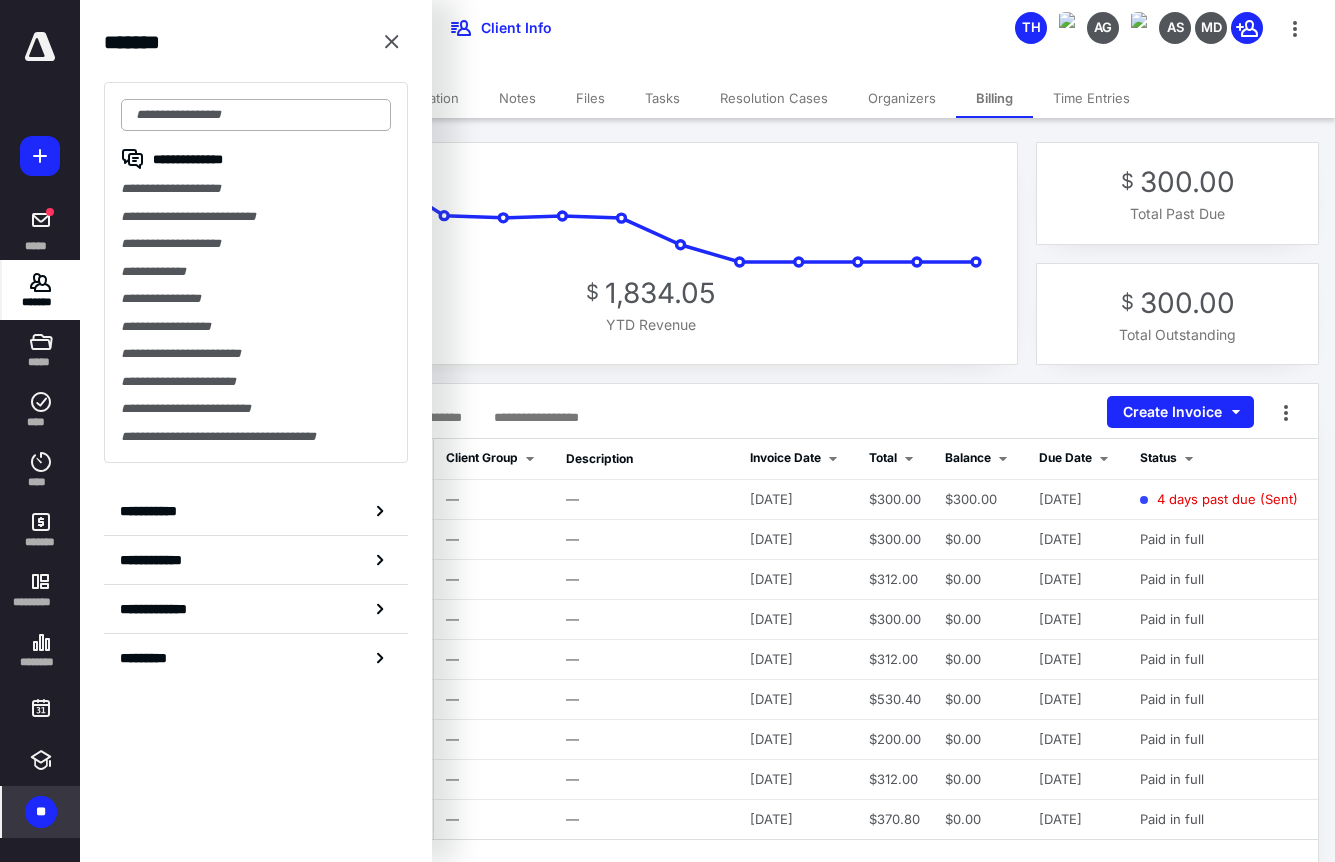 click at bounding box center [256, 115] 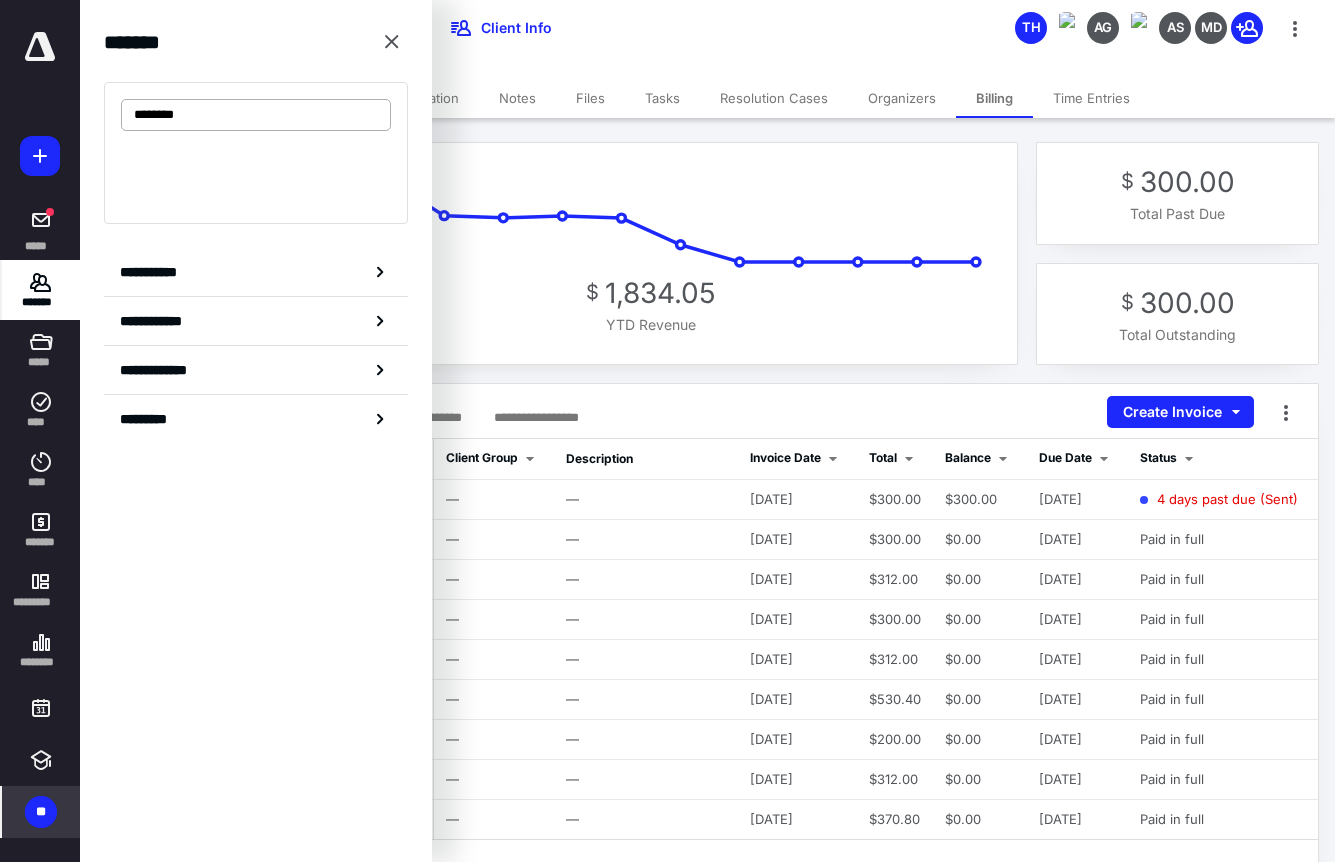type on "********" 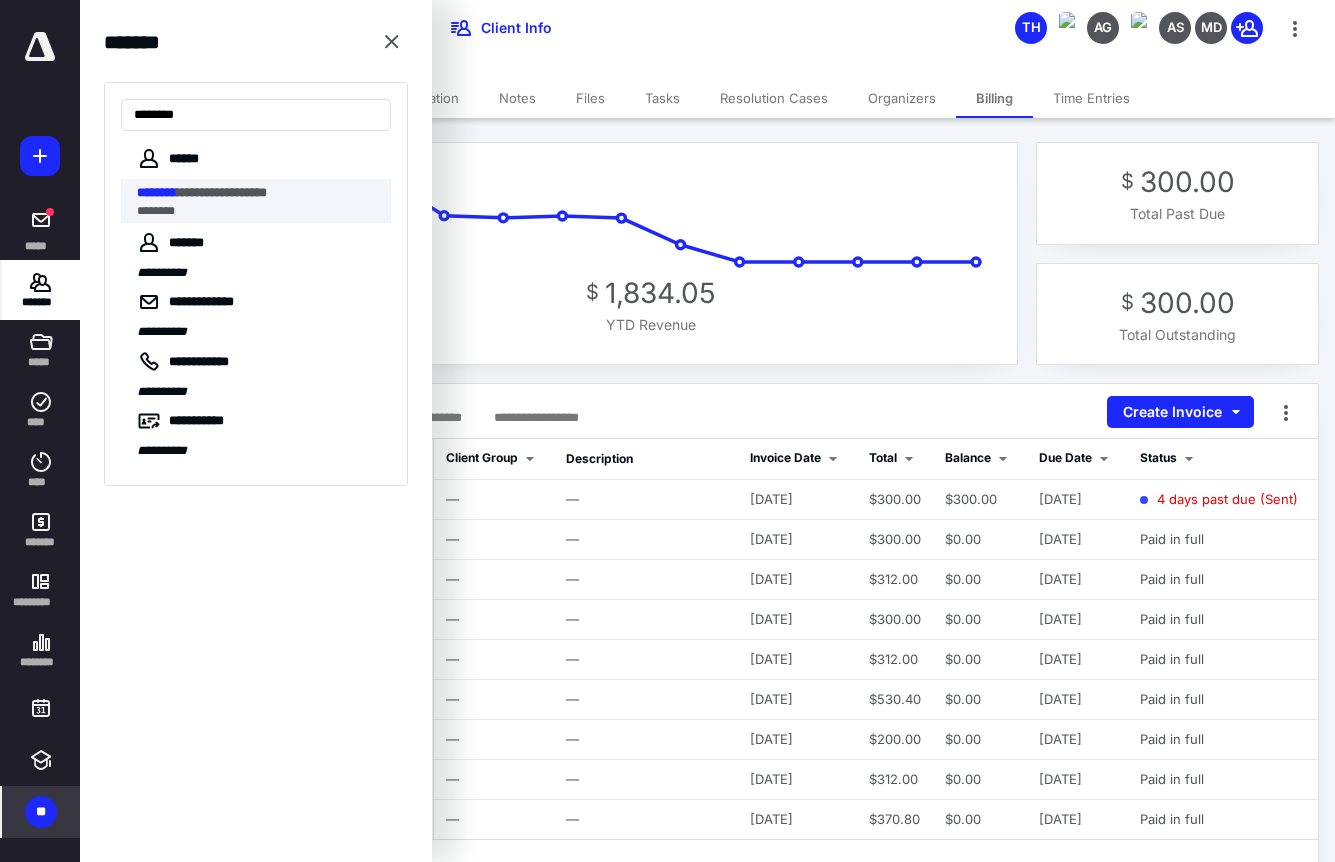 click on "**********" at bounding box center [222, 192] 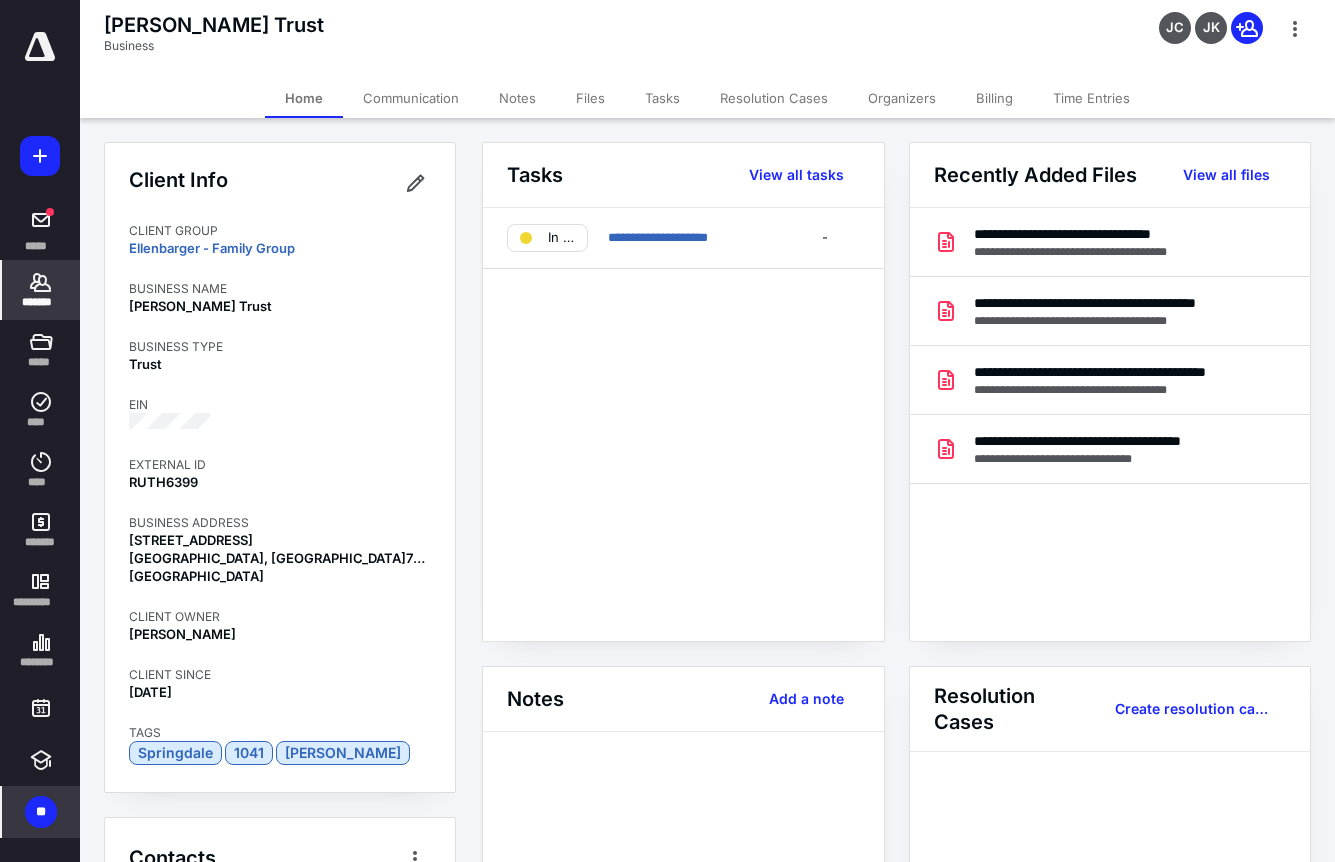 click on "Billing" at bounding box center (994, 98) 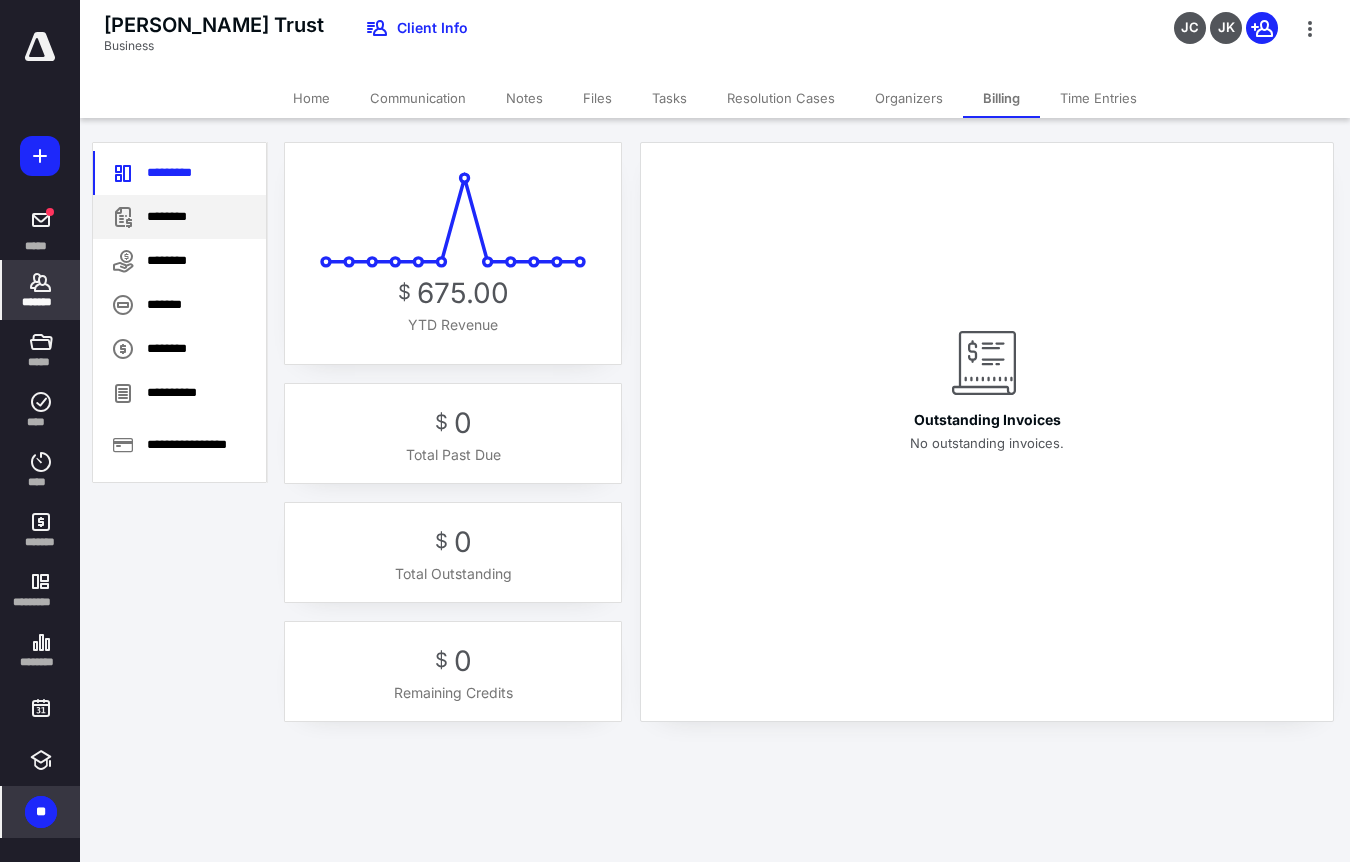 click on "********" at bounding box center [179, 217] 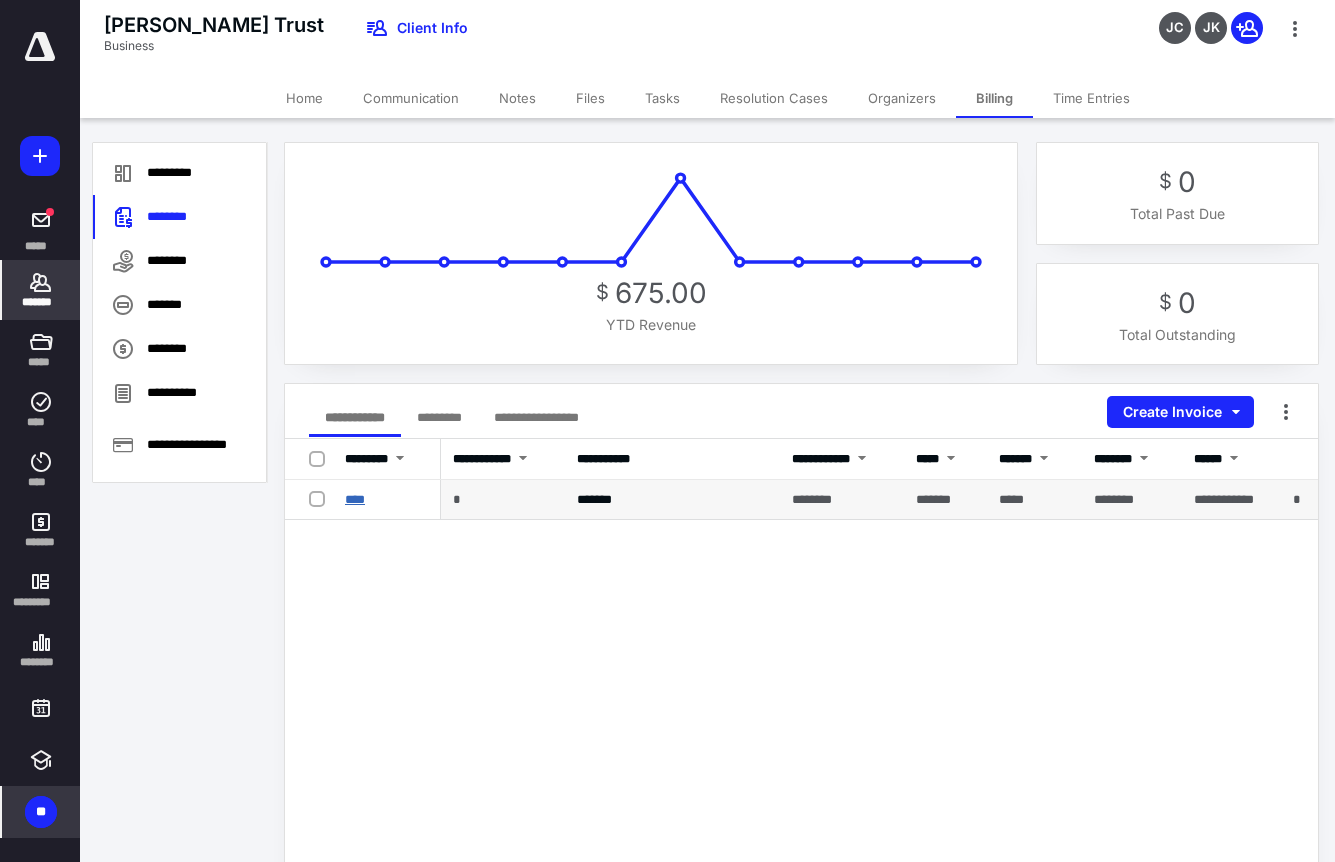 click on "****" at bounding box center (355, 499) 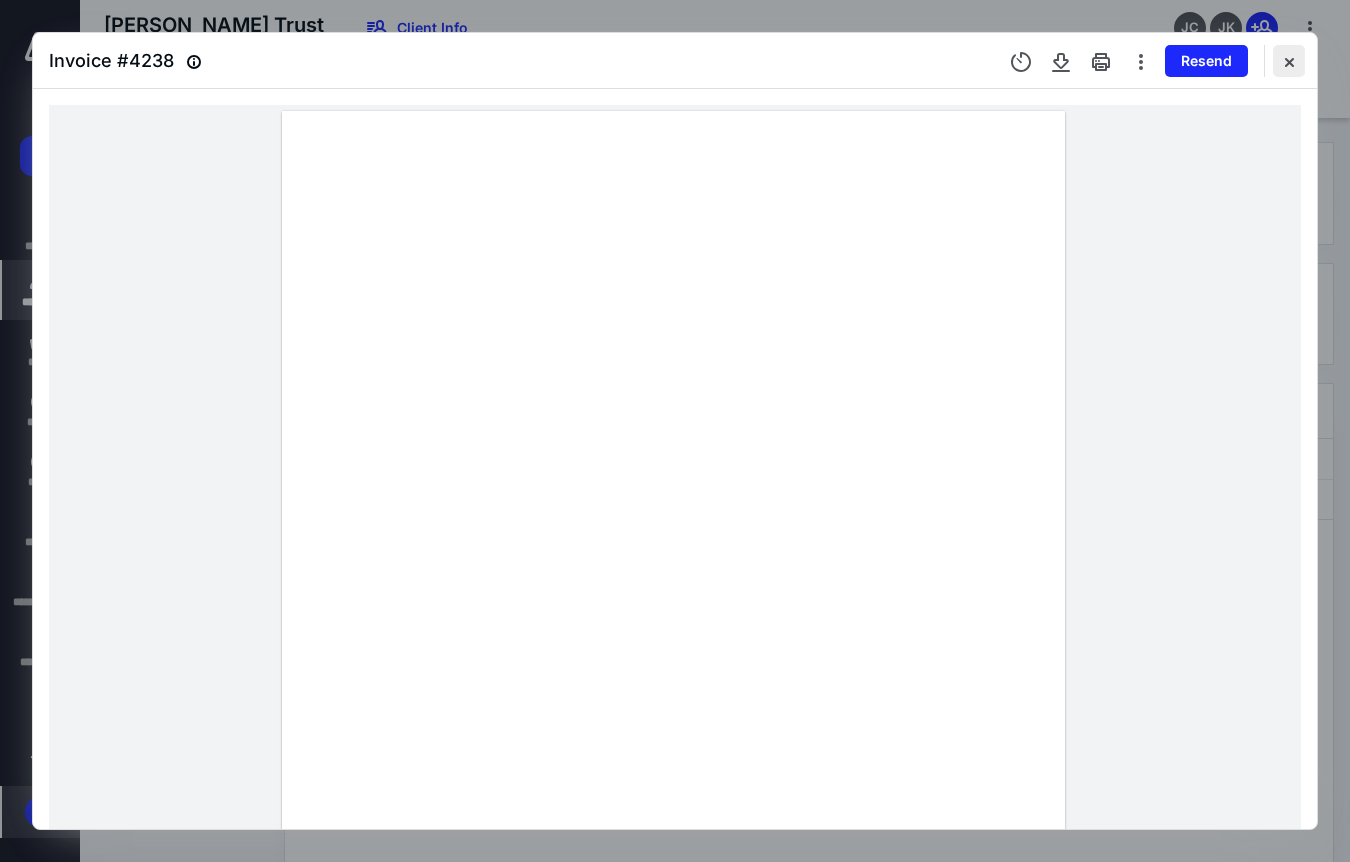 click at bounding box center [1289, 61] 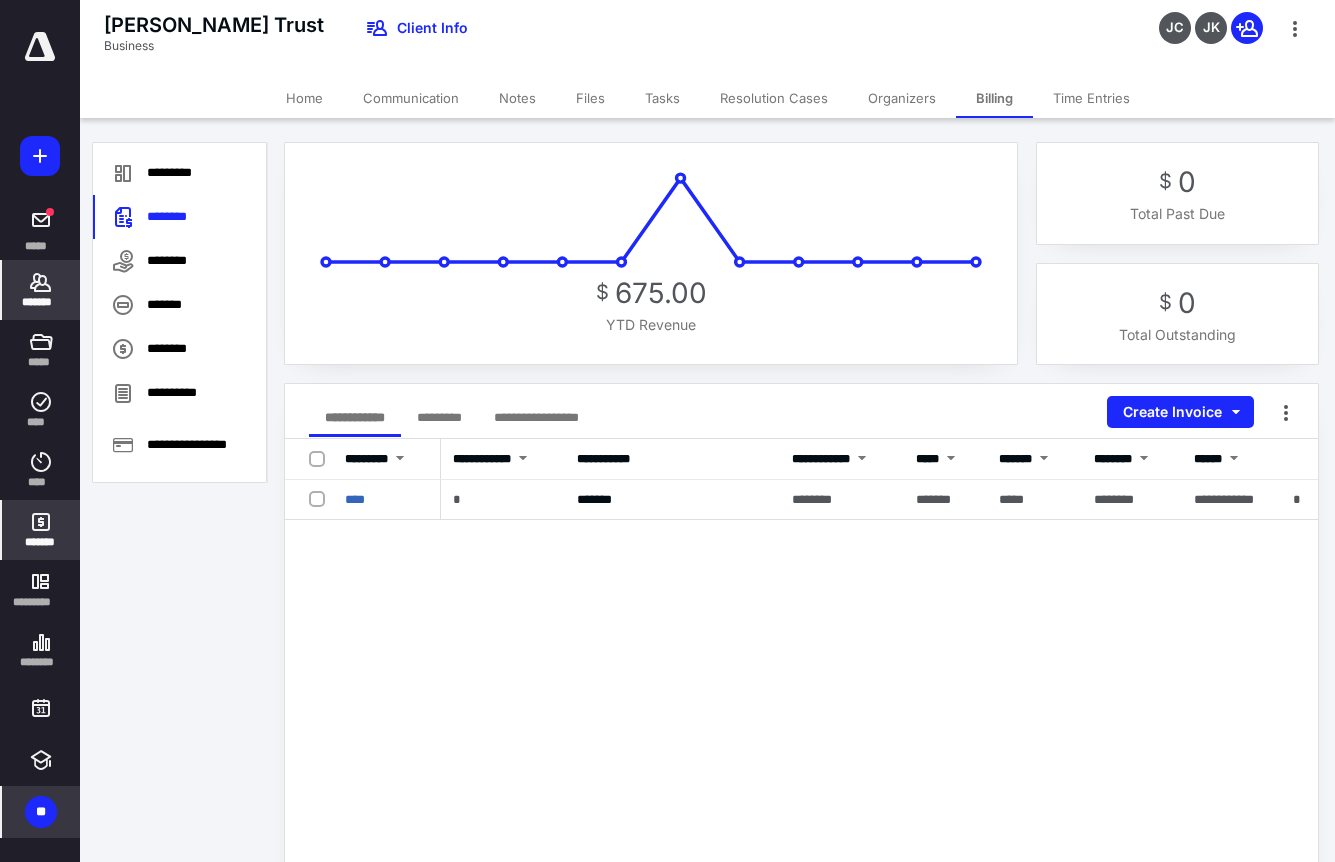 click 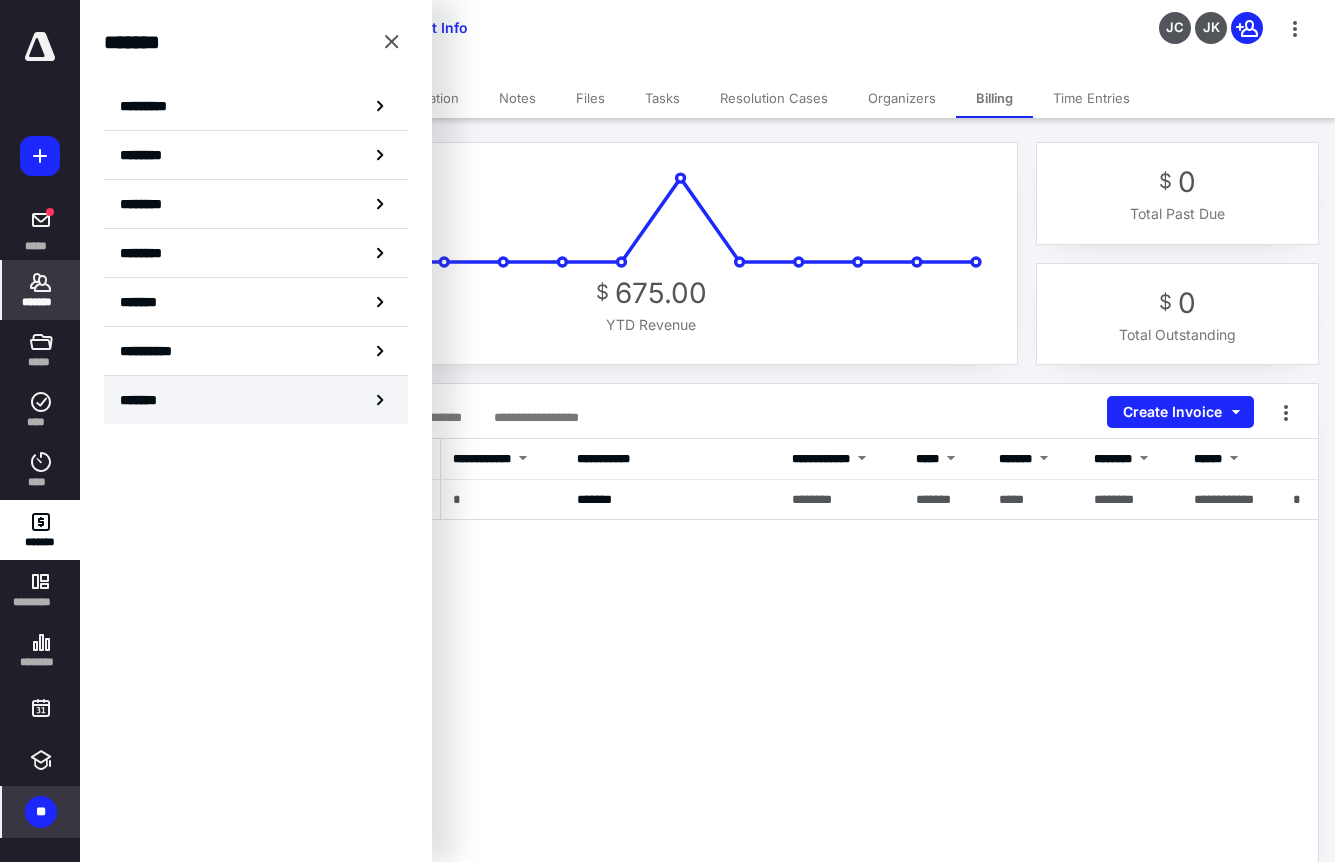 click on "*******" at bounding box center [146, 400] 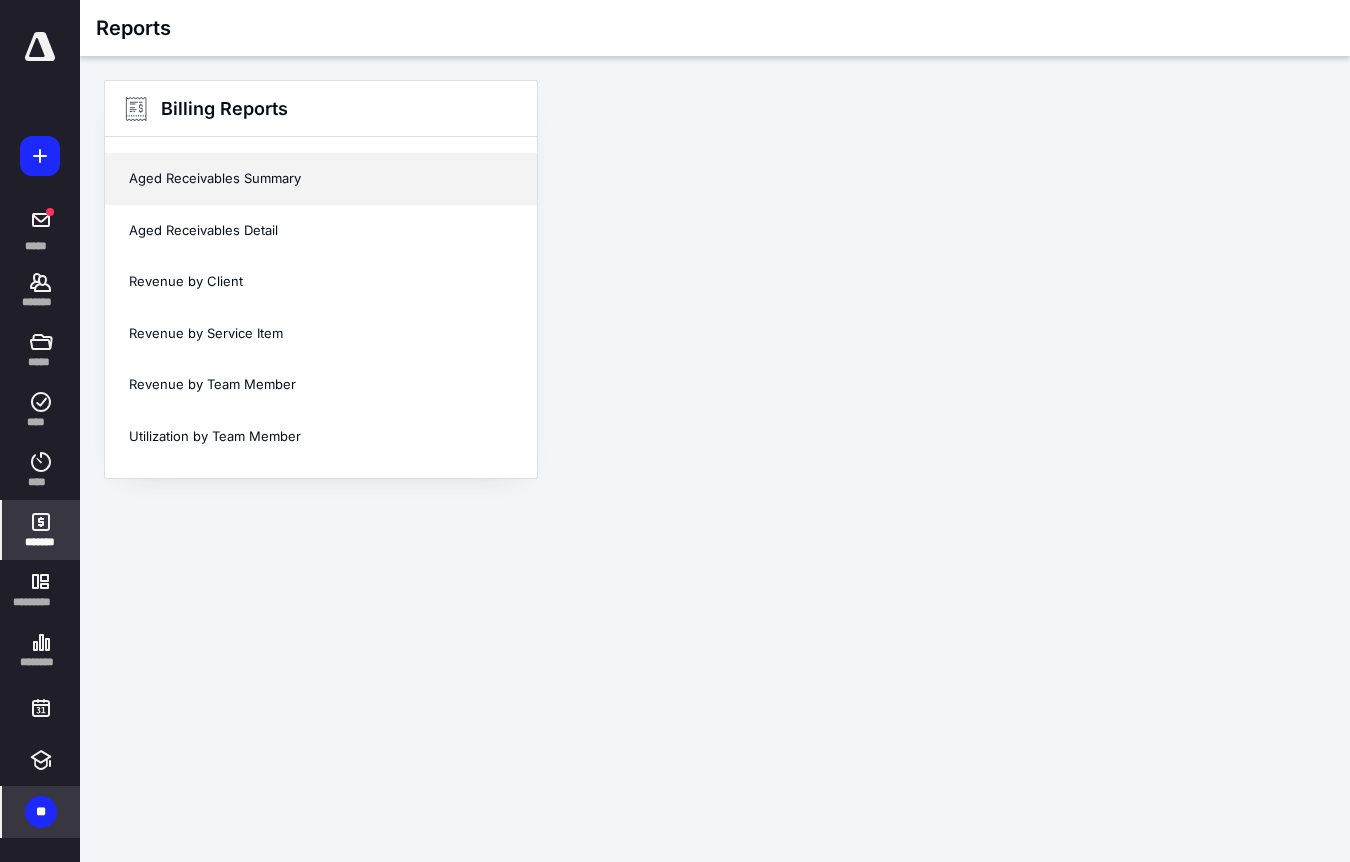 click on "Aged Receivables Summary" at bounding box center [321, 179] 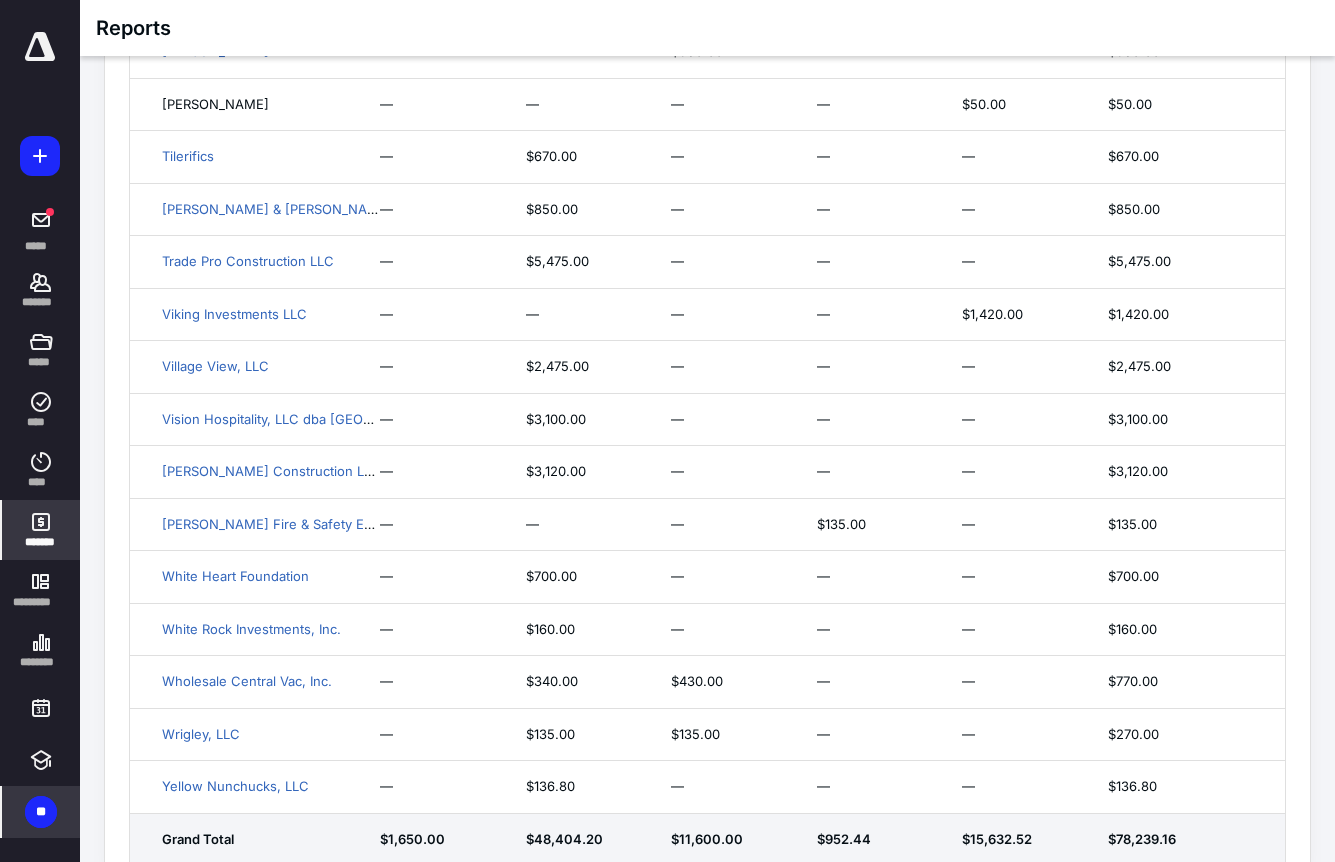 scroll, scrollTop: 4015, scrollLeft: 0, axis: vertical 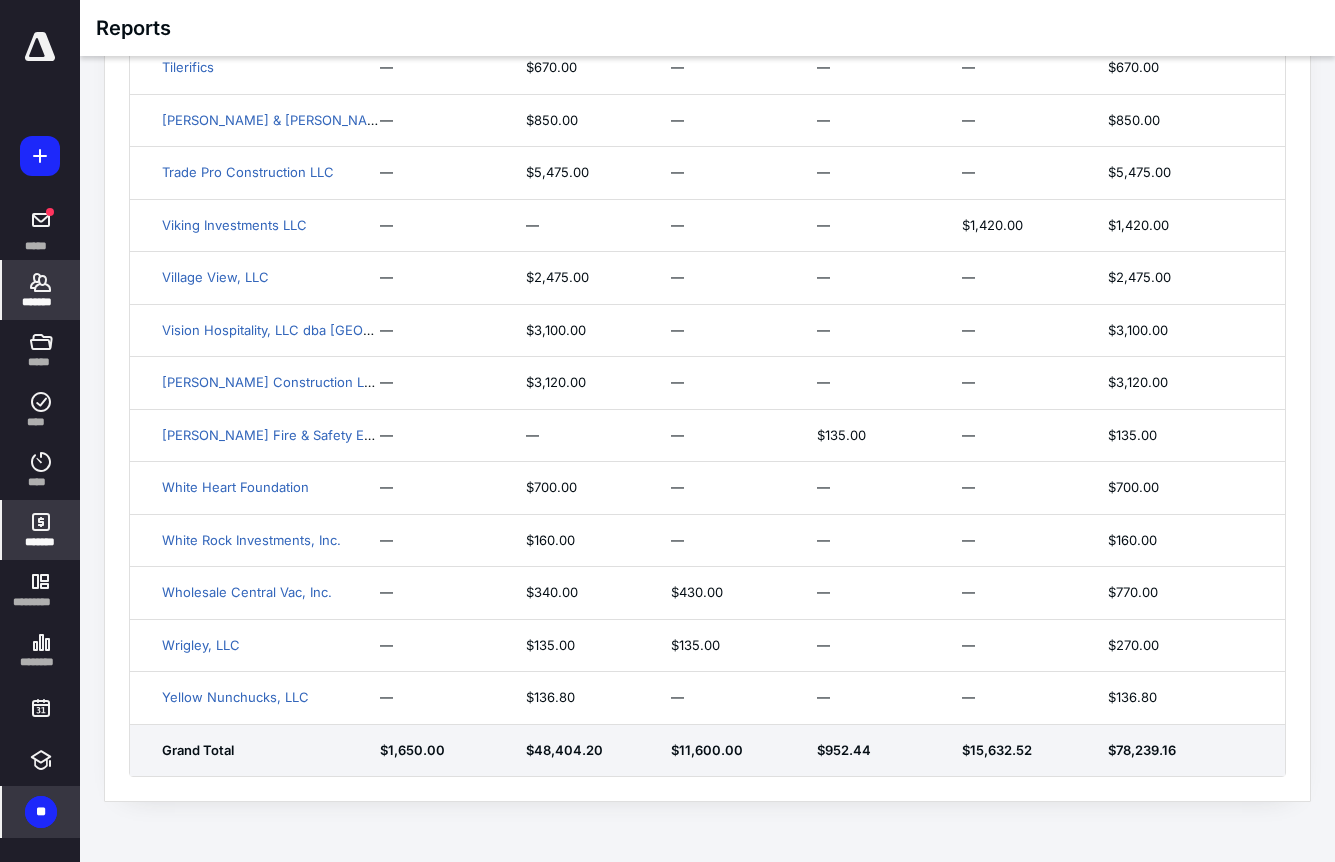 click 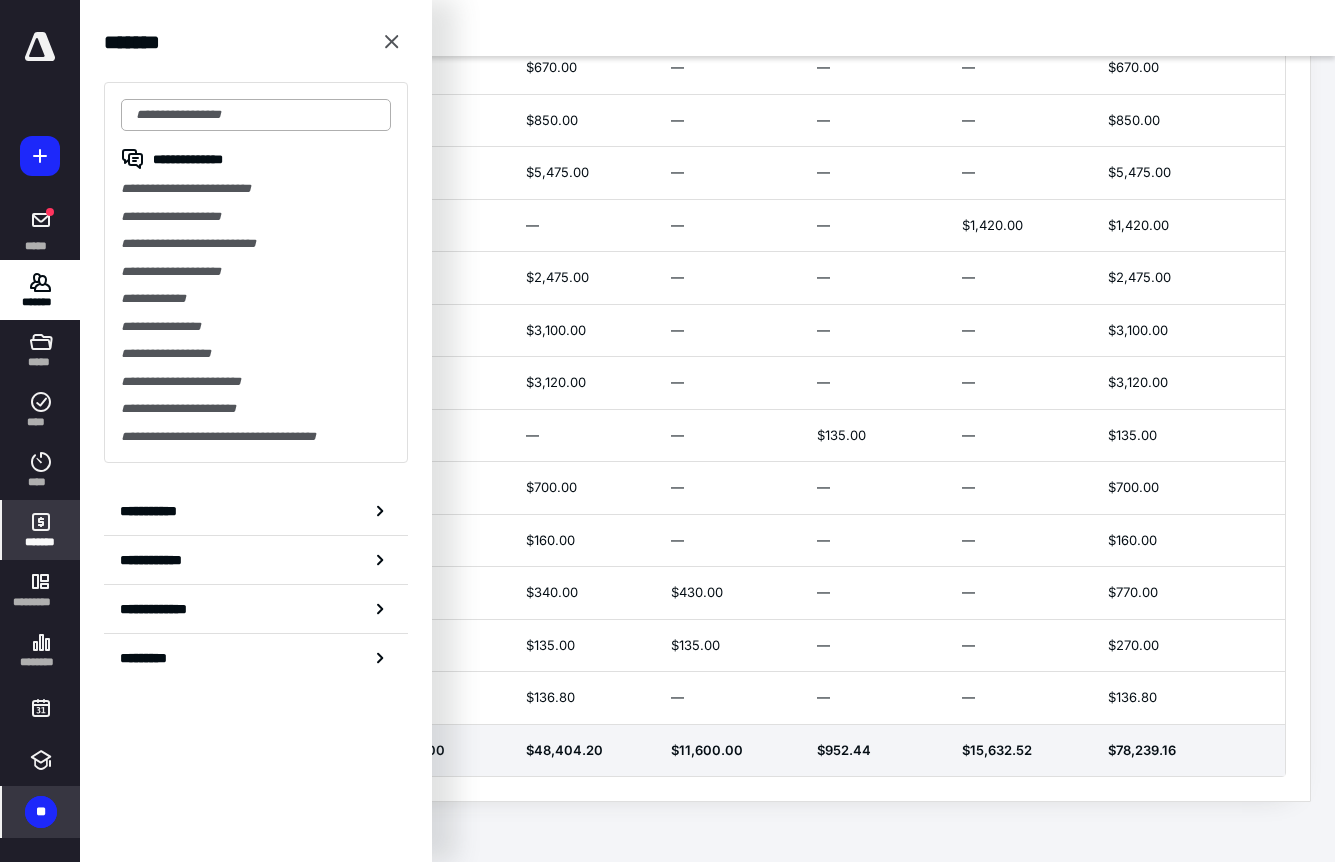 click at bounding box center (256, 115) 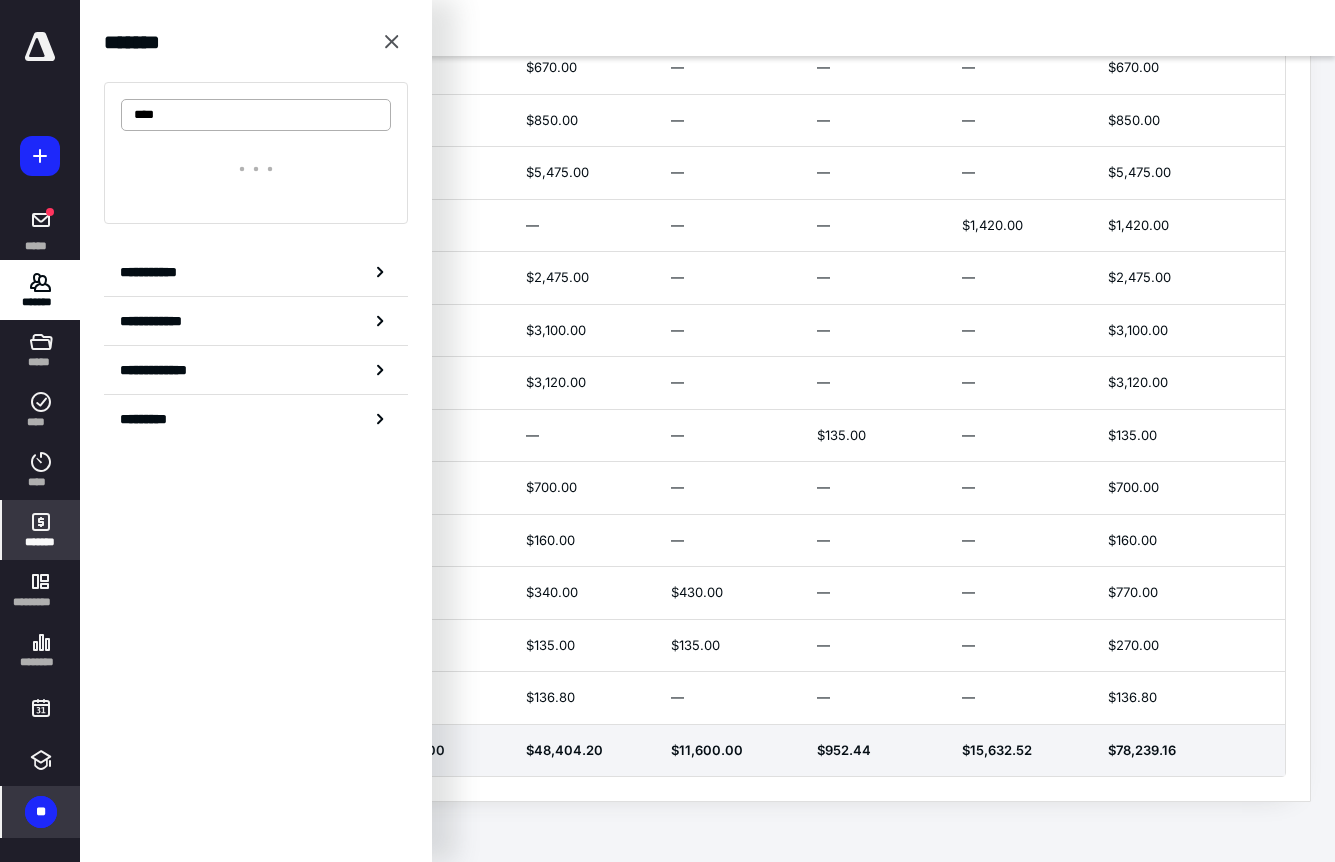 type on "****" 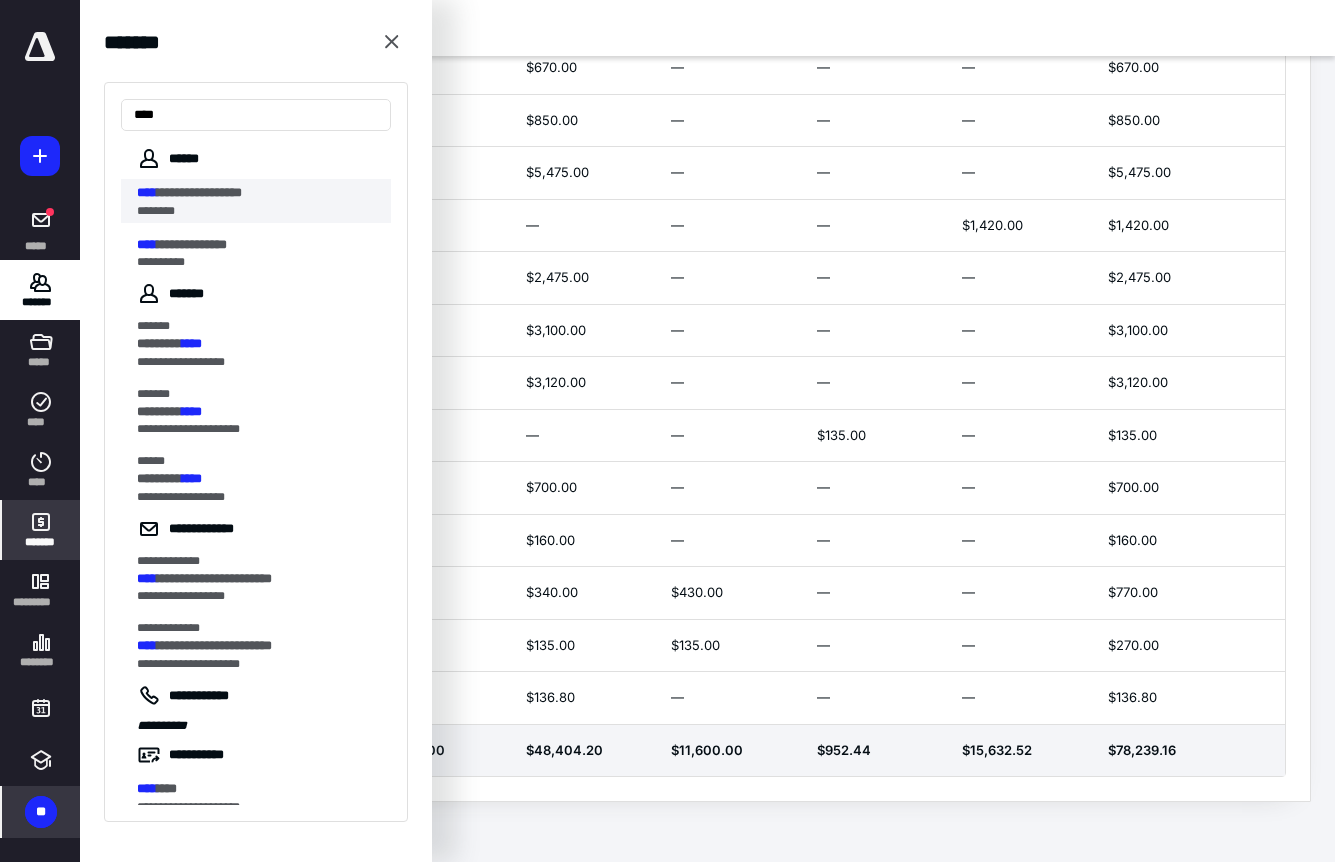 click on "**********" at bounding box center (199, 192) 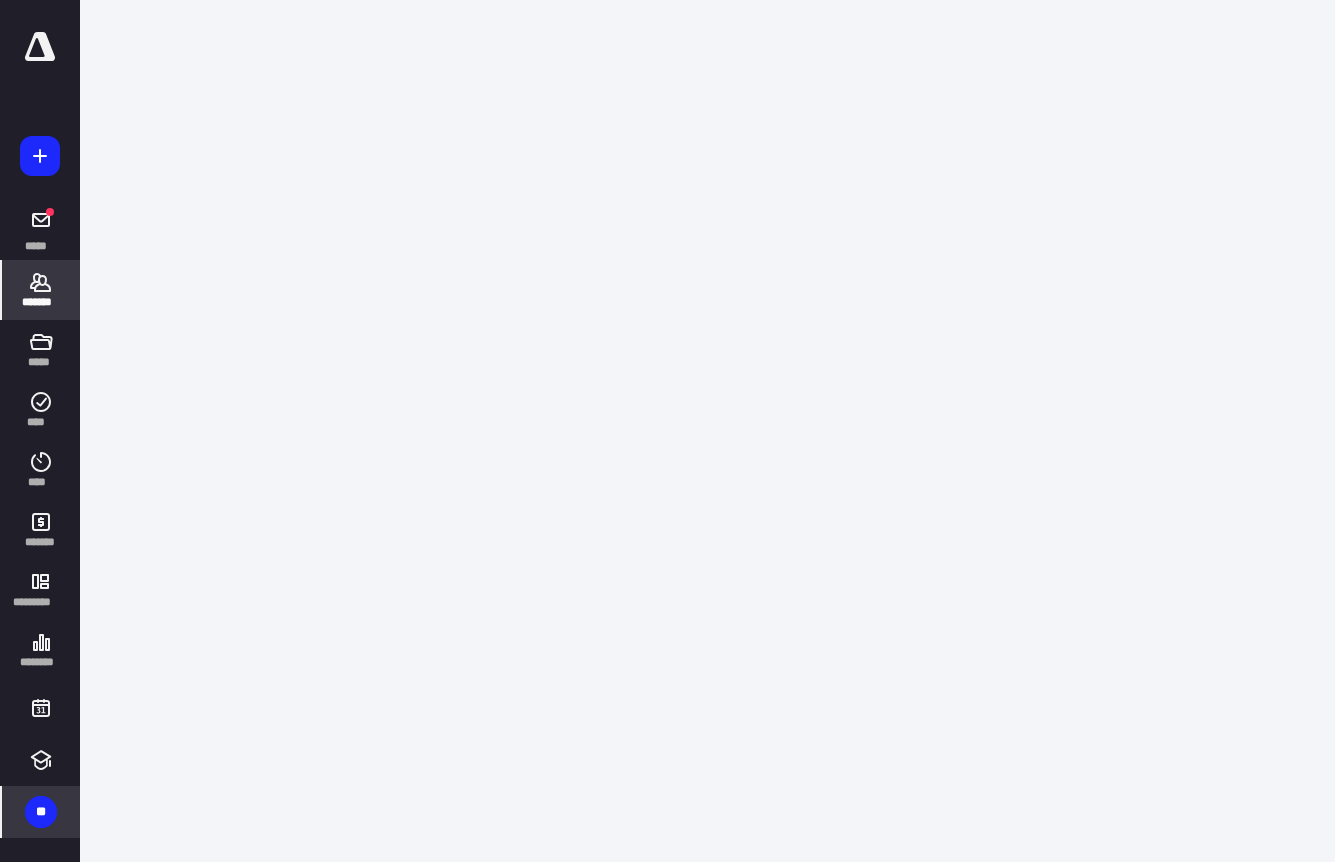 scroll, scrollTop: 0, scrollLeft: 0, axis: both 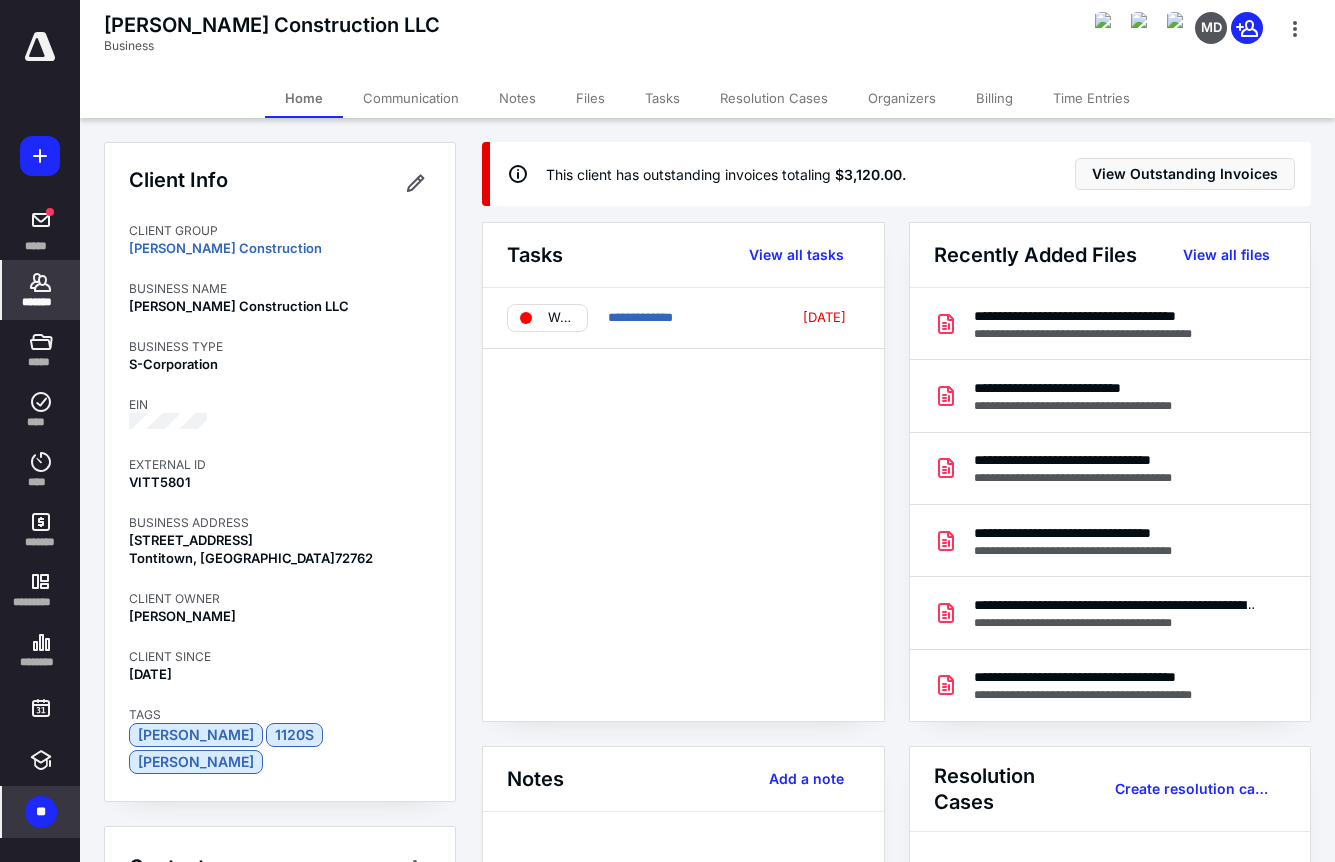 click on "Billing" at bounding box center [994, 98] 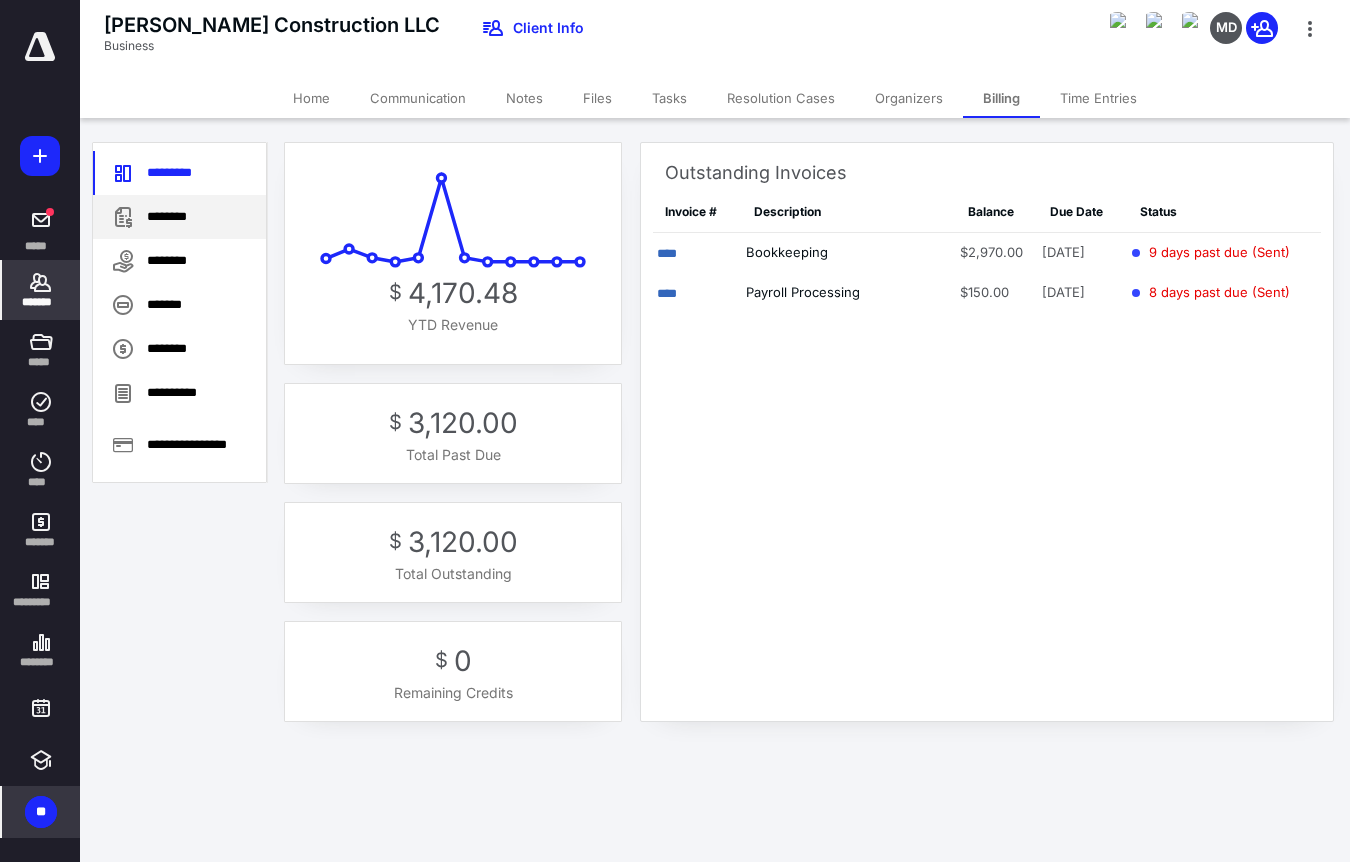 click on "********" at bounding box center (179, 217) 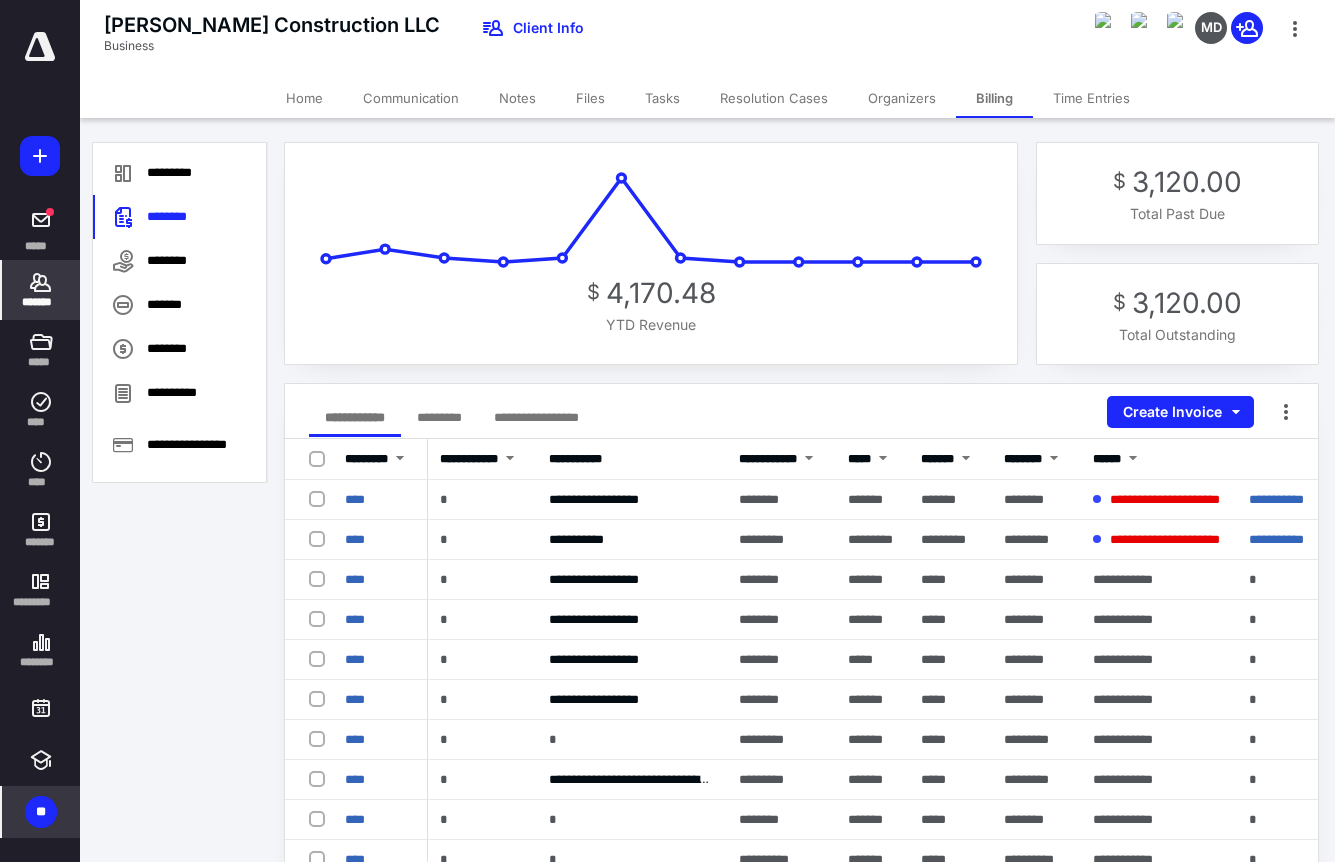 click on "Home" at bounding box center (304, 98) 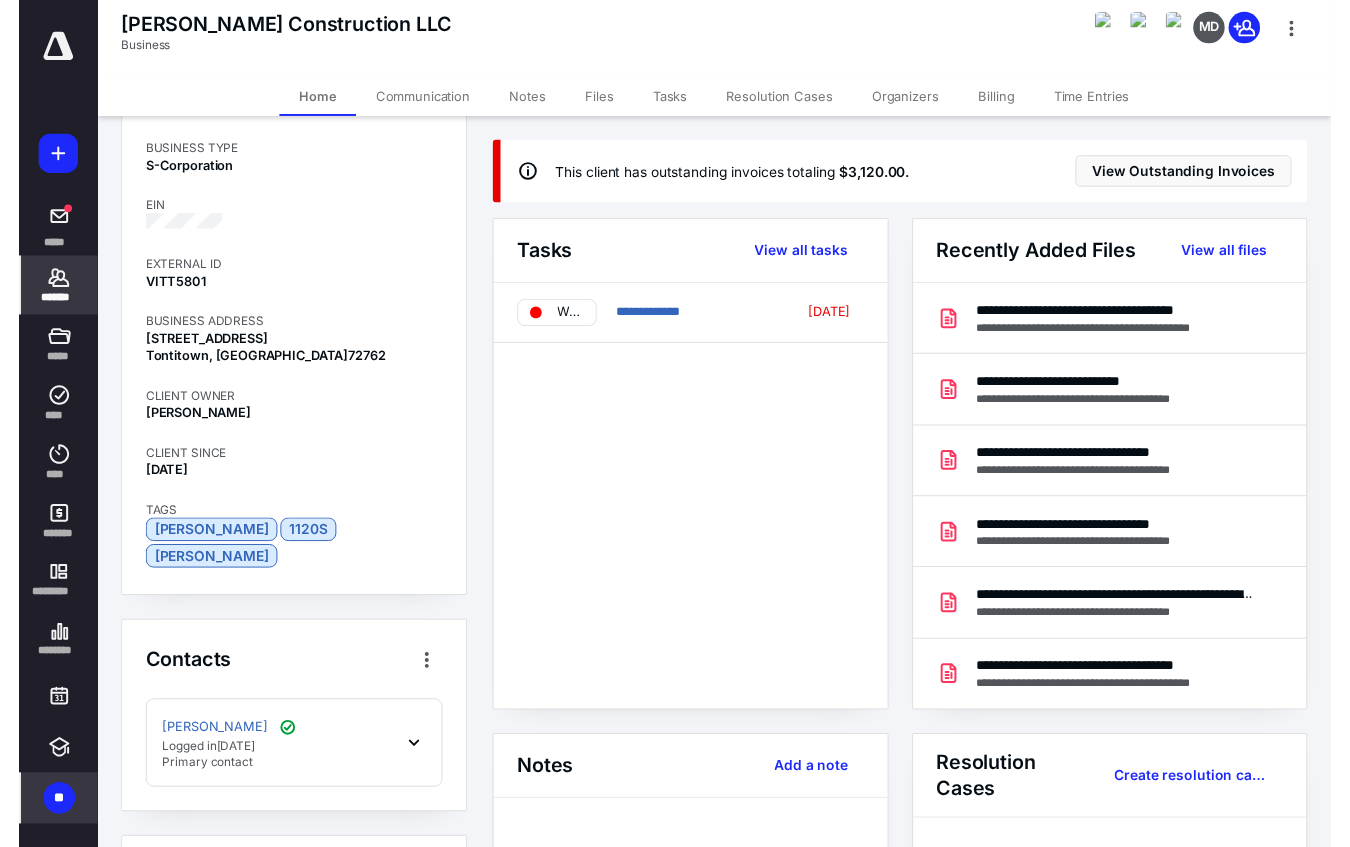 scroll, scrollTop: 201, scrollLeft: 0, axis: vertical 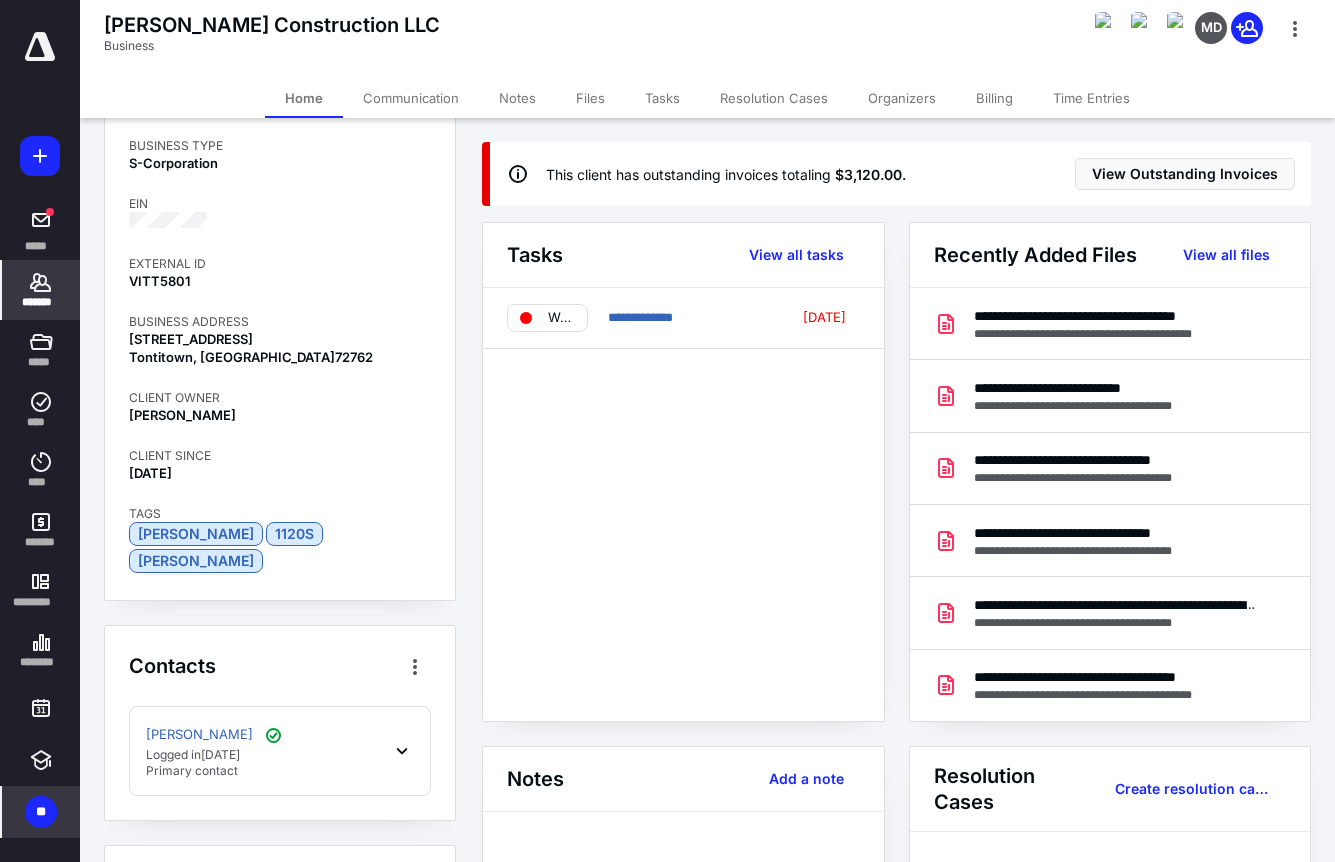 click on "Communication" at bounding box center (411, 98) 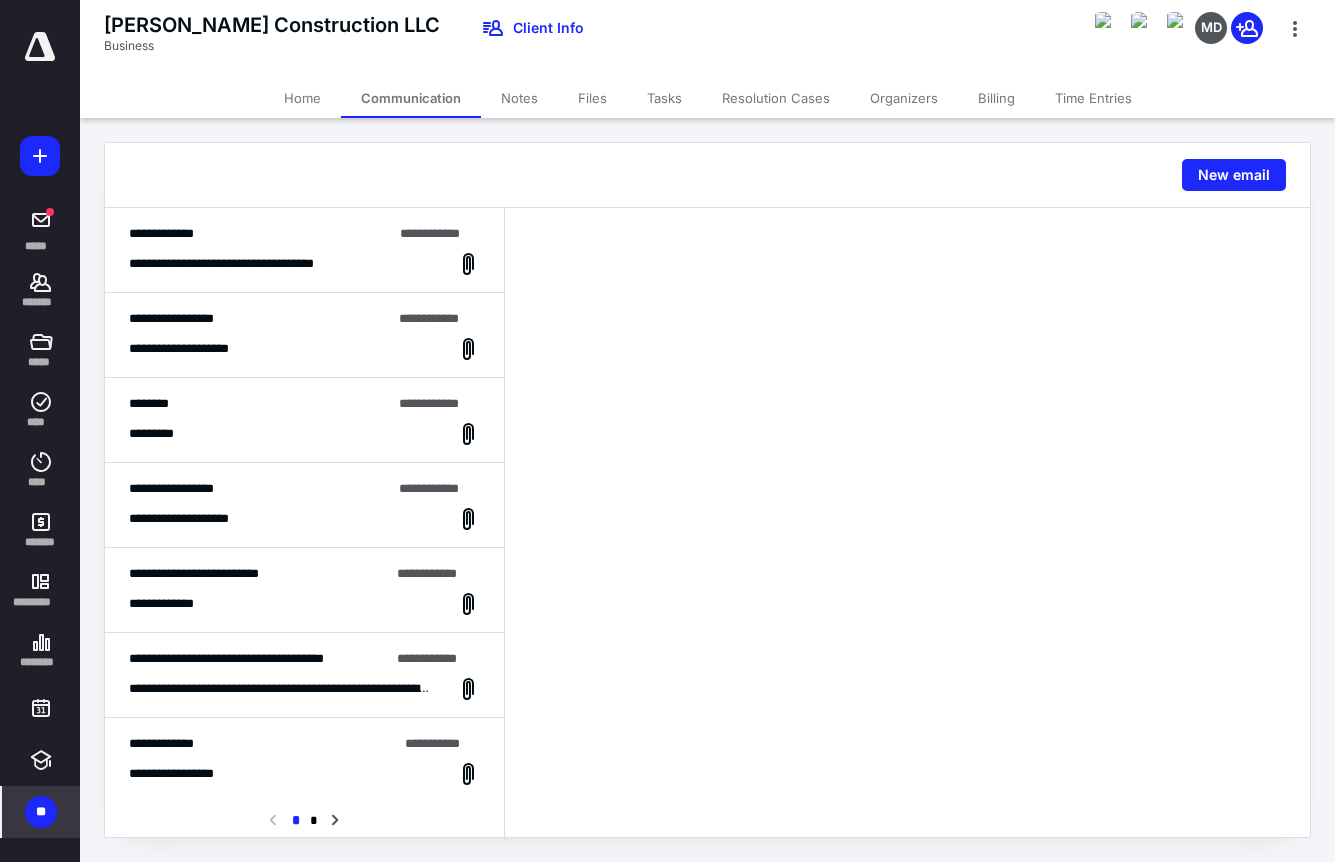 click on "Billing" at bounding box center [996, 98] 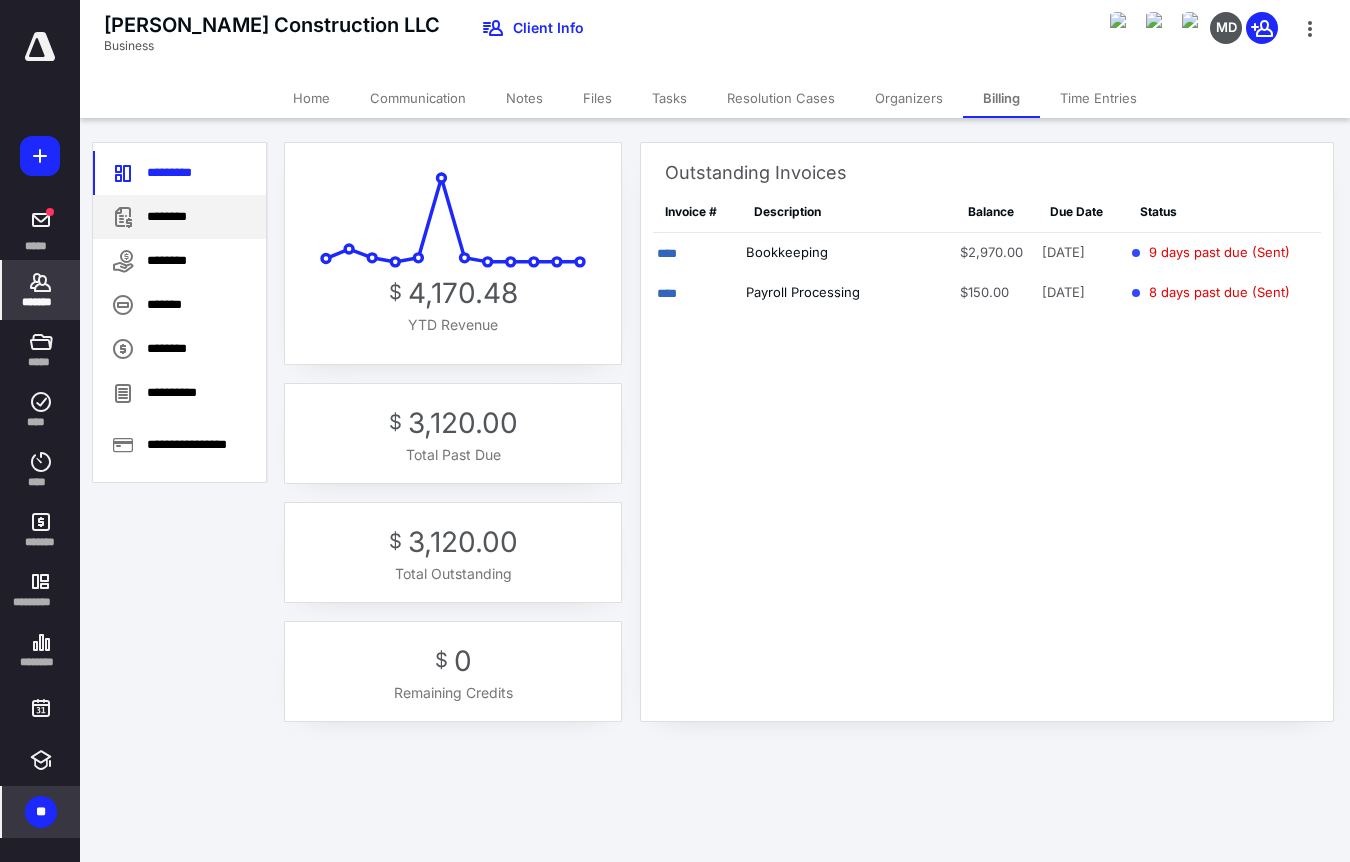 click on "********" at bounding box center [179, 217] 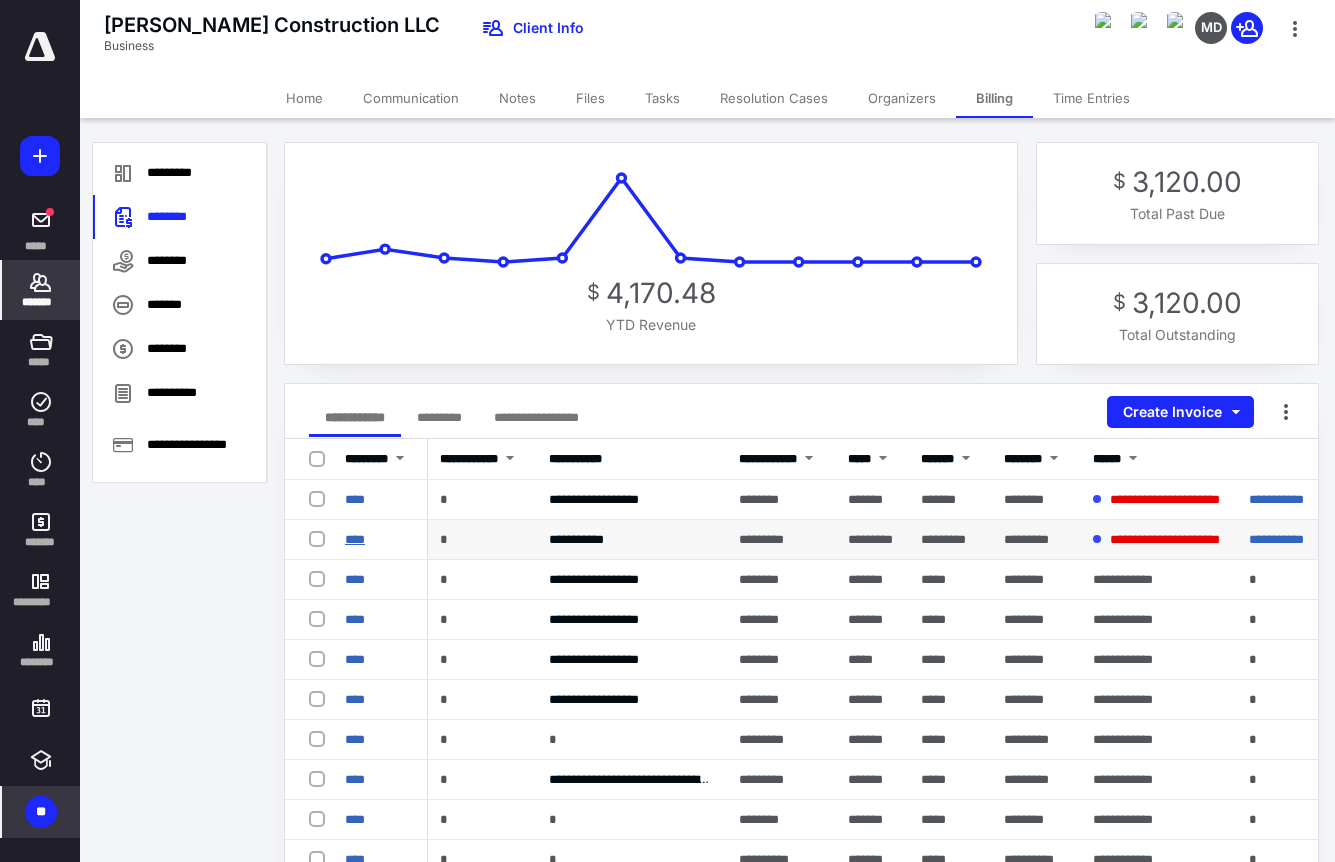 click on "****" at bounding box center (355, 539) 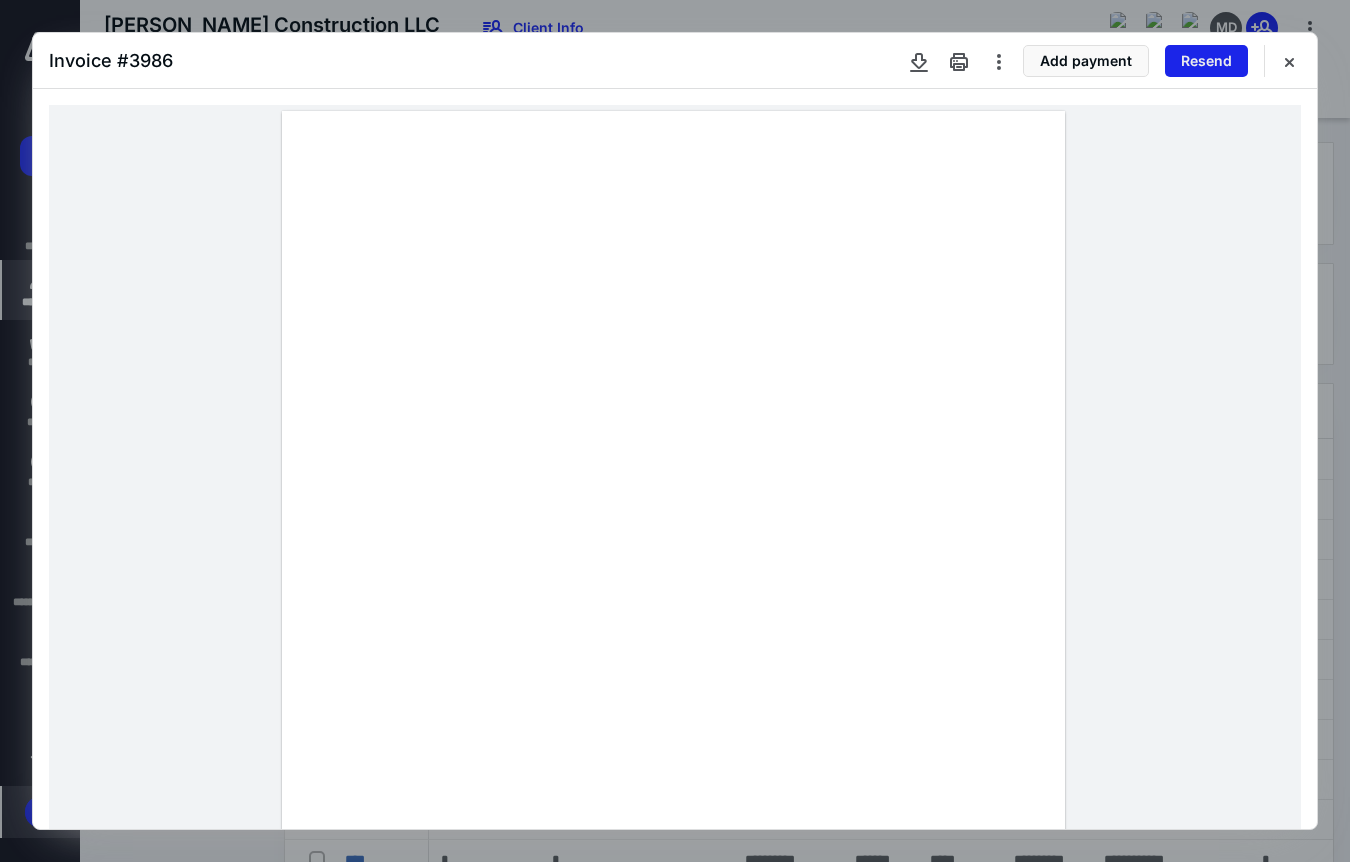 click on "Resend" at bounding box center [1206, 61] 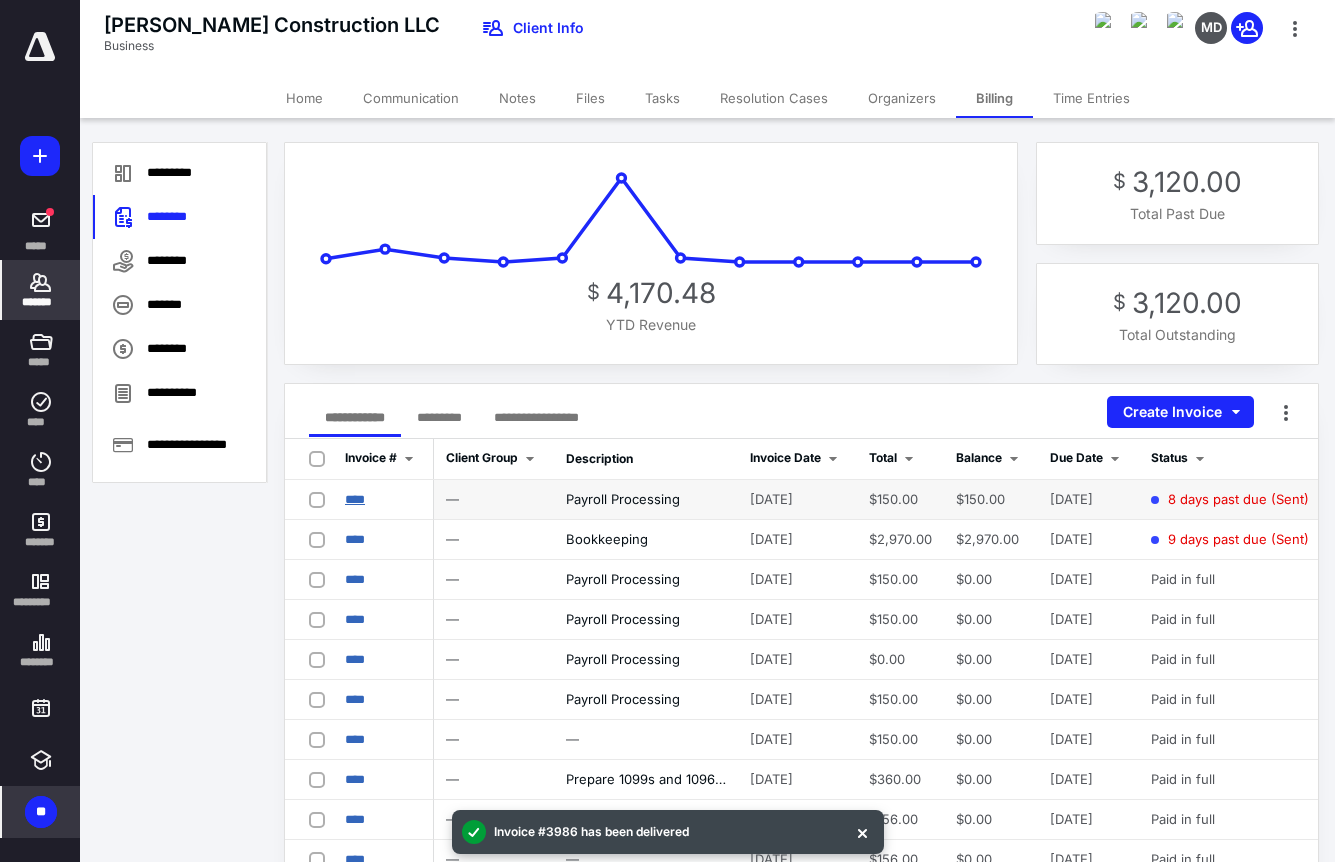 click on "****" at bounding box center [355, 499] 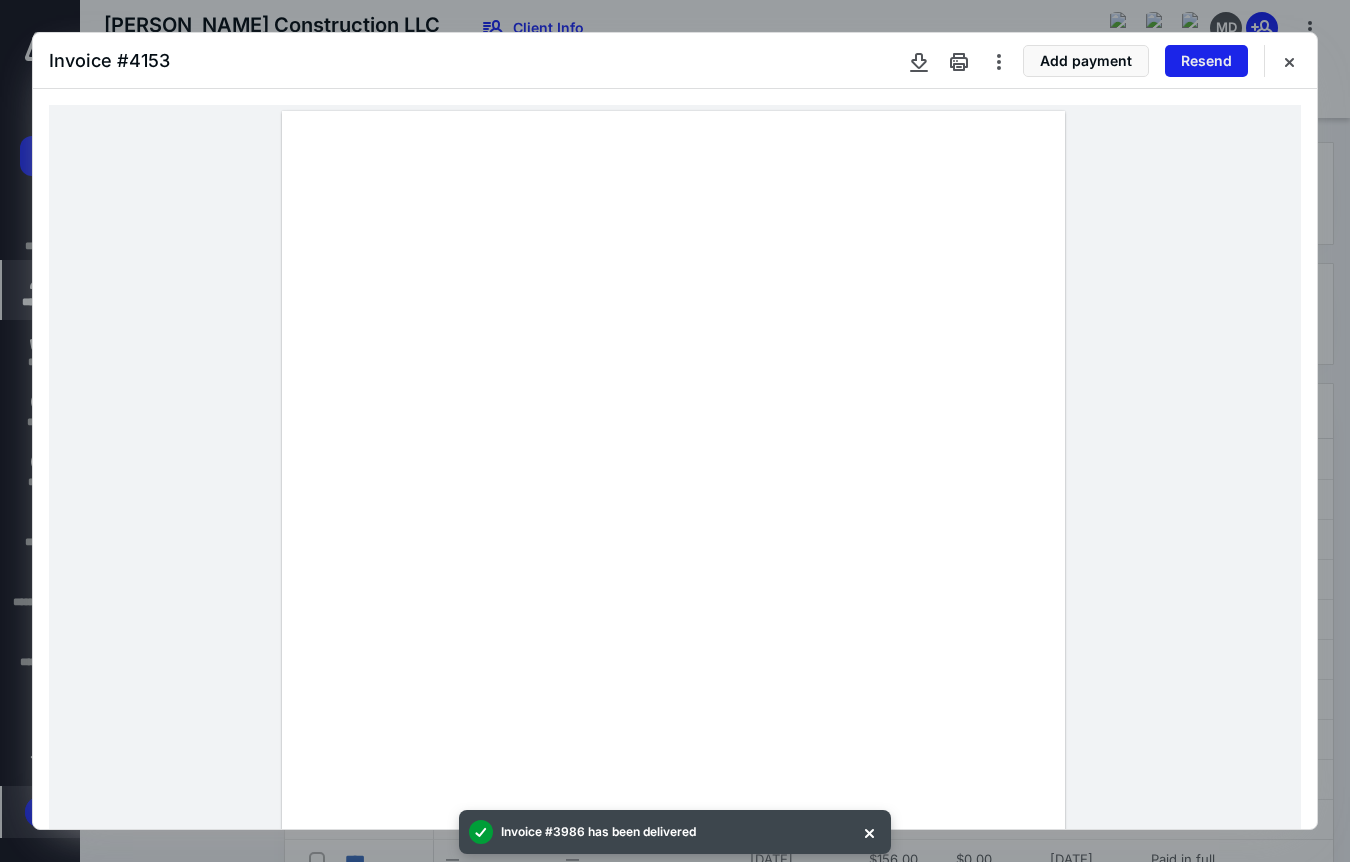 click on "Resend" at bounding box center (1206, 61) 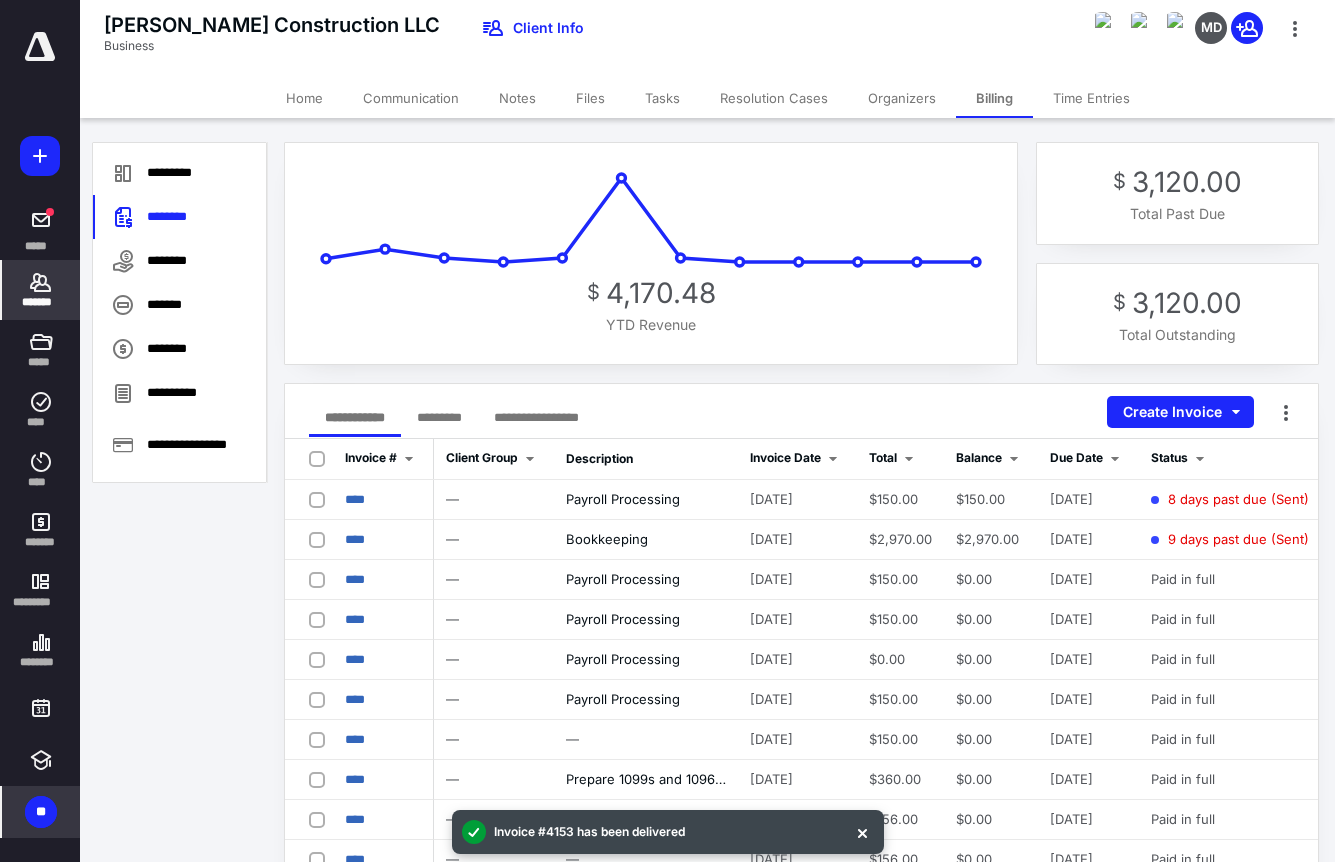 click on "*******" at bounding box center (41, 302) 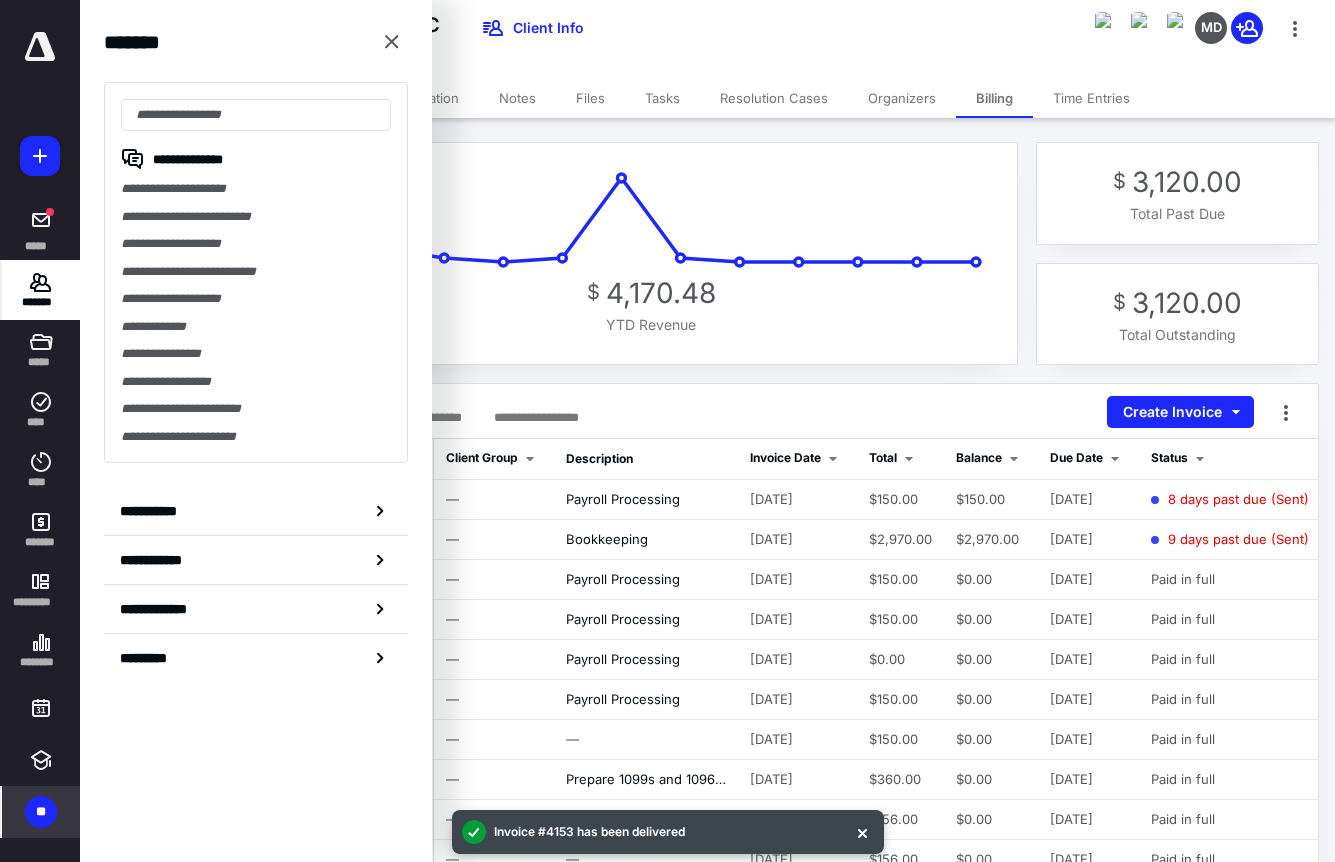 click on "$   4,170.48 YTD Revenue" at bounding box center (651, 253) 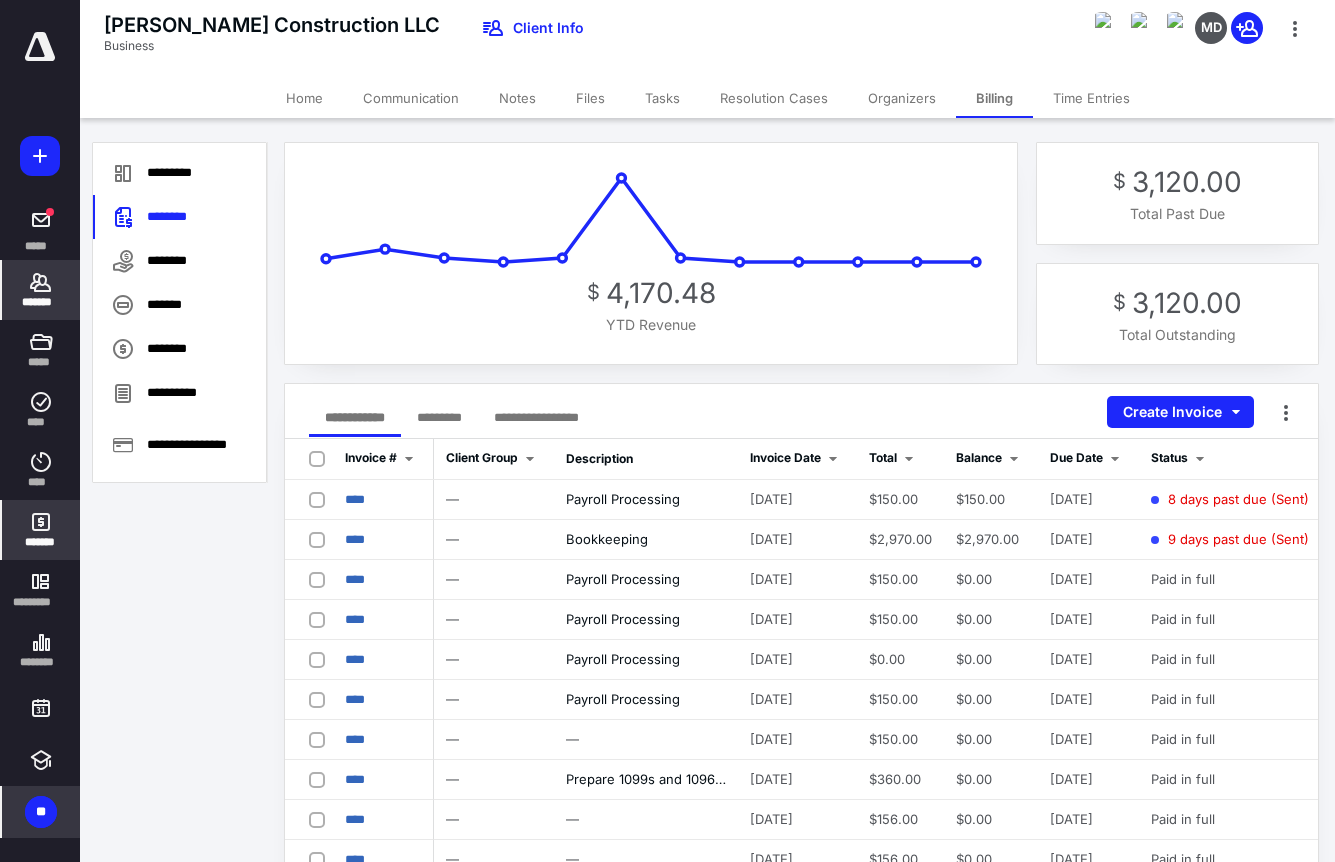 click 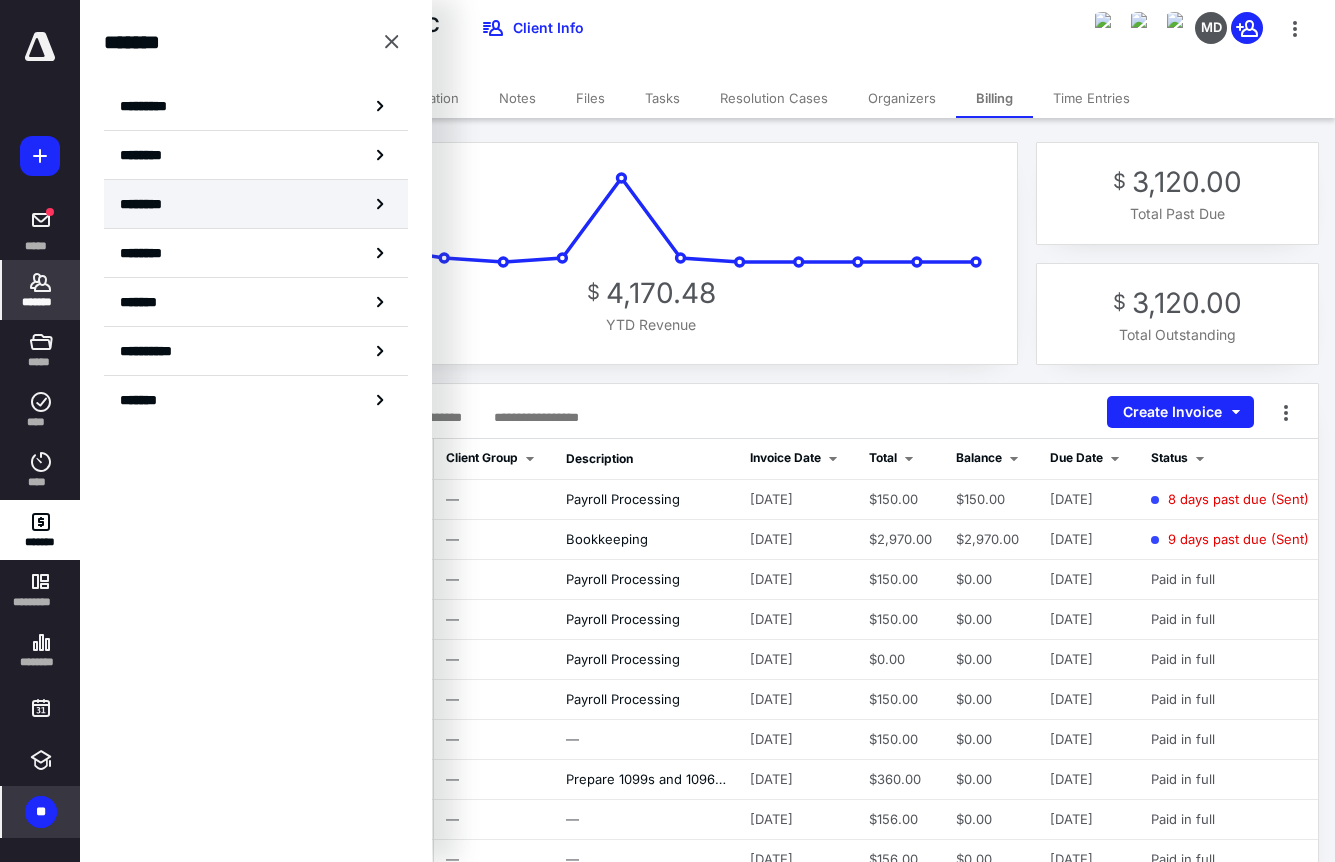 click on "********" at bounding box center (153, 204) 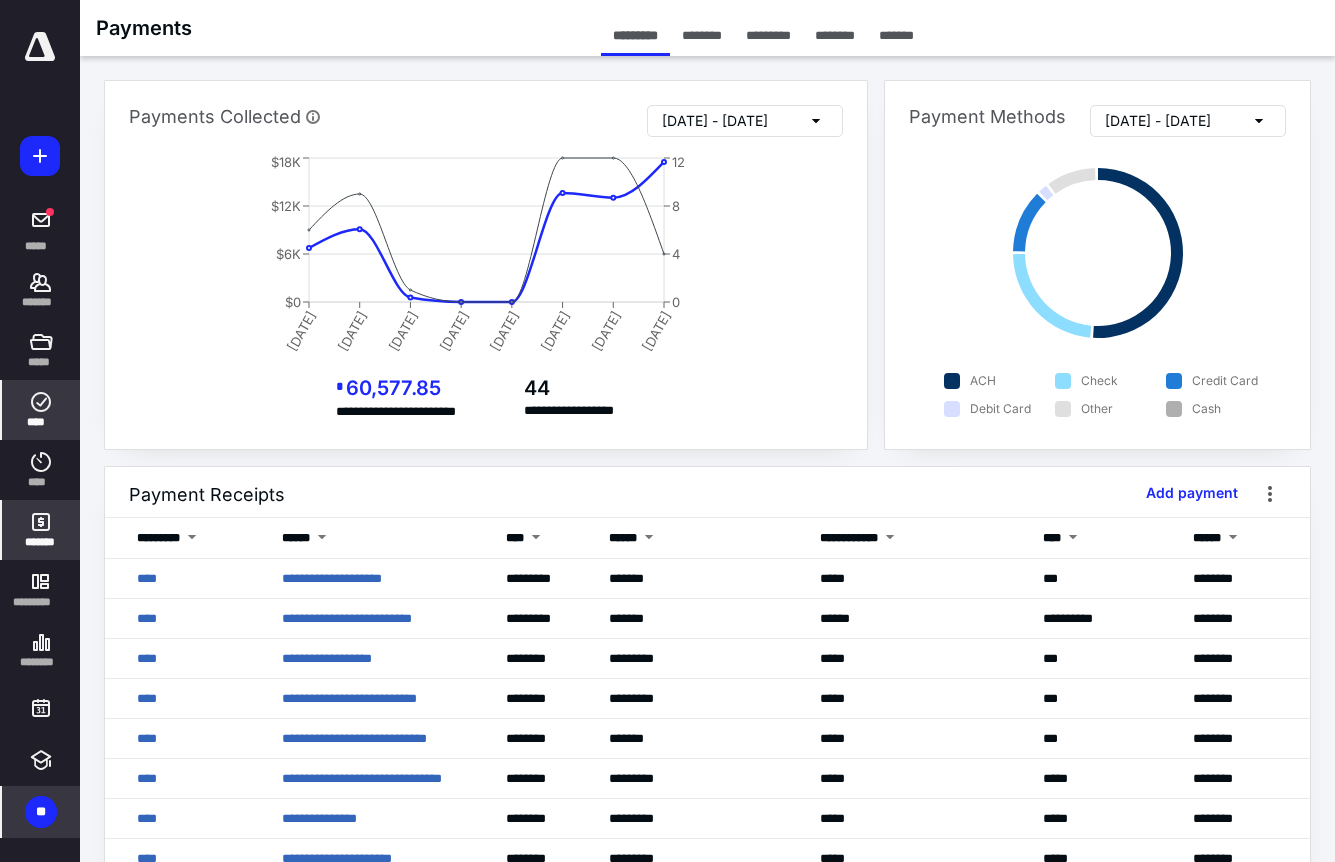 click 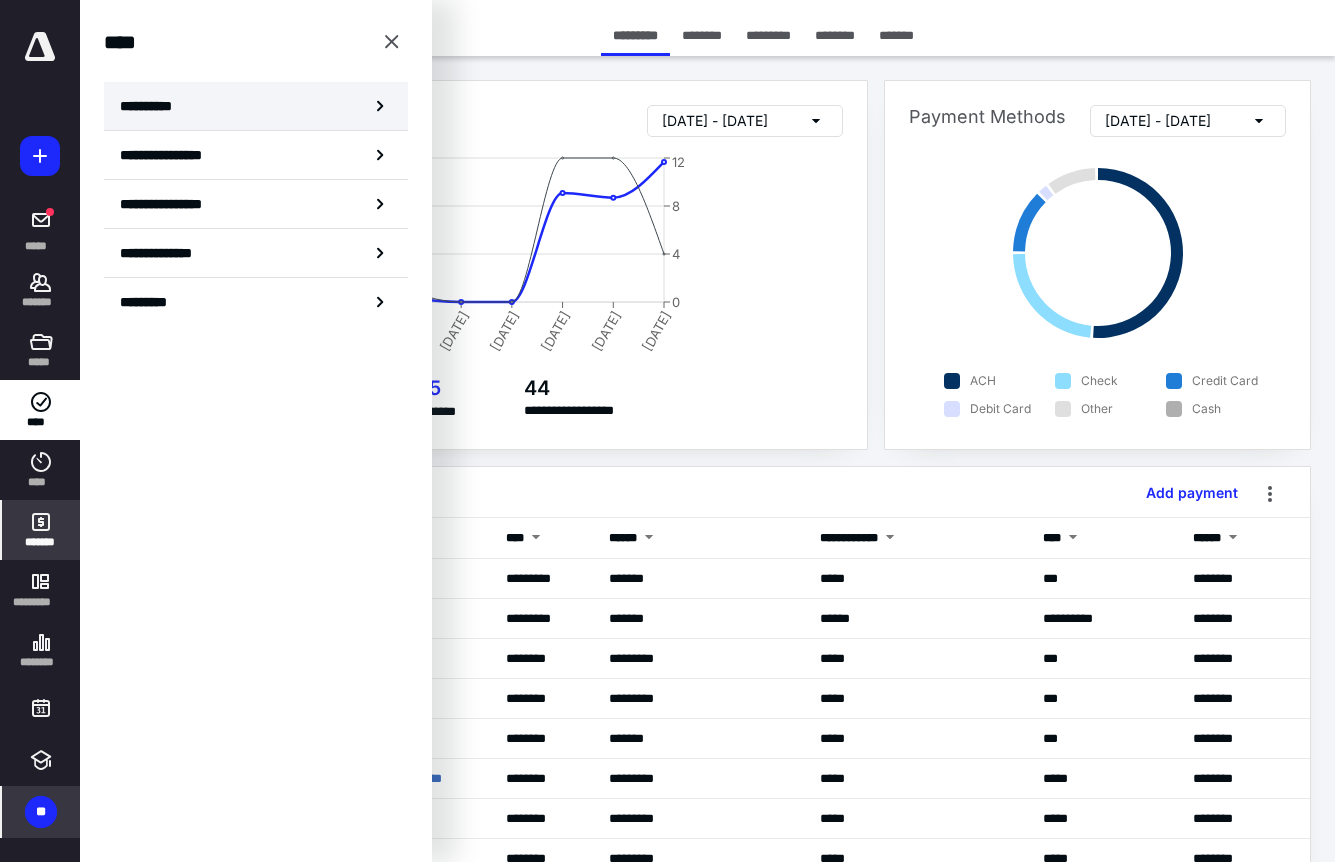 click on "**********" at bounding box center [153, 106] 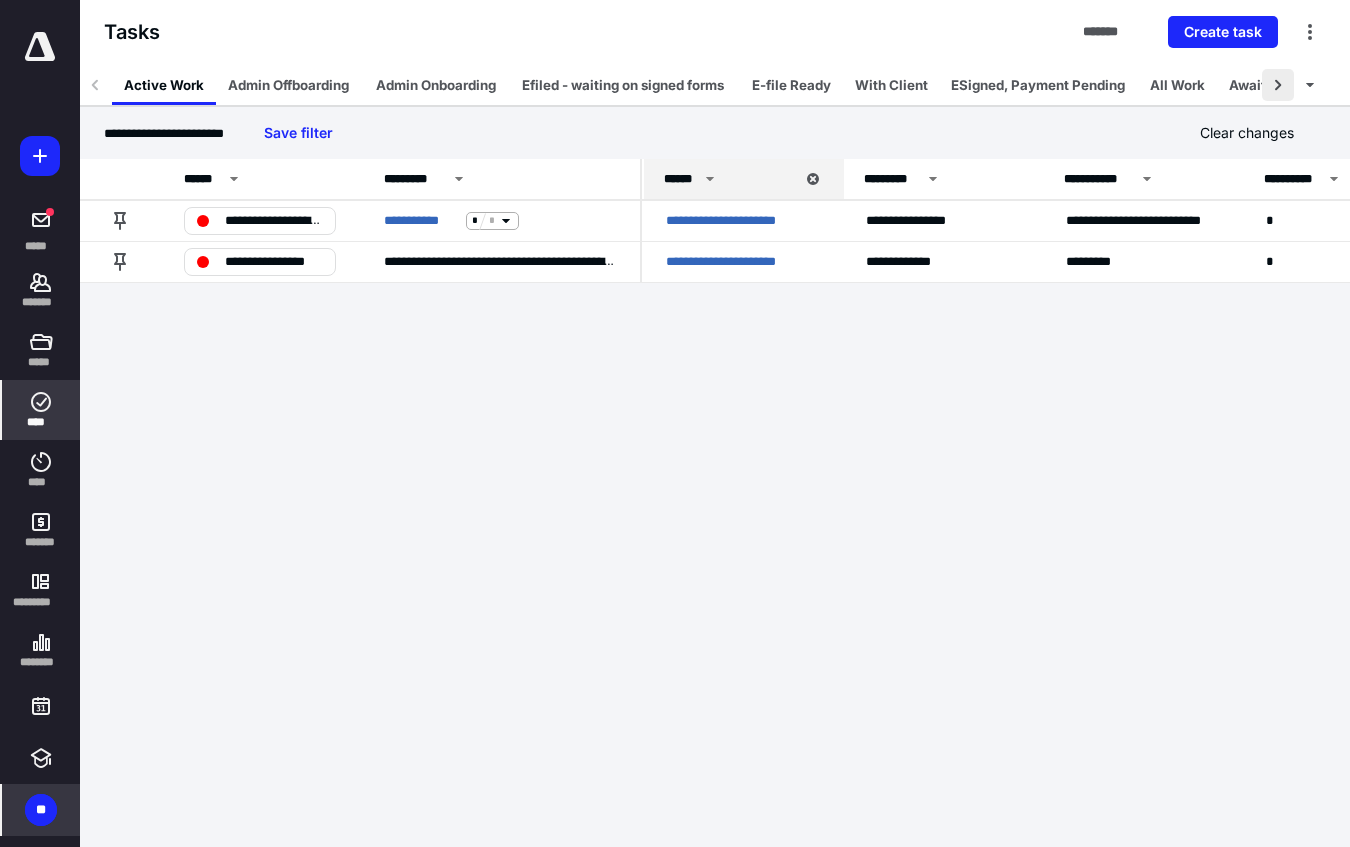 click at bounding box center (1278, 85) 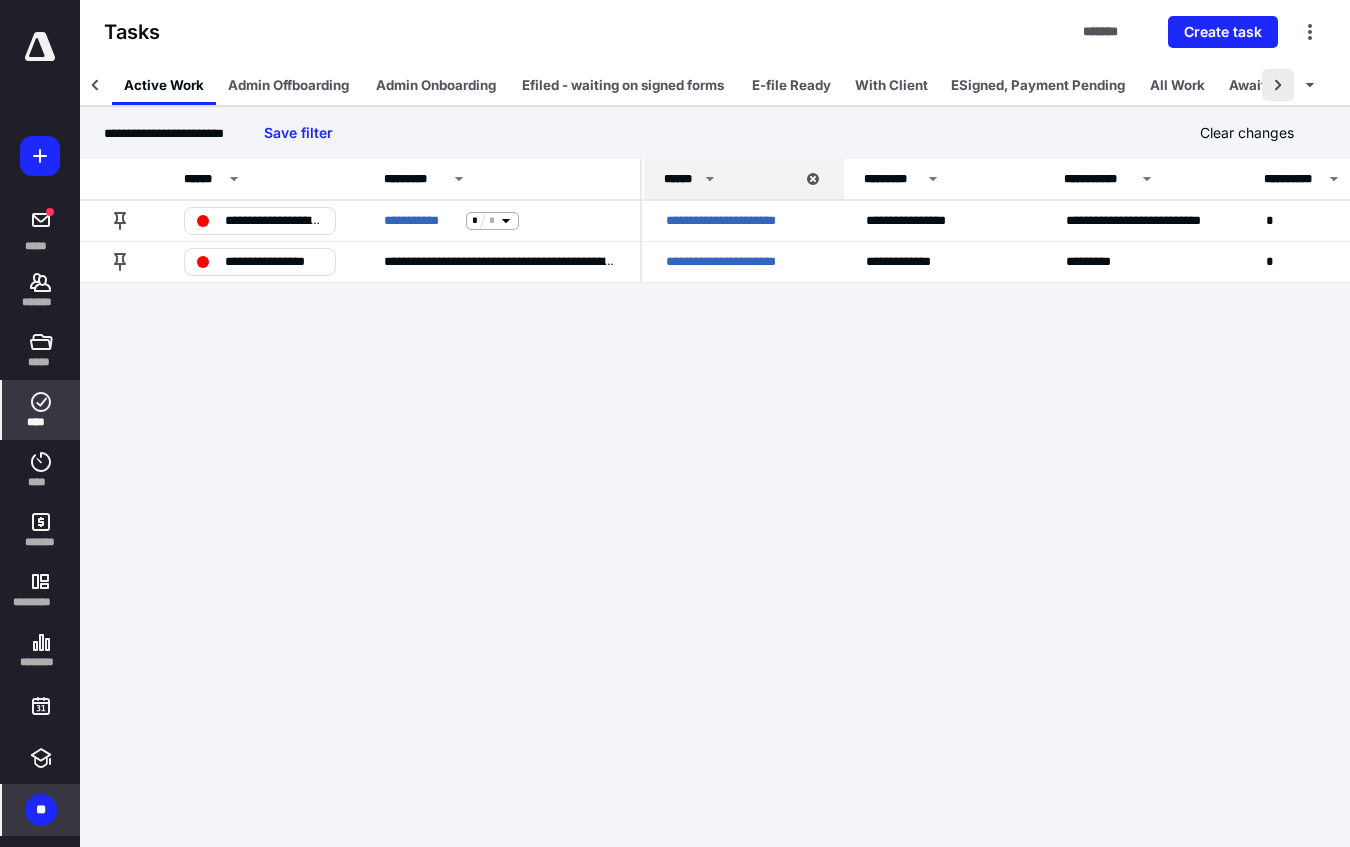 scroll, scrollTop: 0, scrollLeft: 104, axis: horizontal 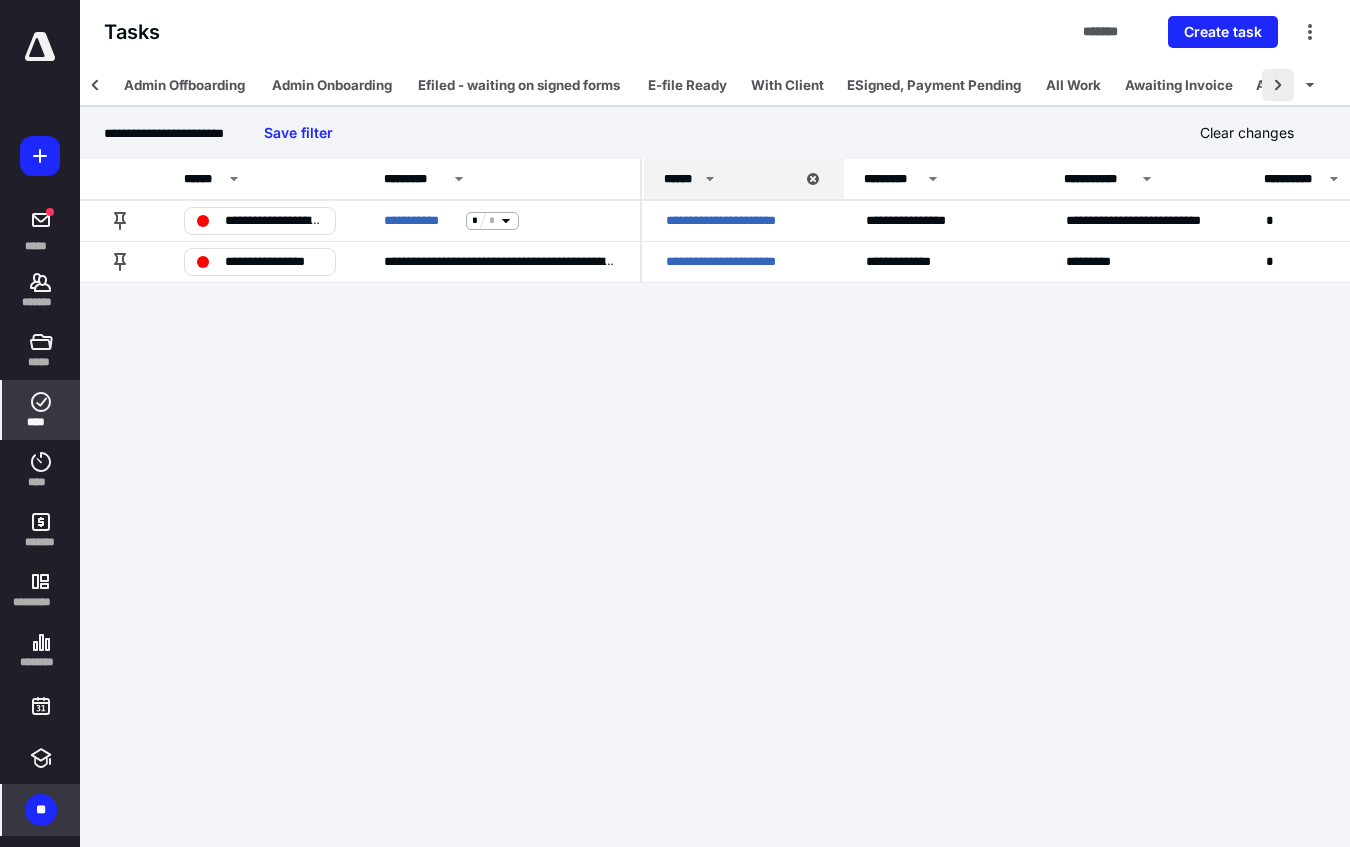 click at bounding box center [1278, 85] 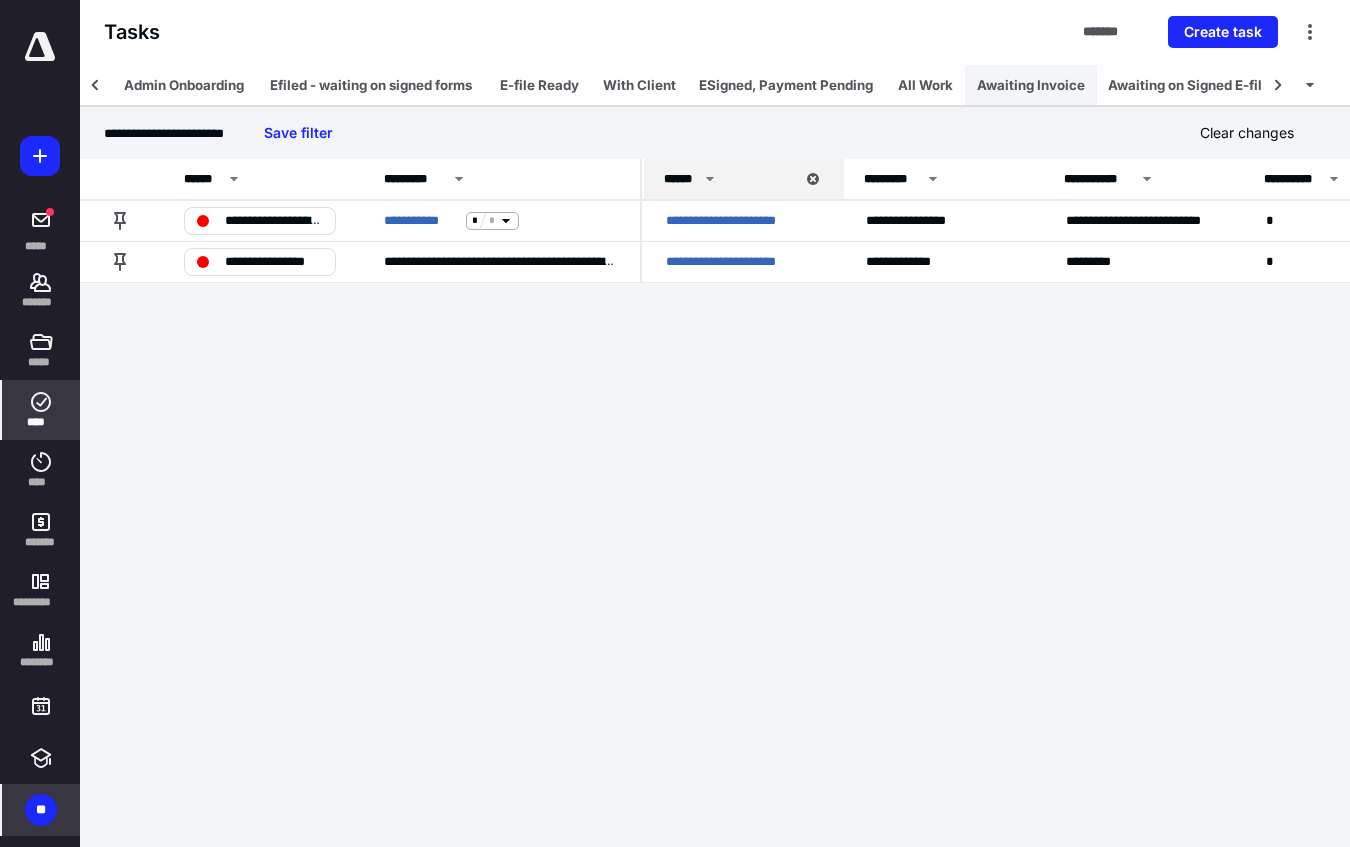 click on "Awaiting Invoice" at bounding box center (1031, 85) 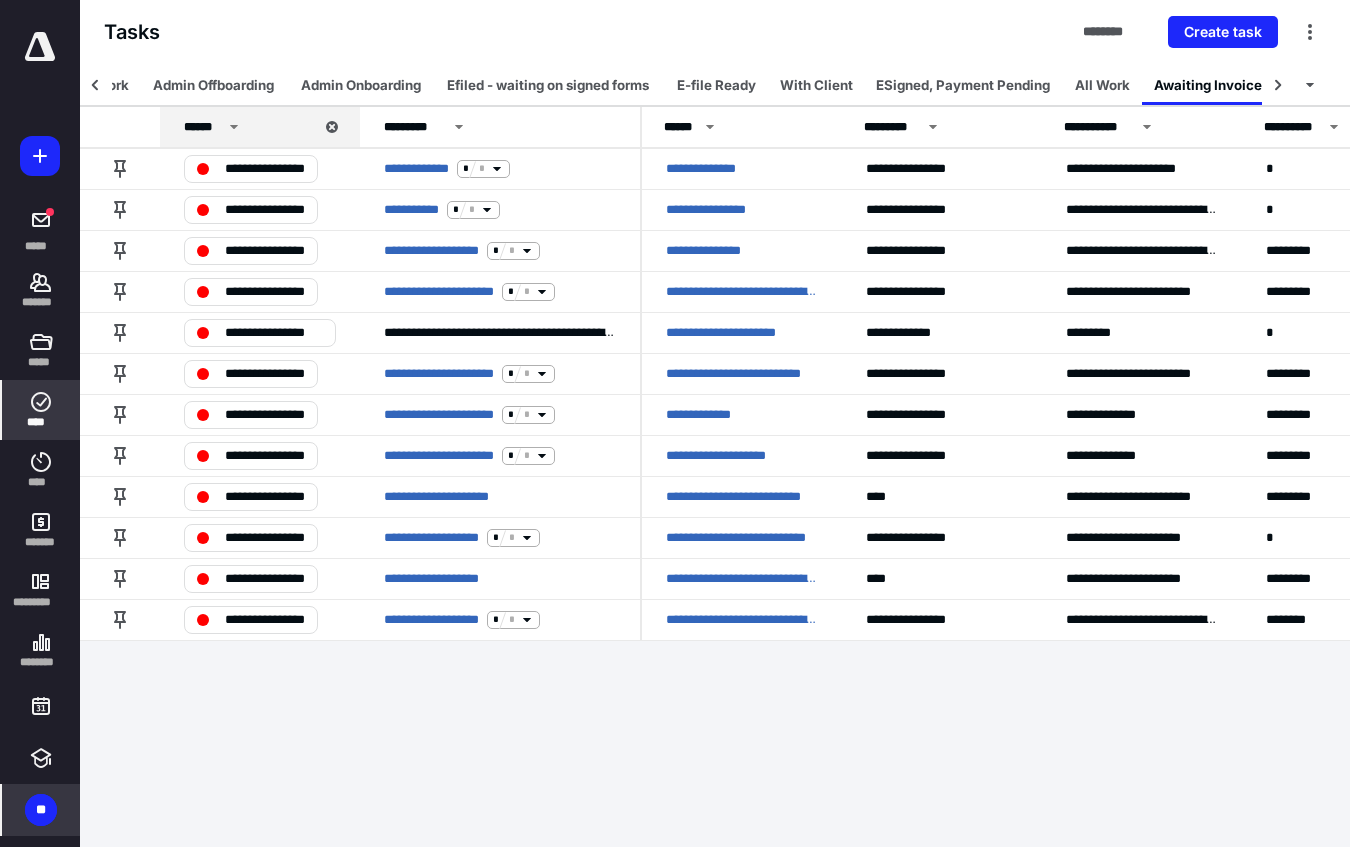 scroll, scrollTop: 0, scrollLeft: 86, axis: horizontal 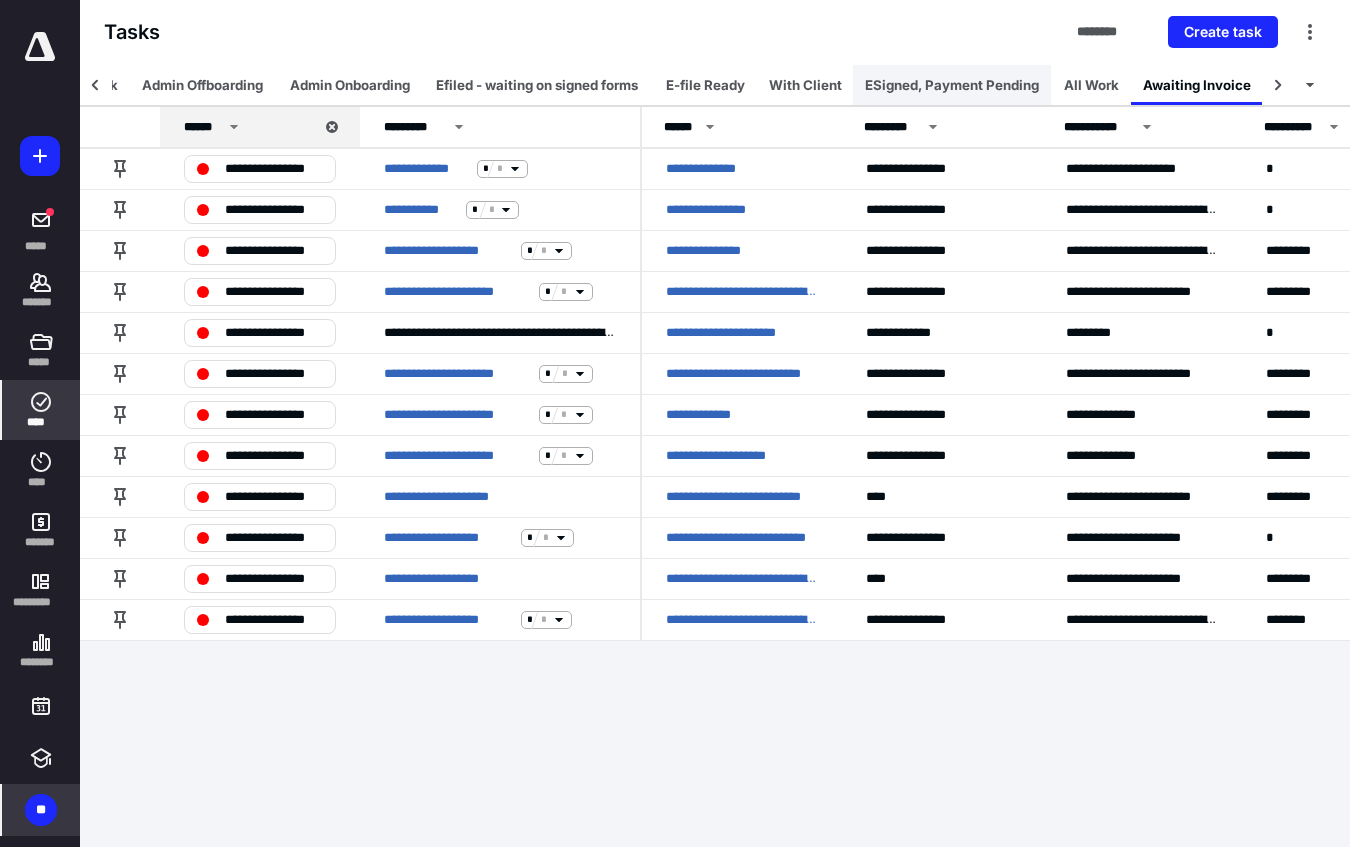 click on "ESigned, Payment Pending" at bounding box center [952, 85] 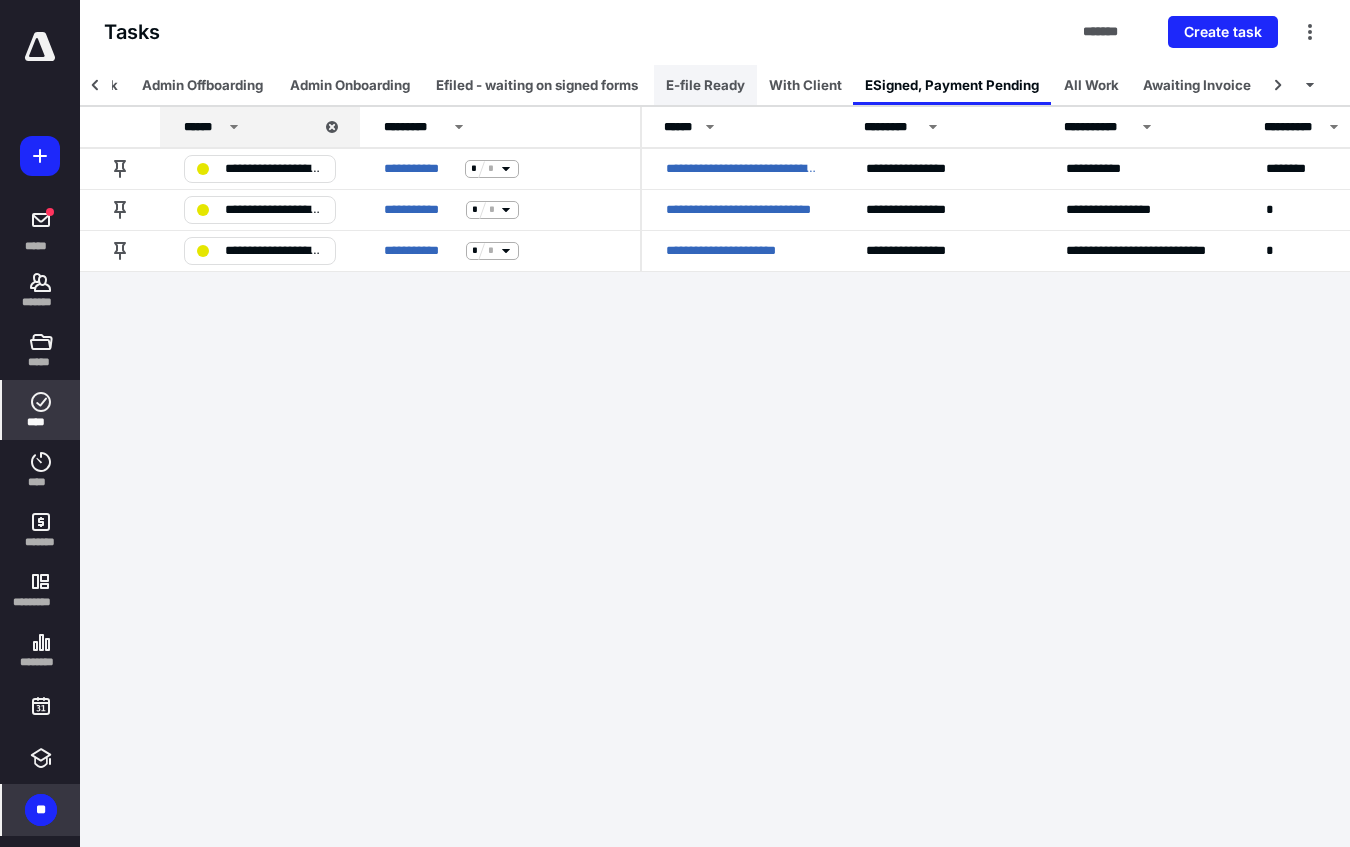 click on "E-file Ready" at bounding box center [705, 85] 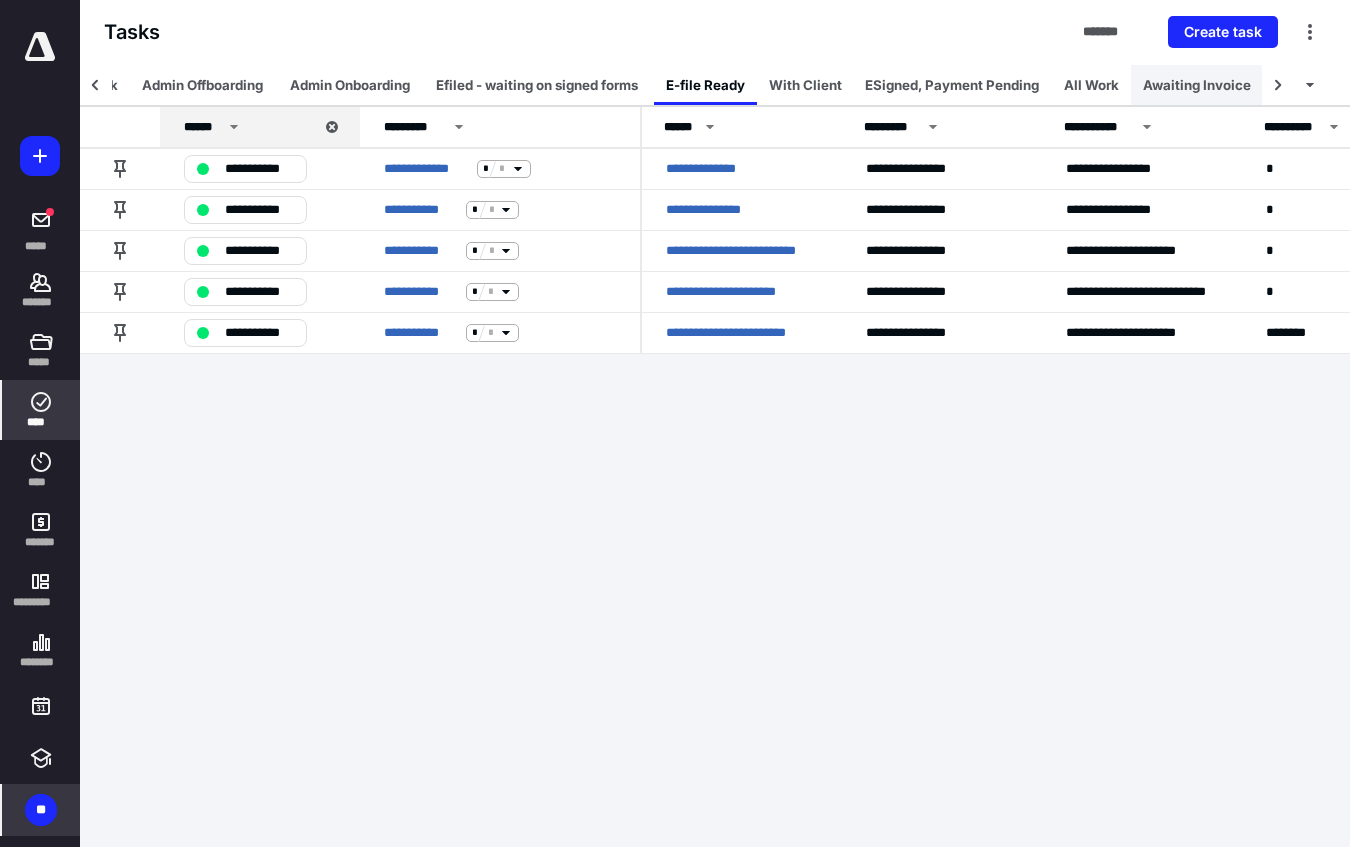 click on "Awaiting Invoice" at bounding box center [1197, 85] 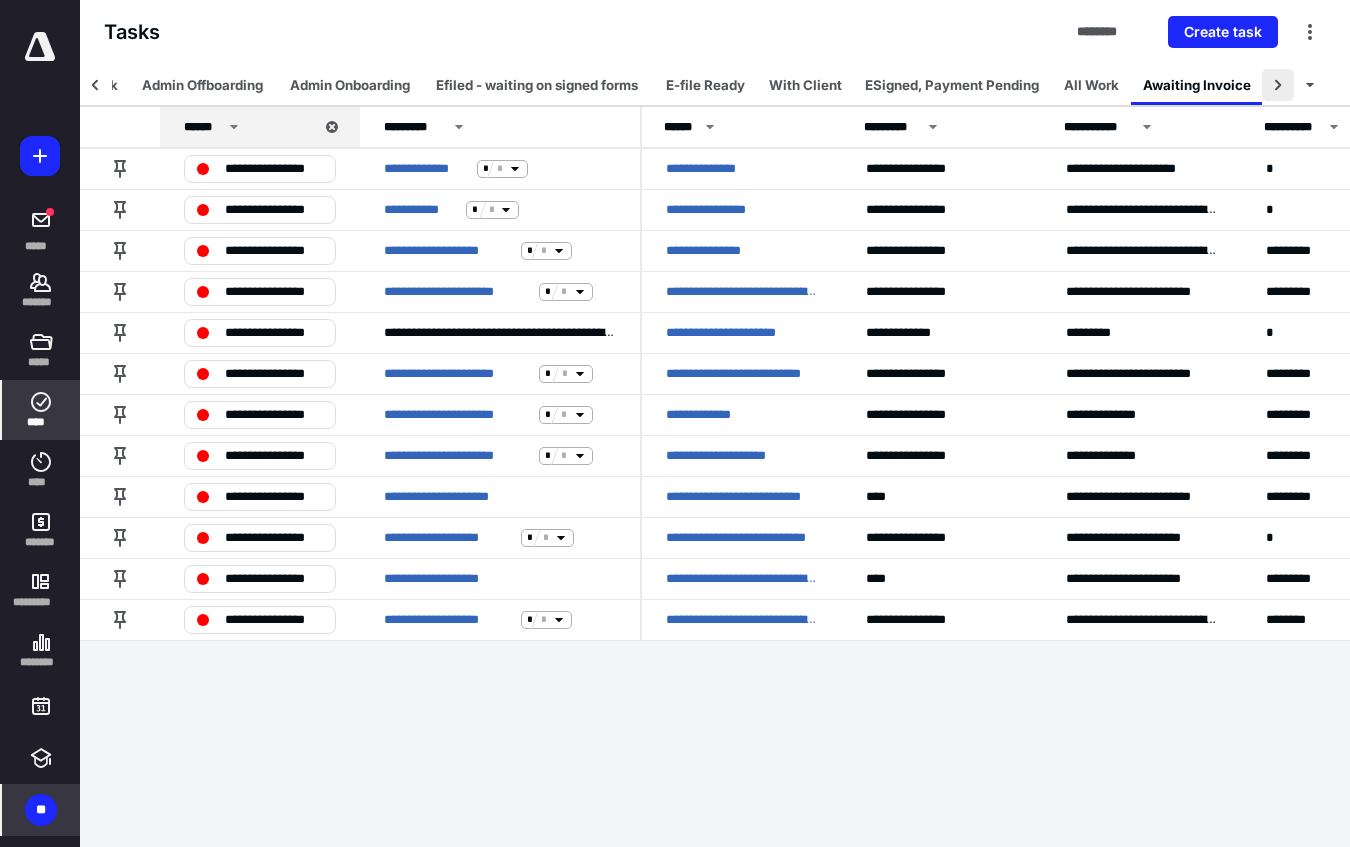 click at bounding box center (1278, 85) 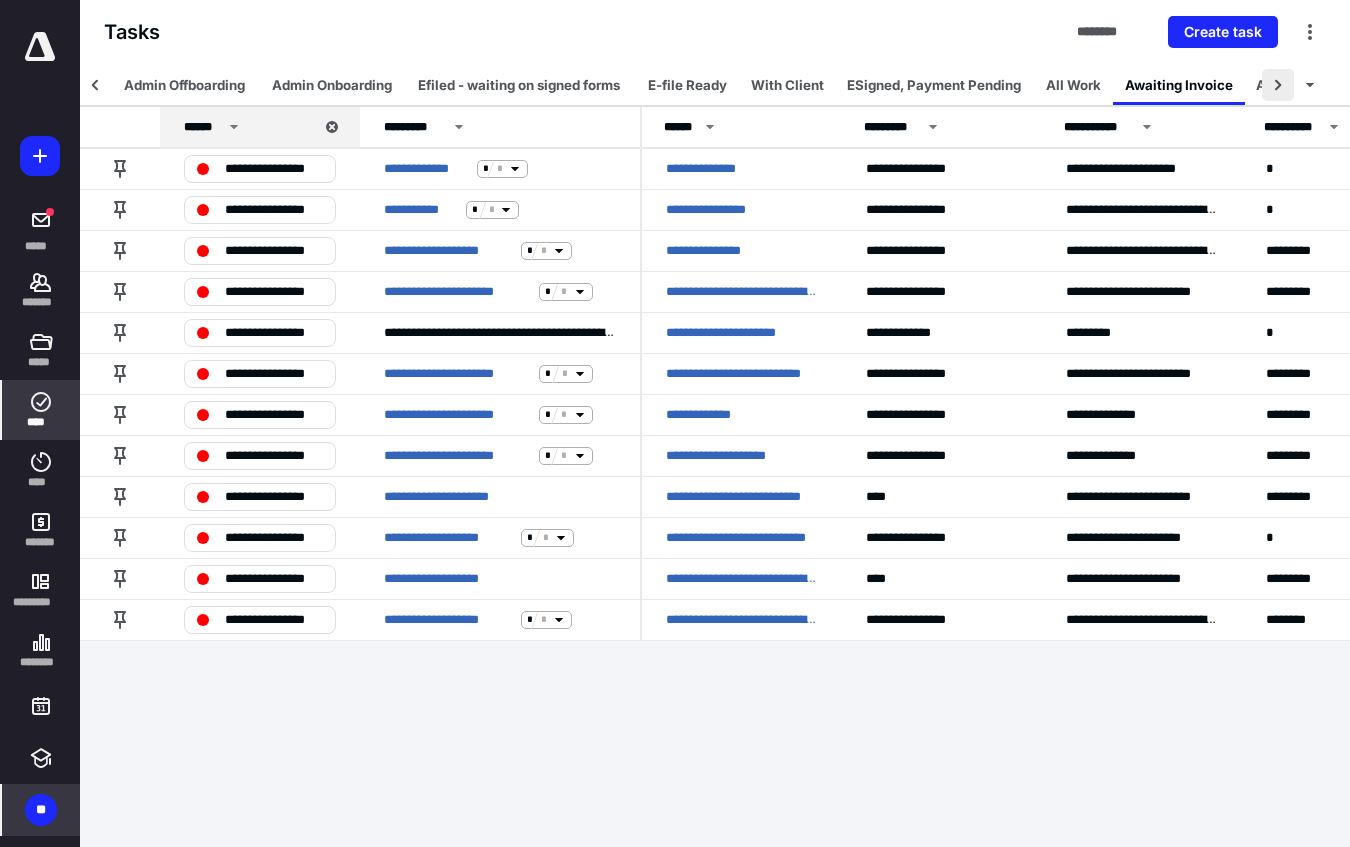 click at bounding box center (1278, 85) 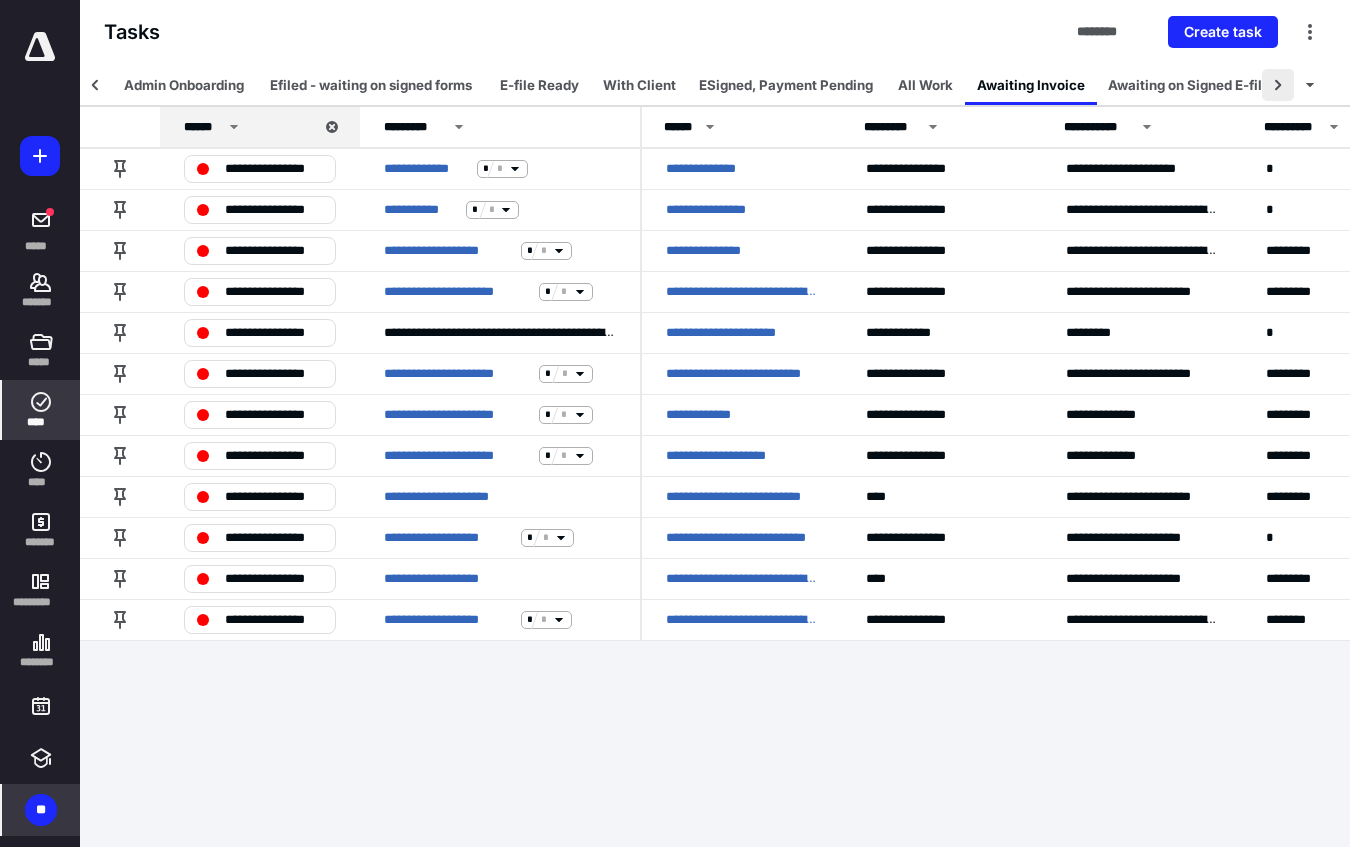 click at bounding box center [1278, 85] 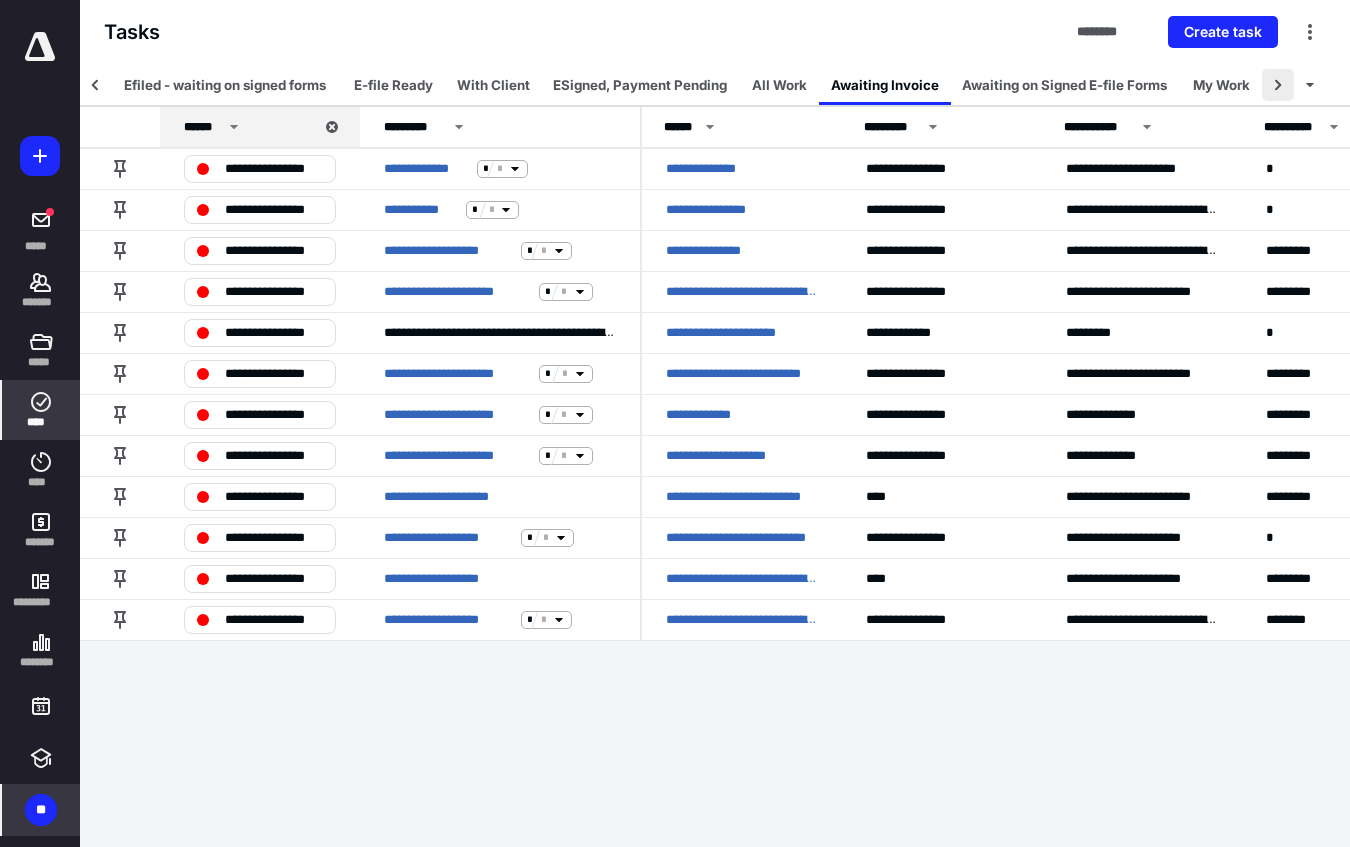 click at bounding box center [1278, 85] 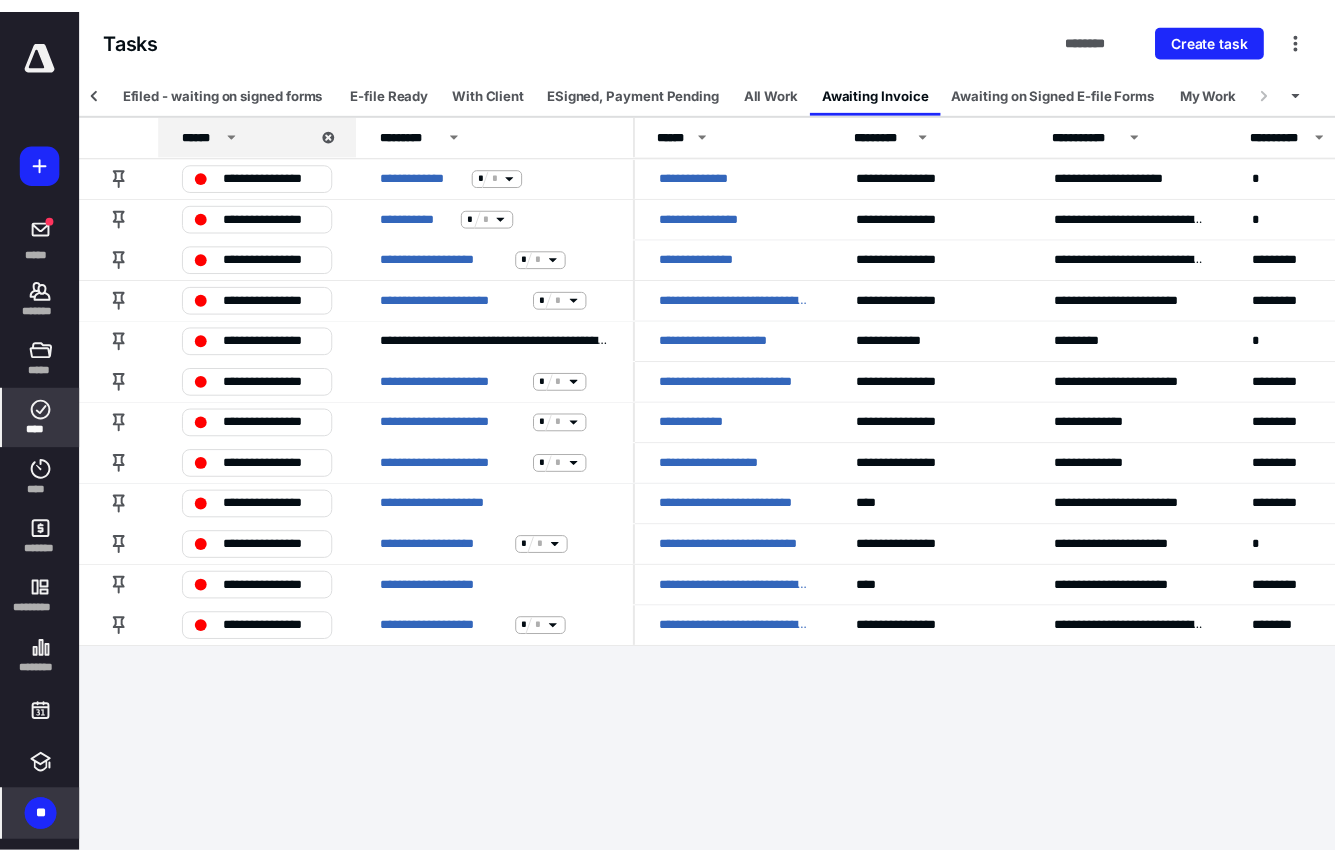 scroll, scrollTop: 0, scrollLeft: 515, axis: horizontal 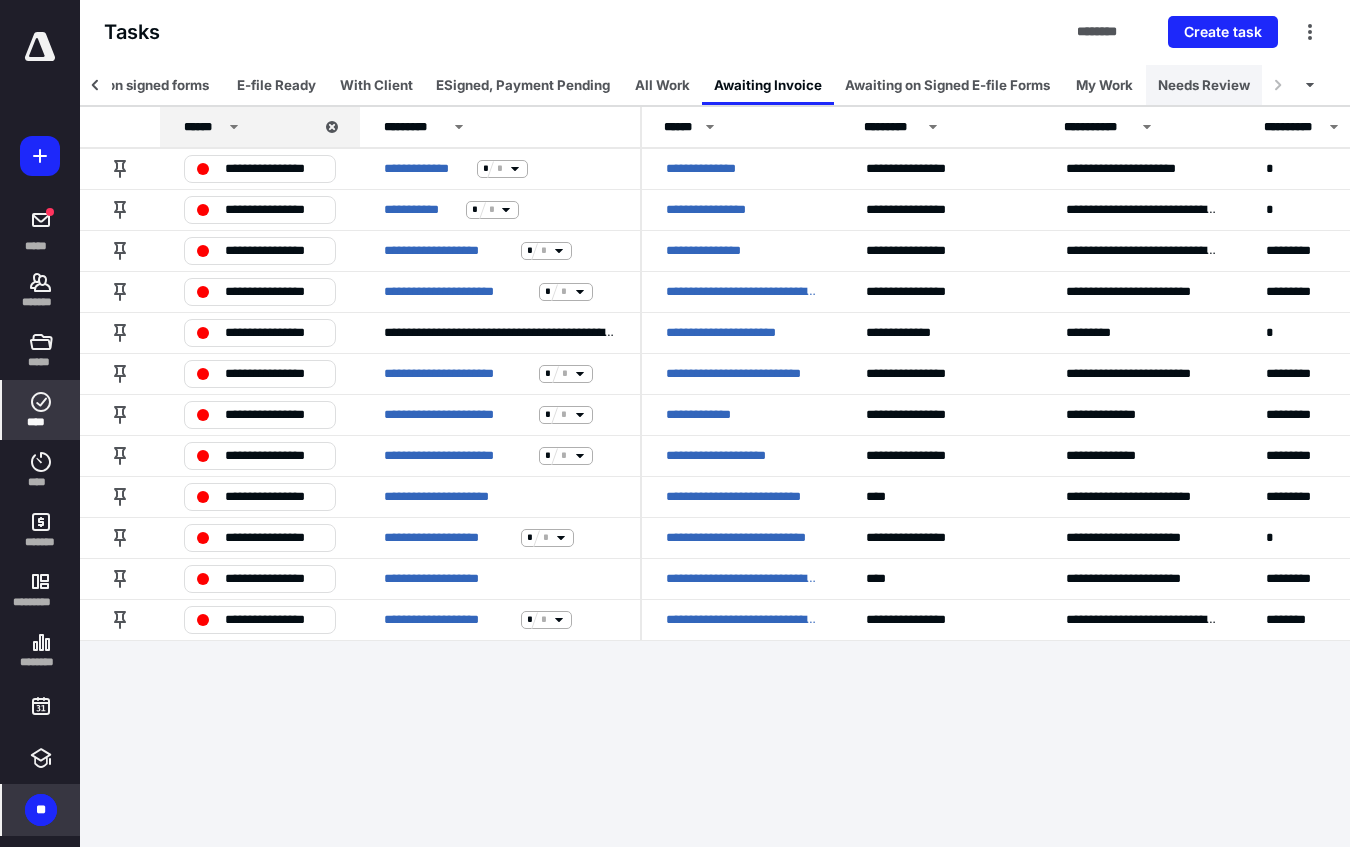 click on "Needs Review" at bounding box center (1204, 85) 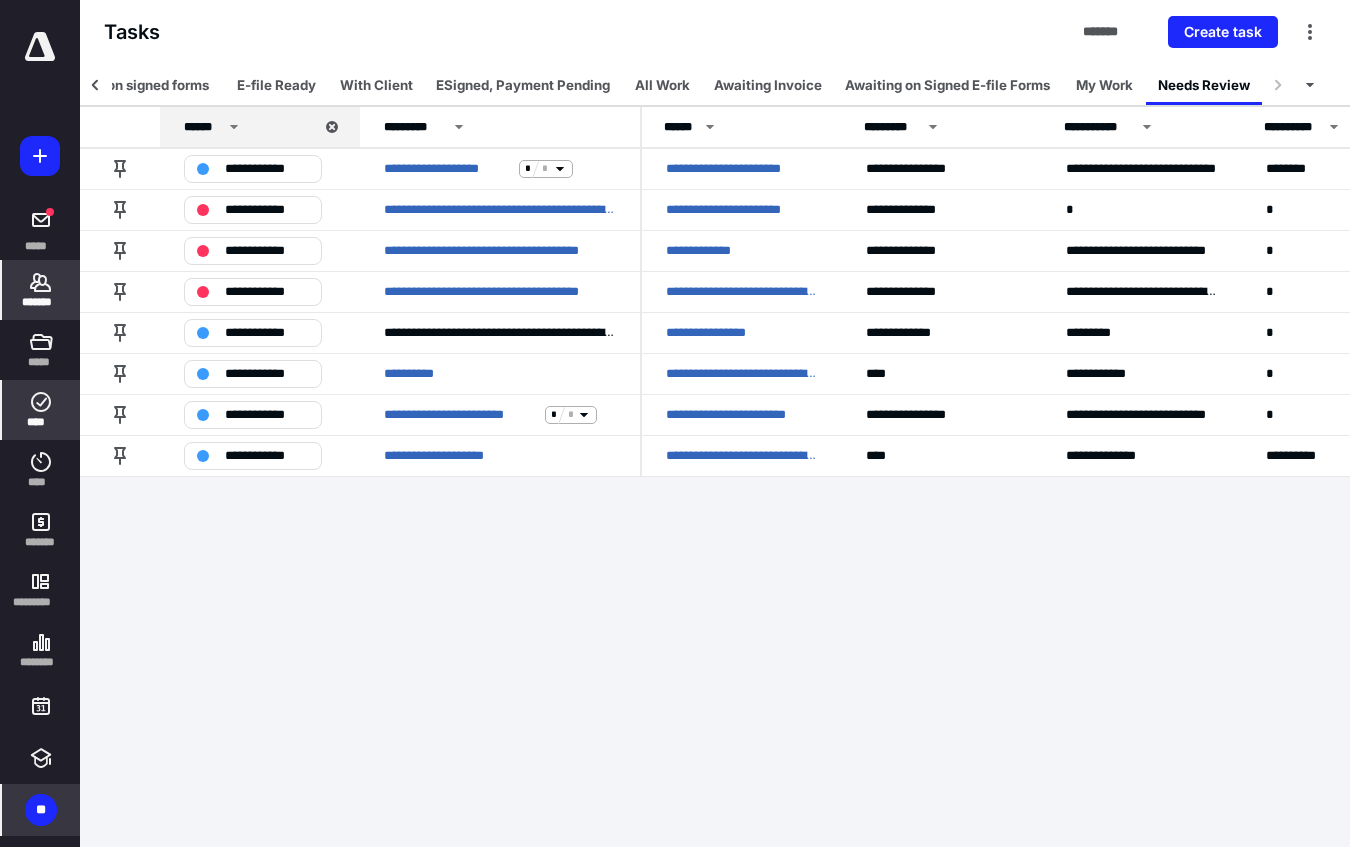 click 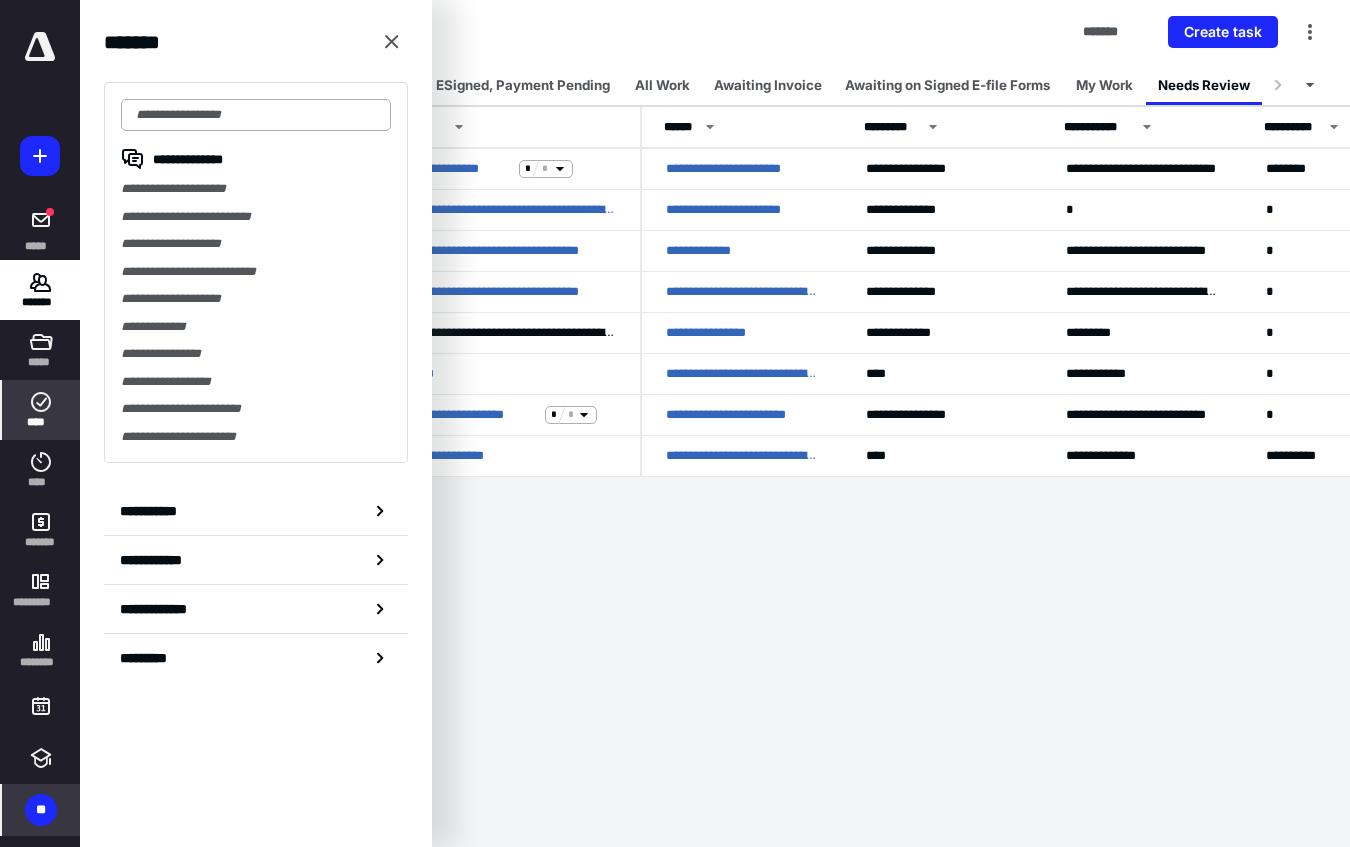 click at bounding box center (256, 115) 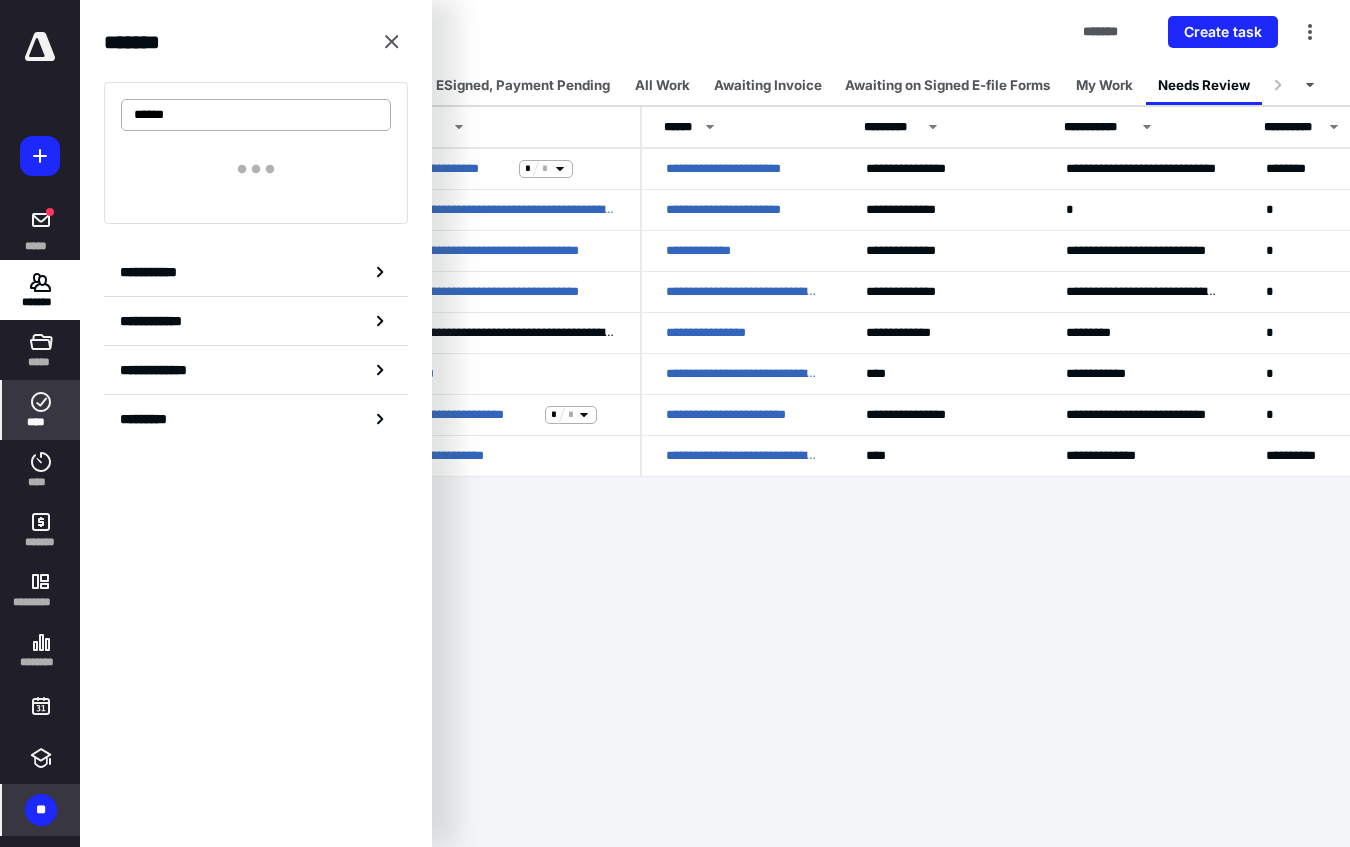 type on "******" 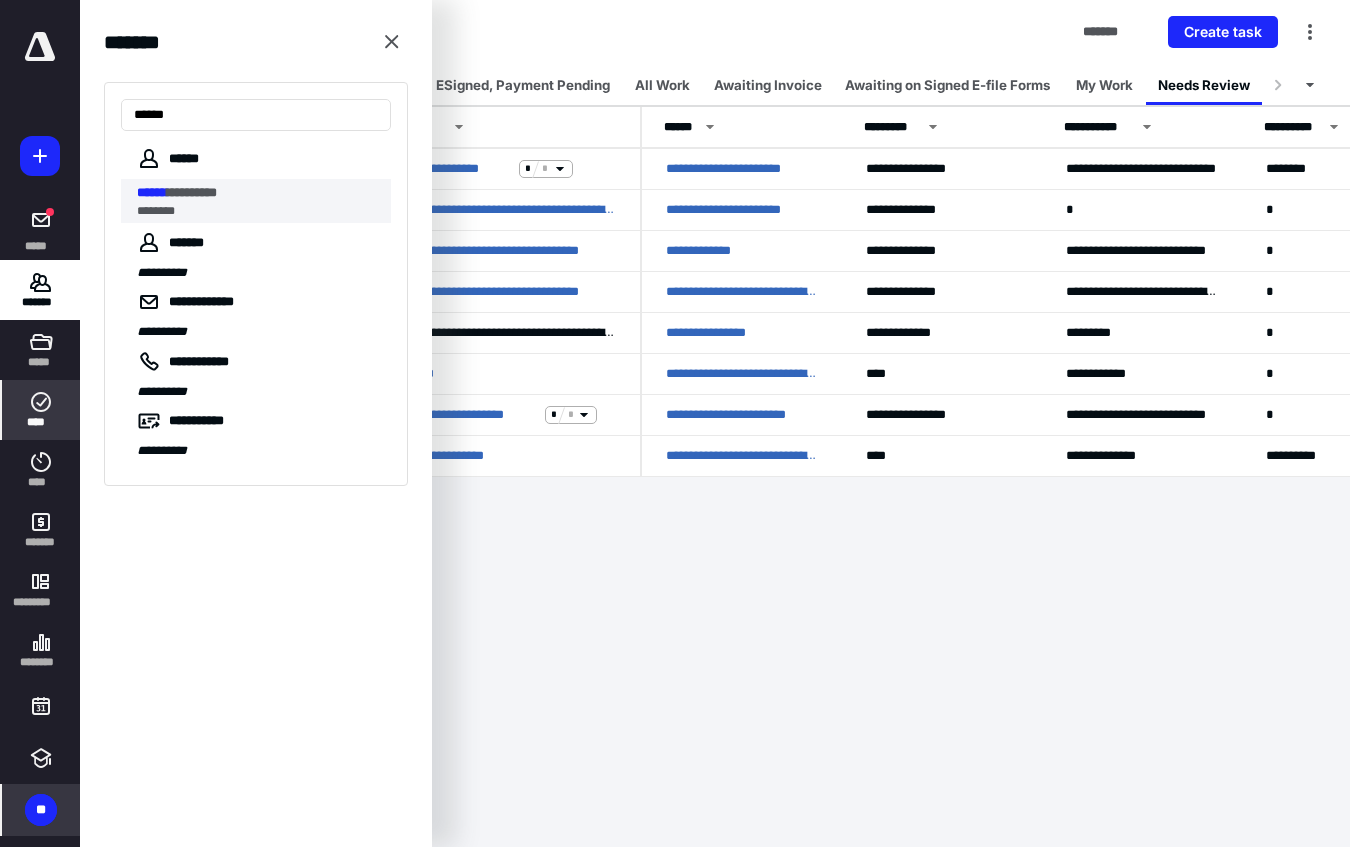 click on "*********" at bounding box center [192, 192] 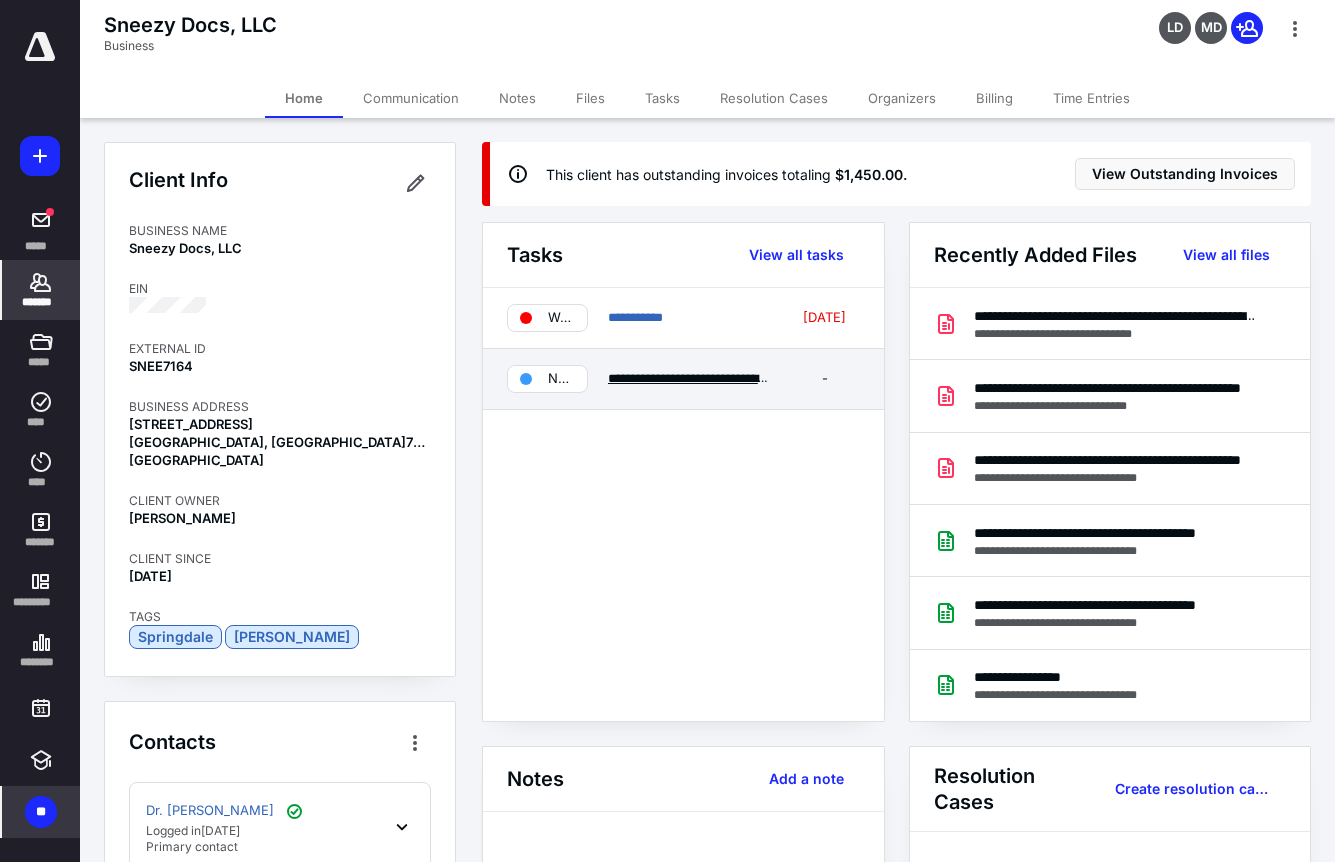 click on "**********" at bounding box center (778, 378) 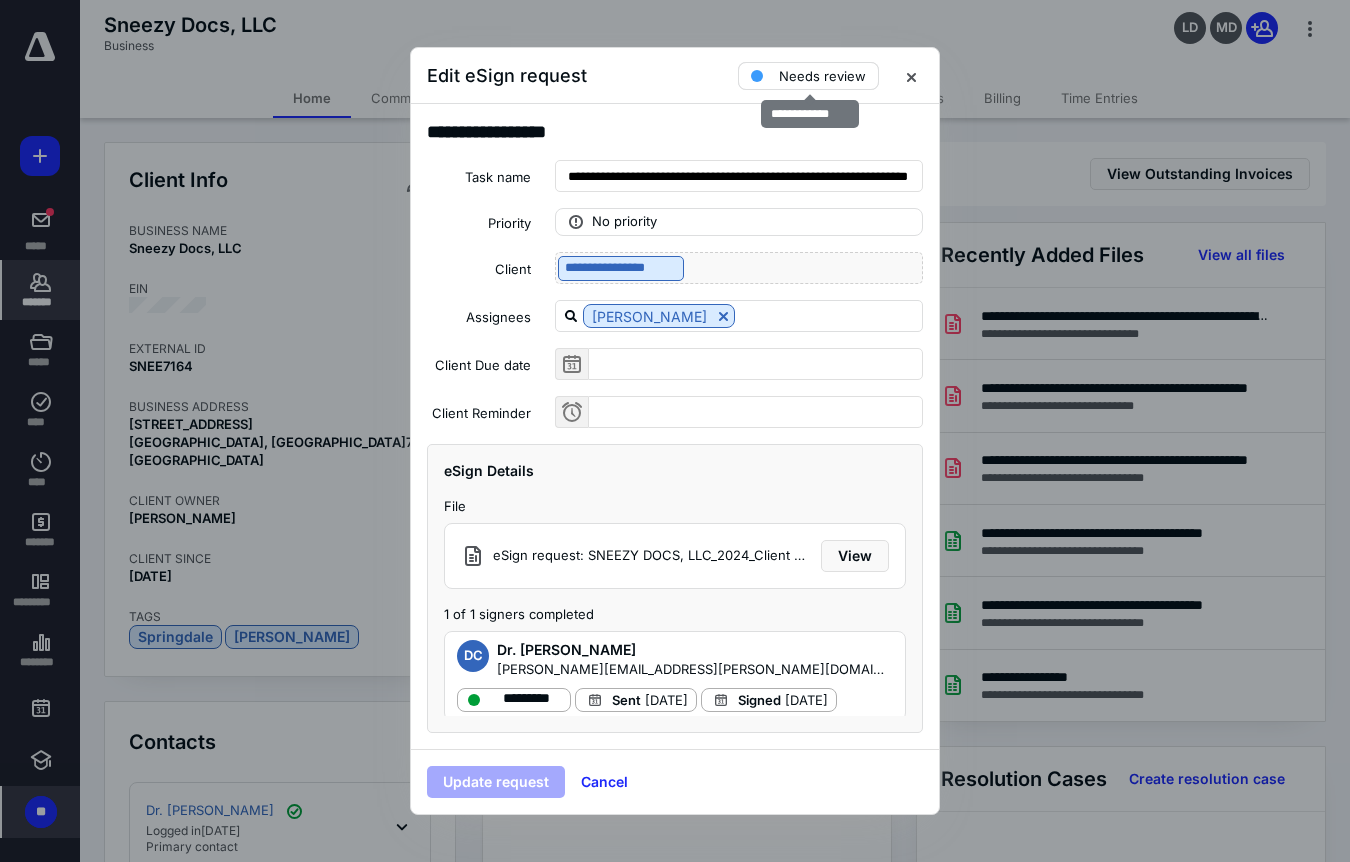 click on "Needs review" at bounding box center (822, 76) 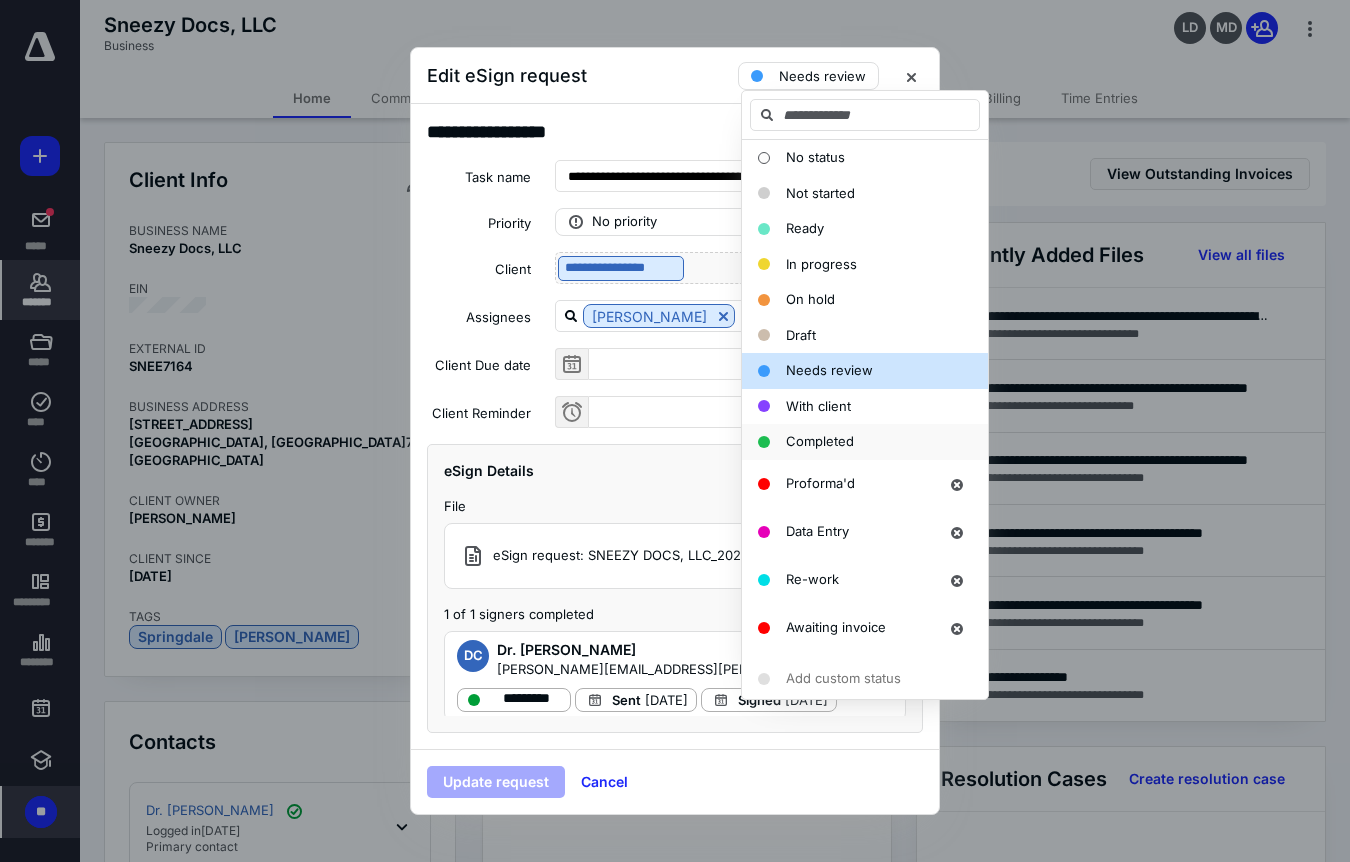 click on "Completed" at bounding box center (820, 441) 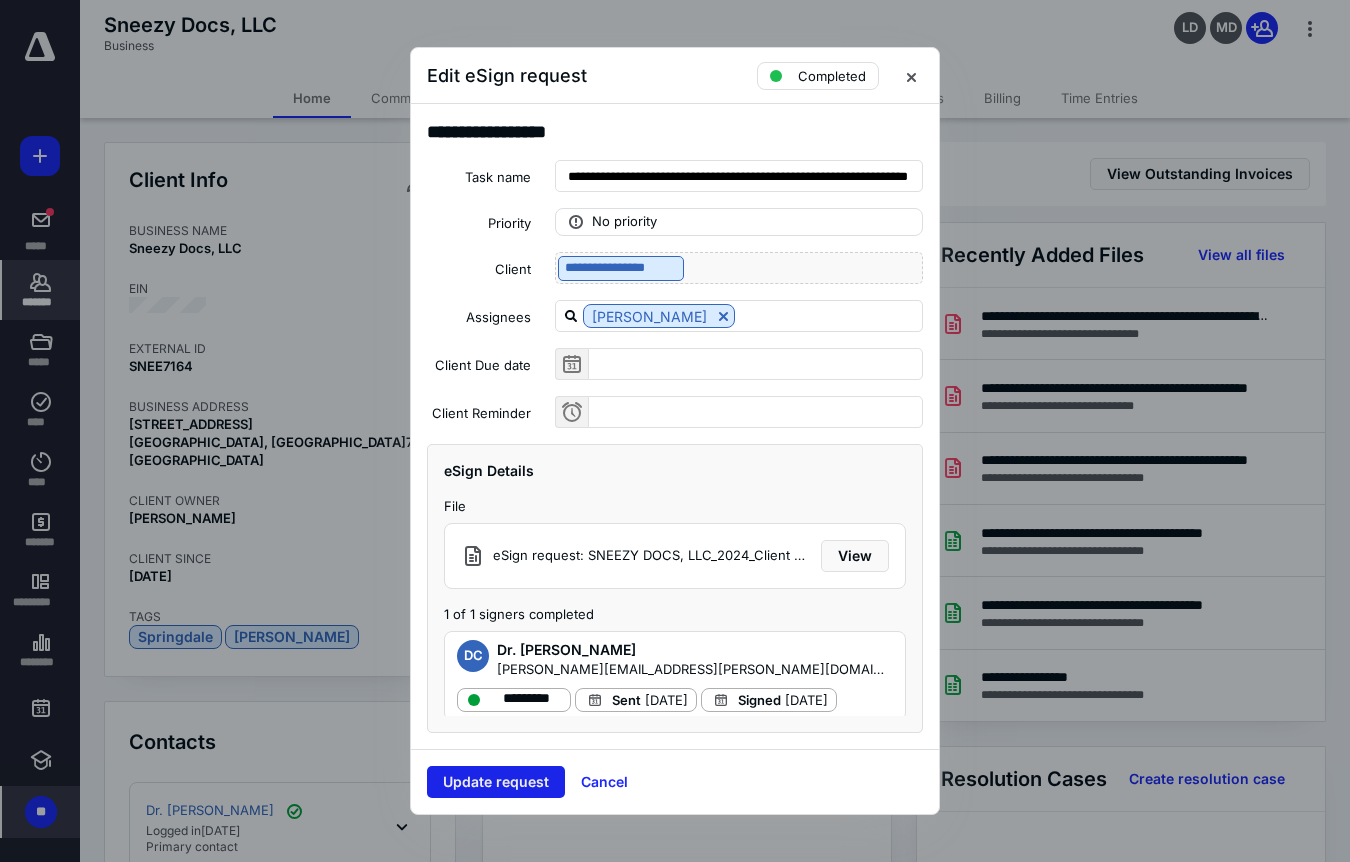 click on "Update request" at bounding box center [496, 782] 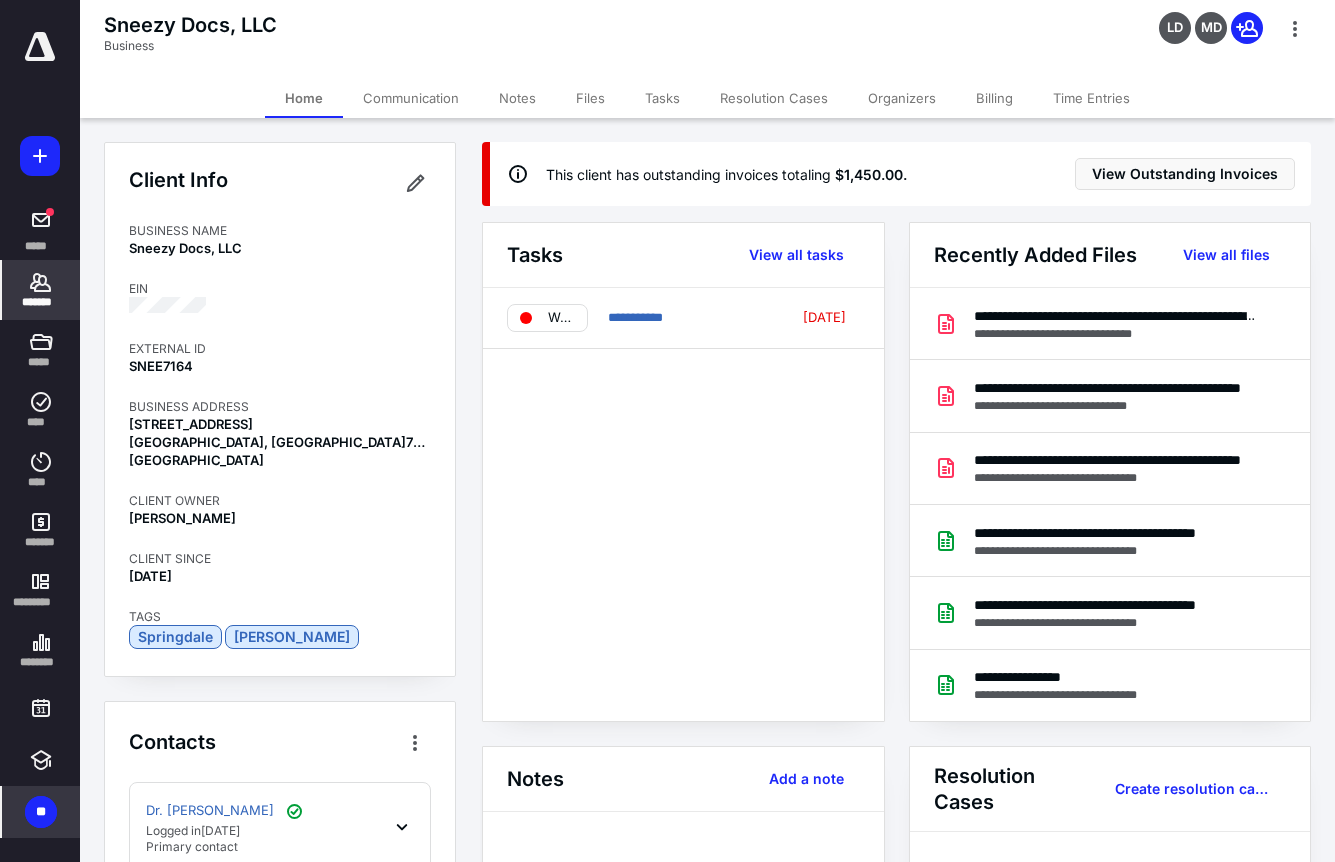 click on "Billing" at bounding box center [994, 98] 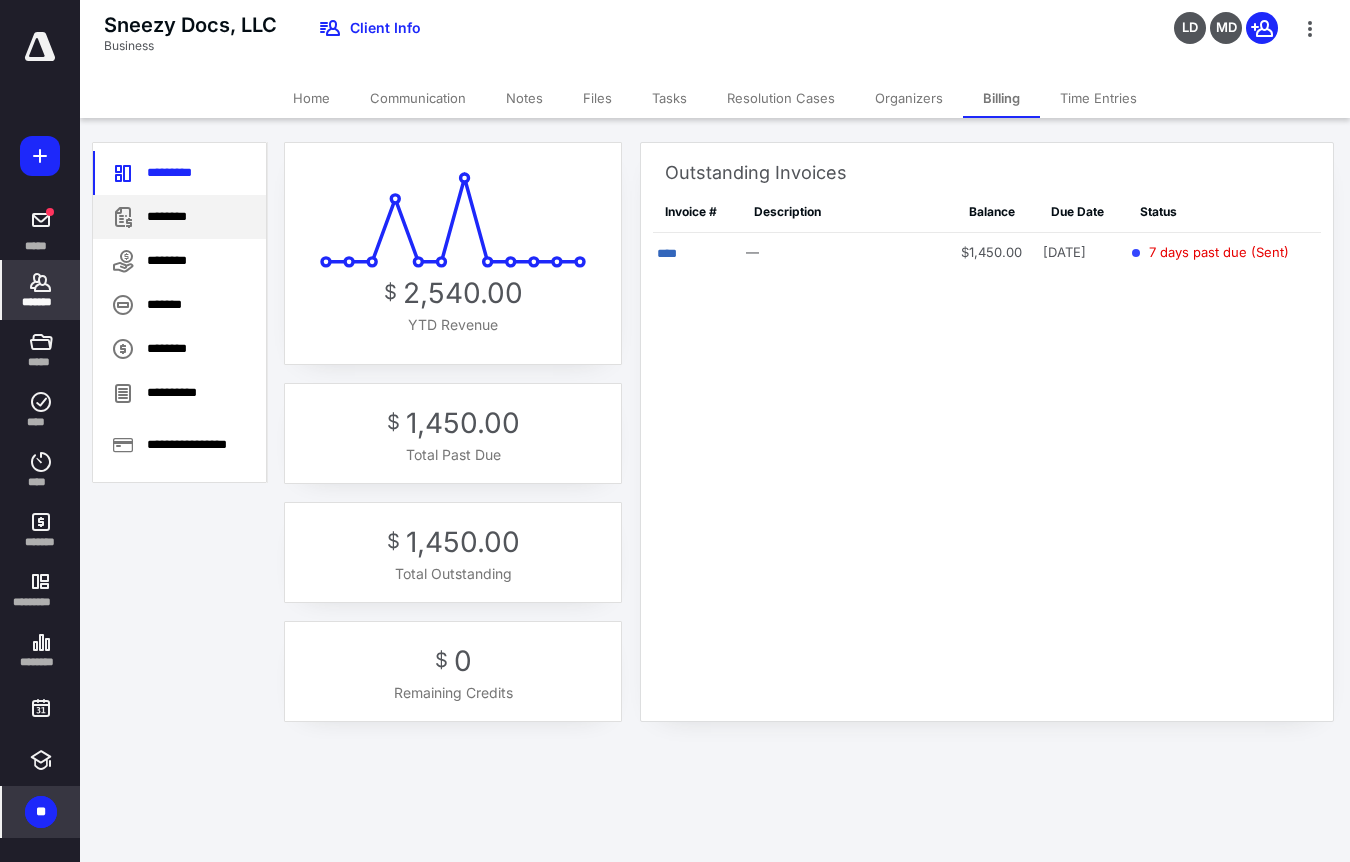 click on "********" at bounding box center (179, 217) 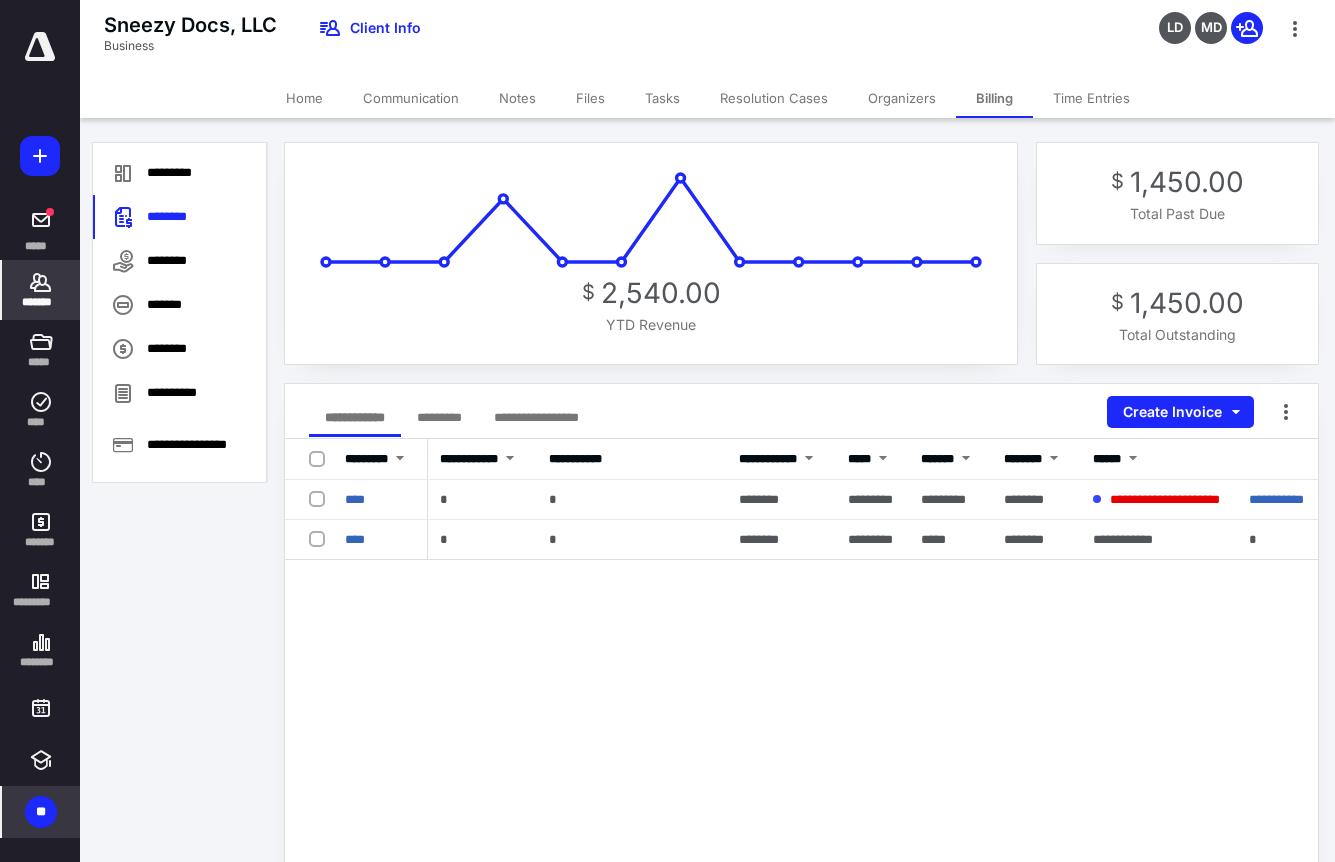 click on "Files" at bounding box center [590, 98] 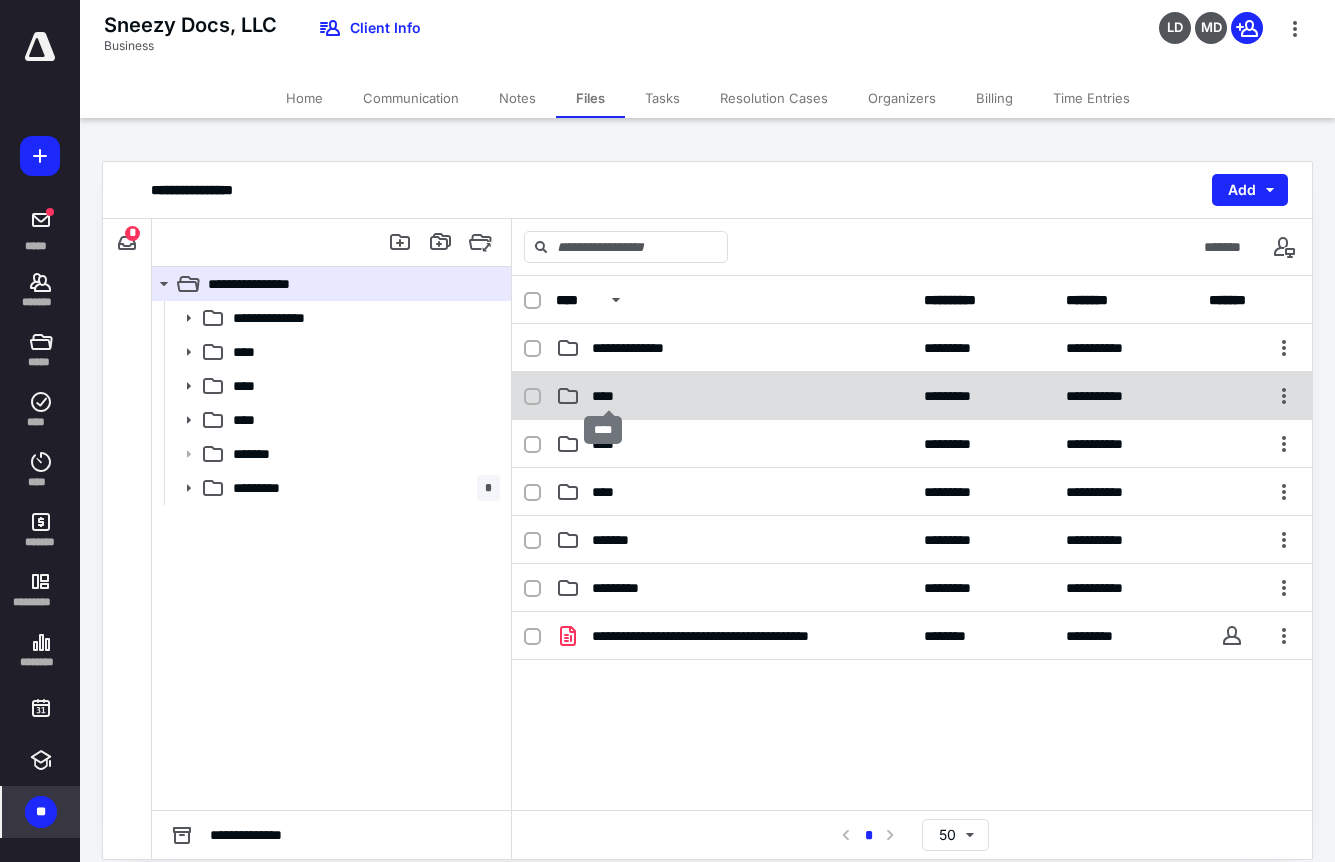 click on "****" at bounding box center (609, 396) 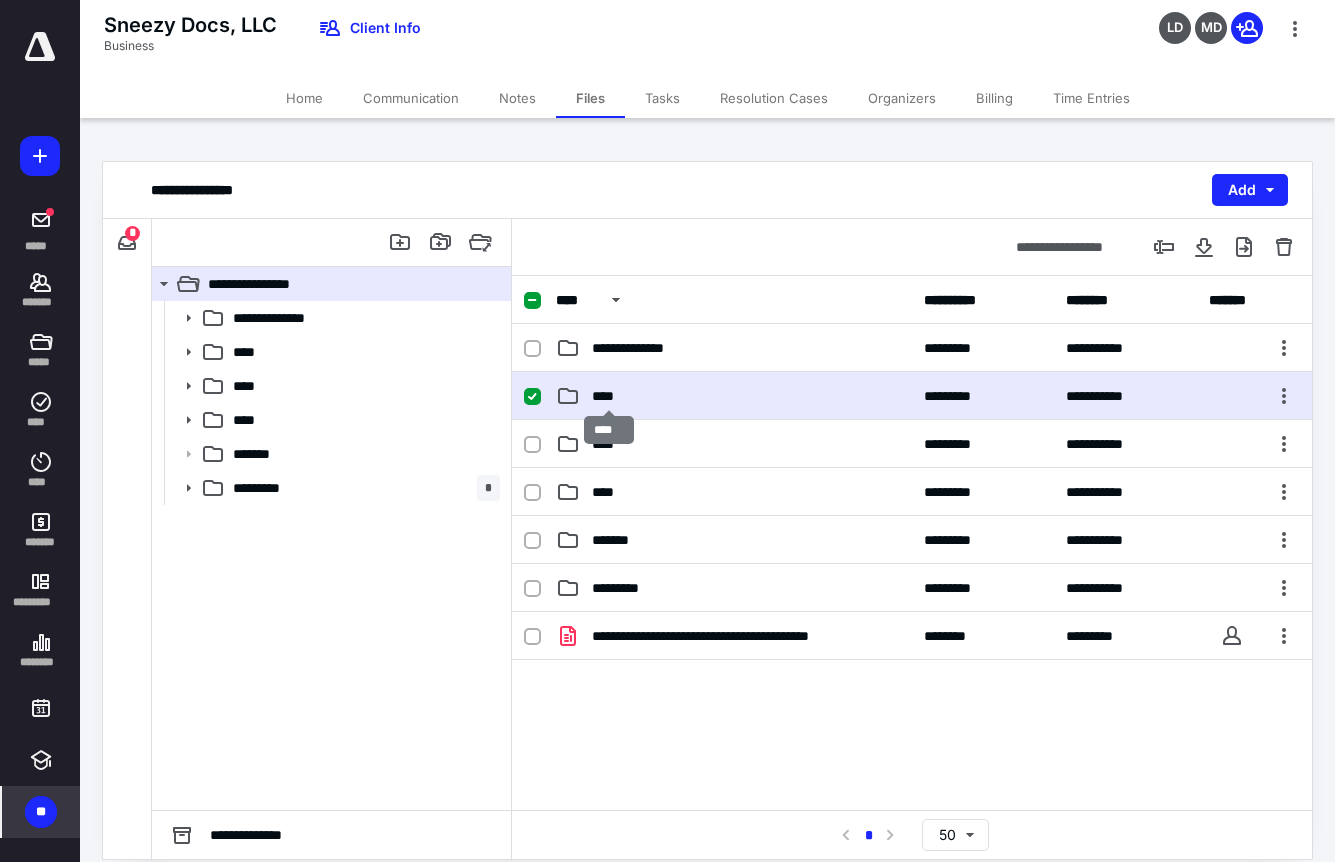 click on "****" at bounding box center [609, 396] 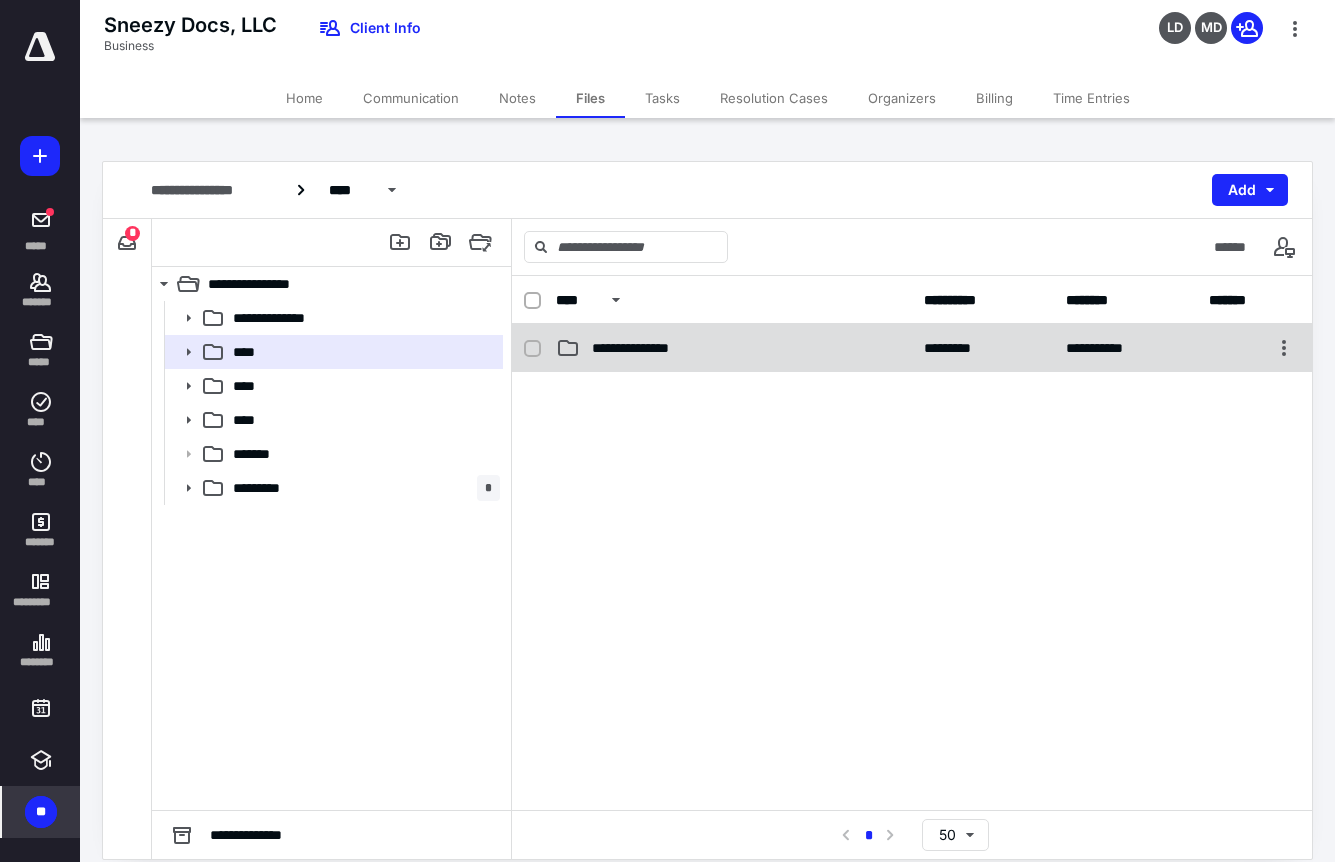 click on "**********" at bounding box center (644, 348) 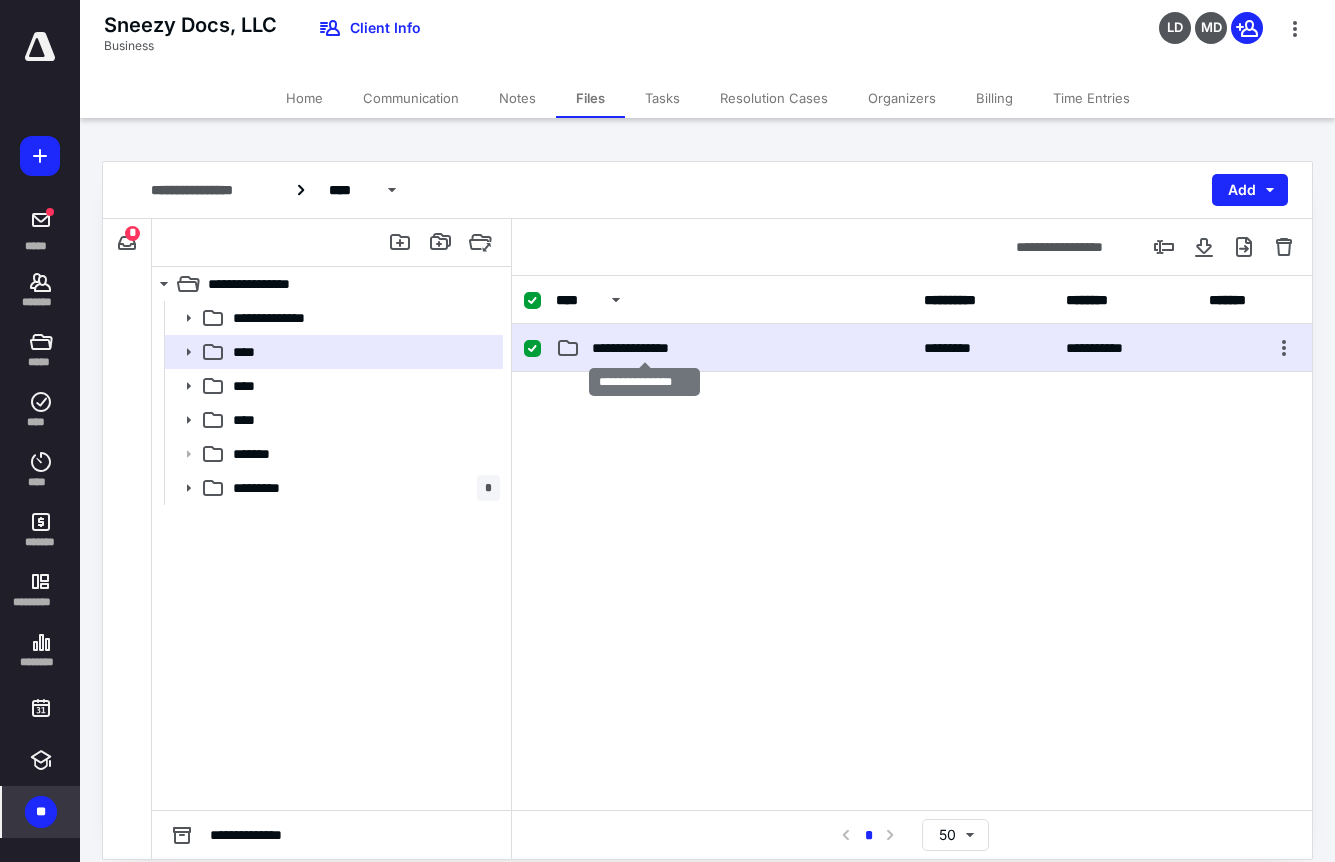 click on "**********" at bounding box center [644, 348] 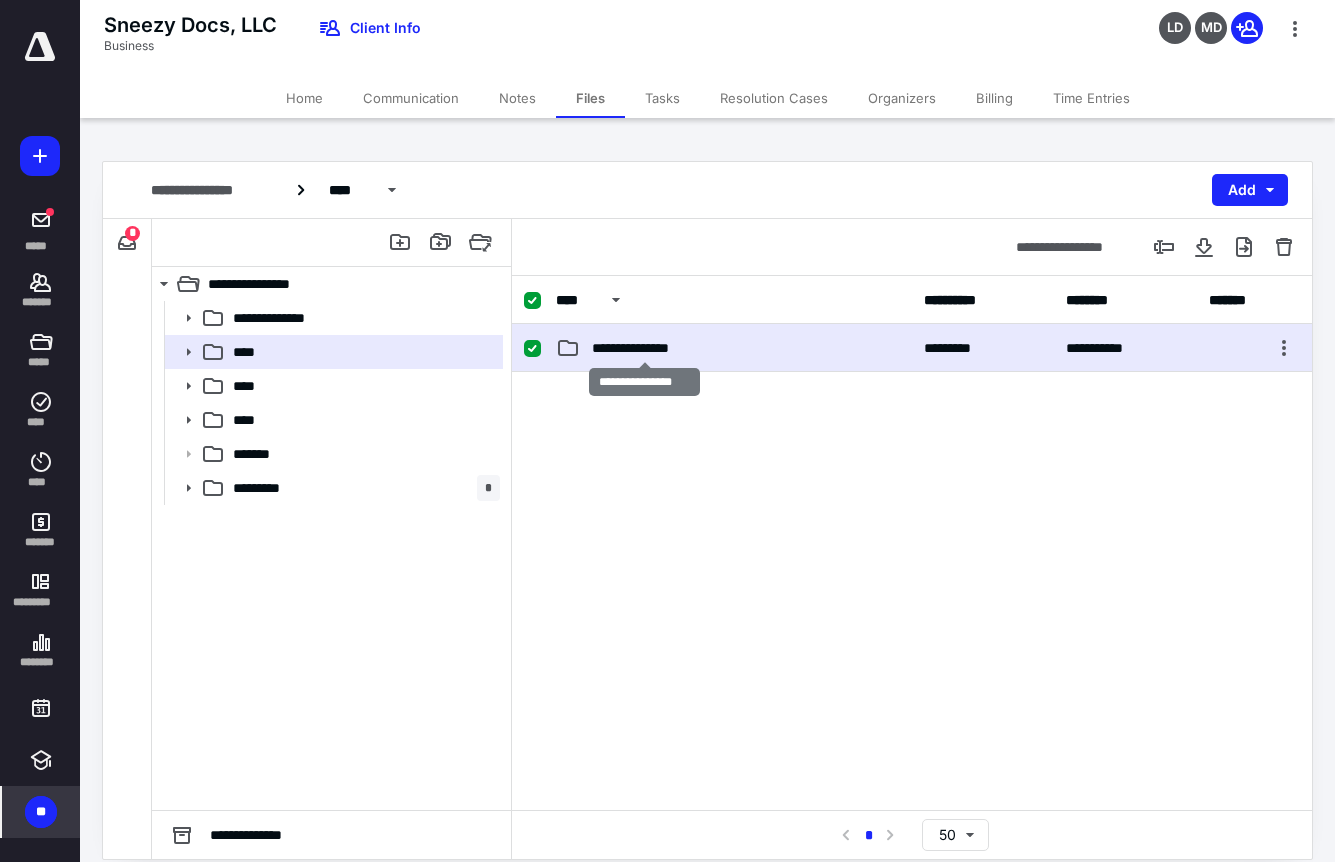 checkbox on "false" 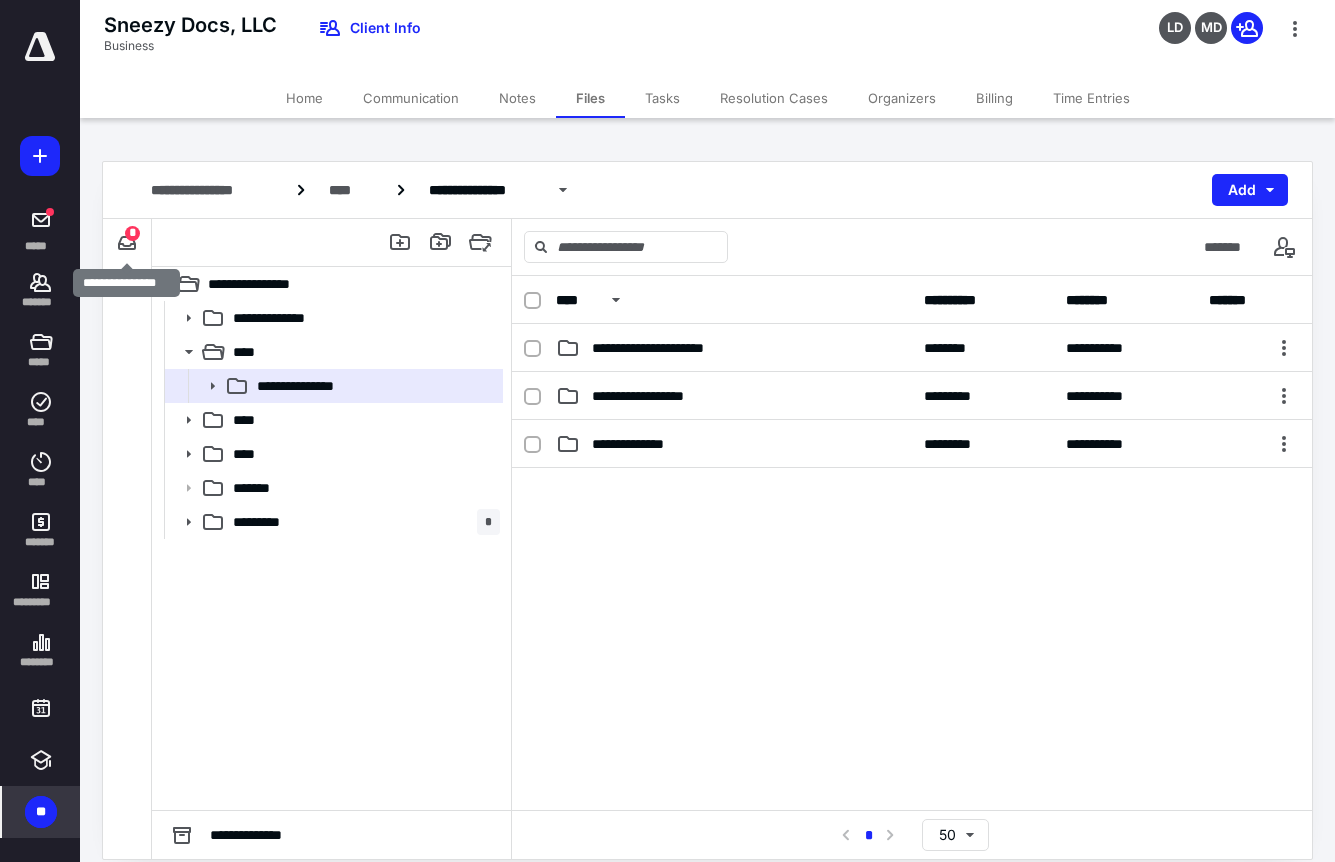 click on "*" at bounding box center [132, 233] 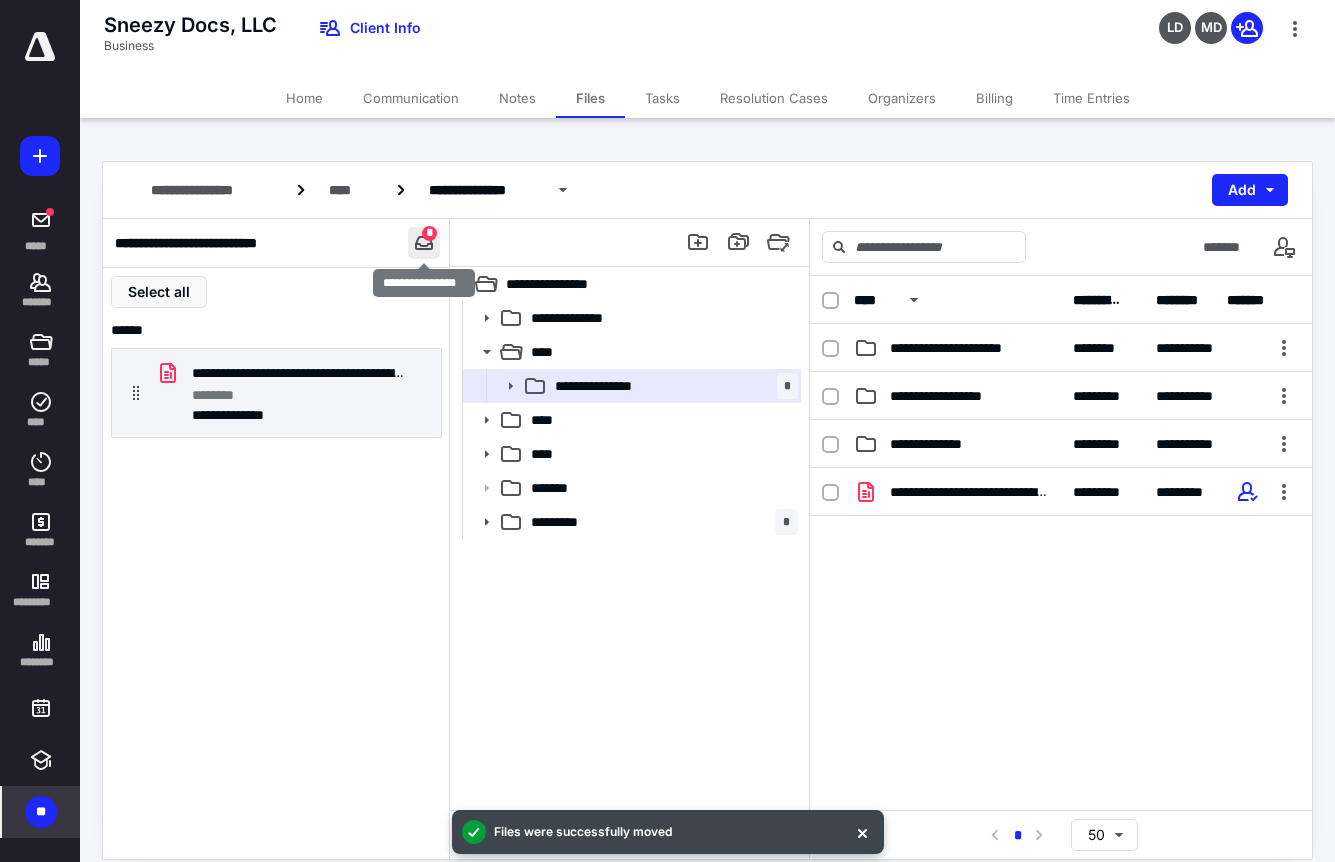 click at bounding box center (424, 243) 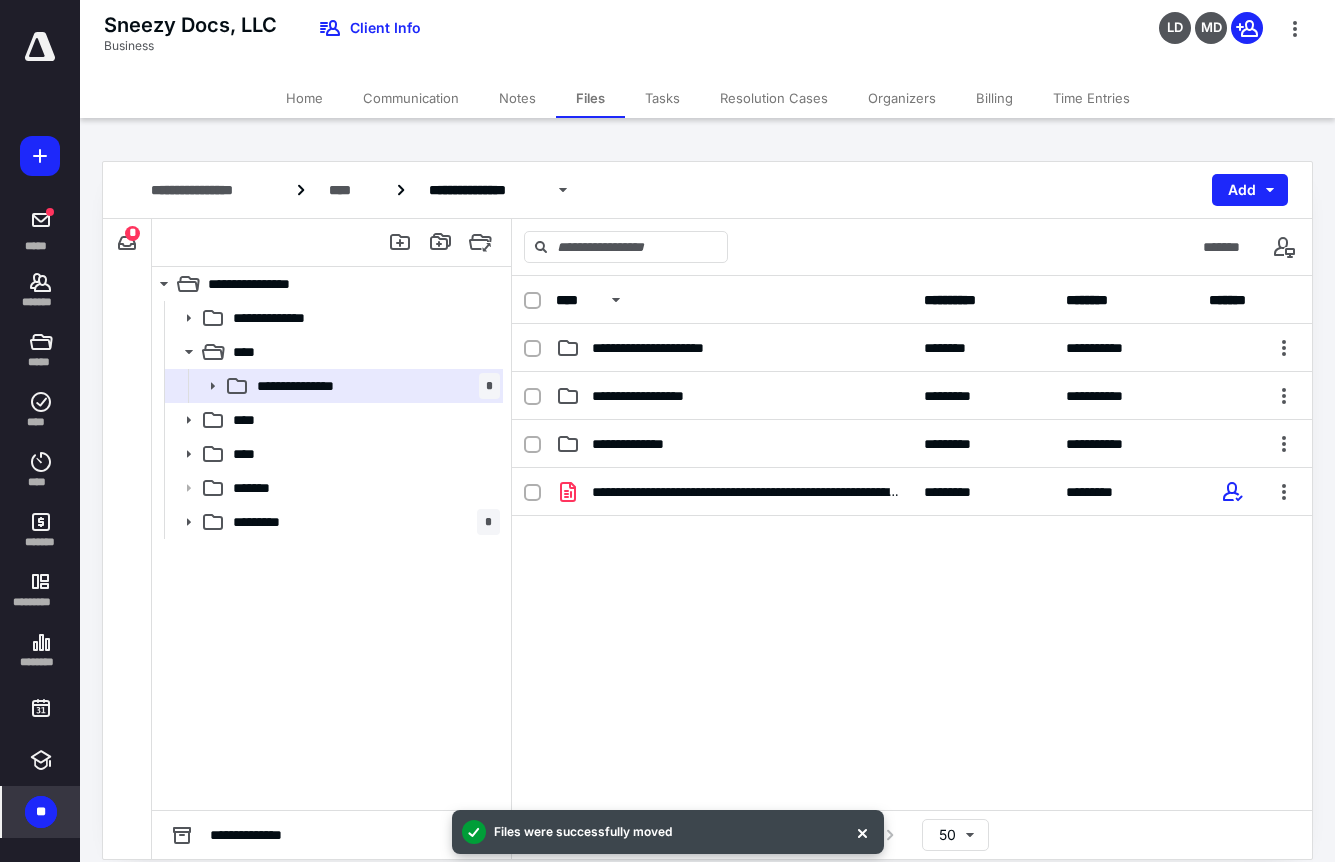 click on "Home" at bounding box center (304, 98) 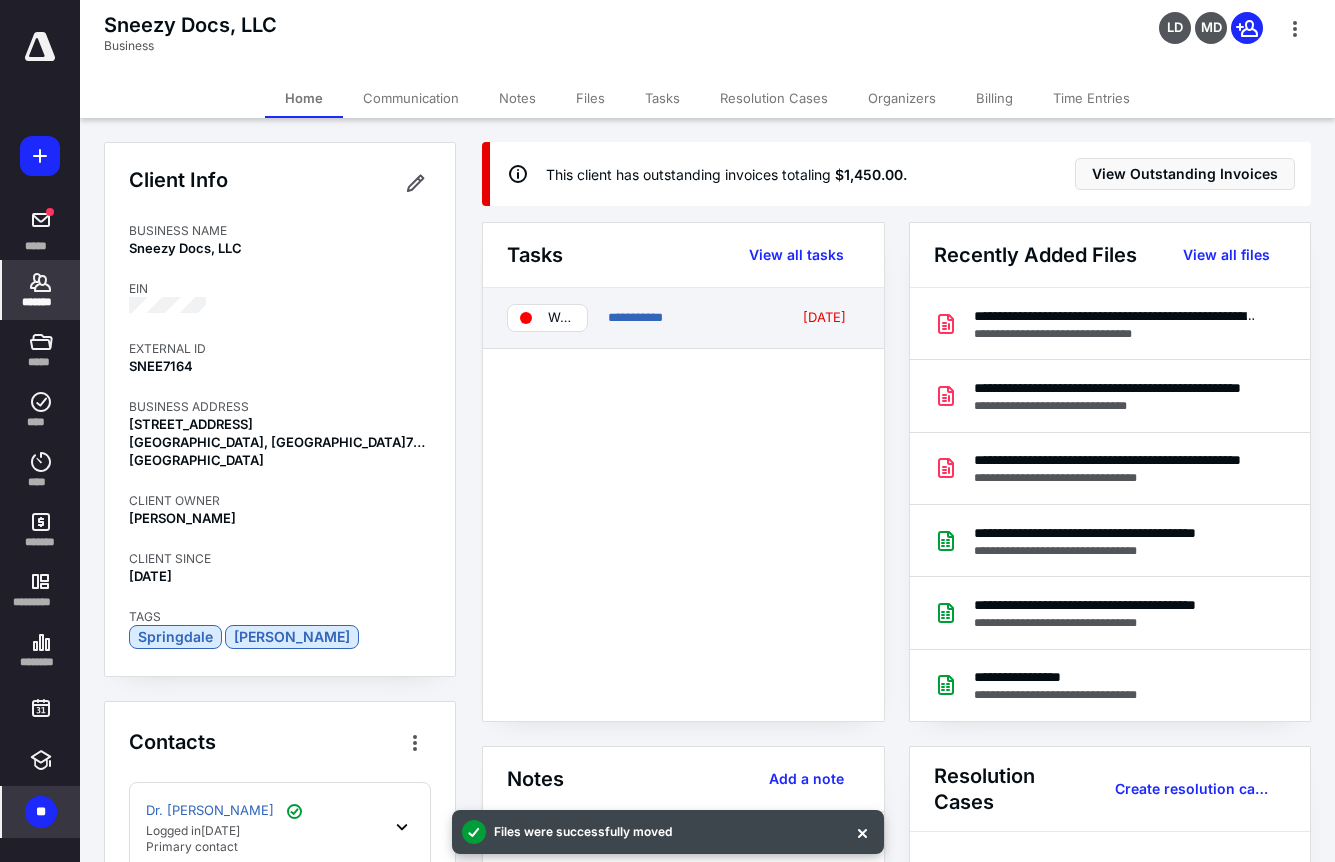 click on "Waiting for signed E-file Docs" at bounding box center [561, 318] 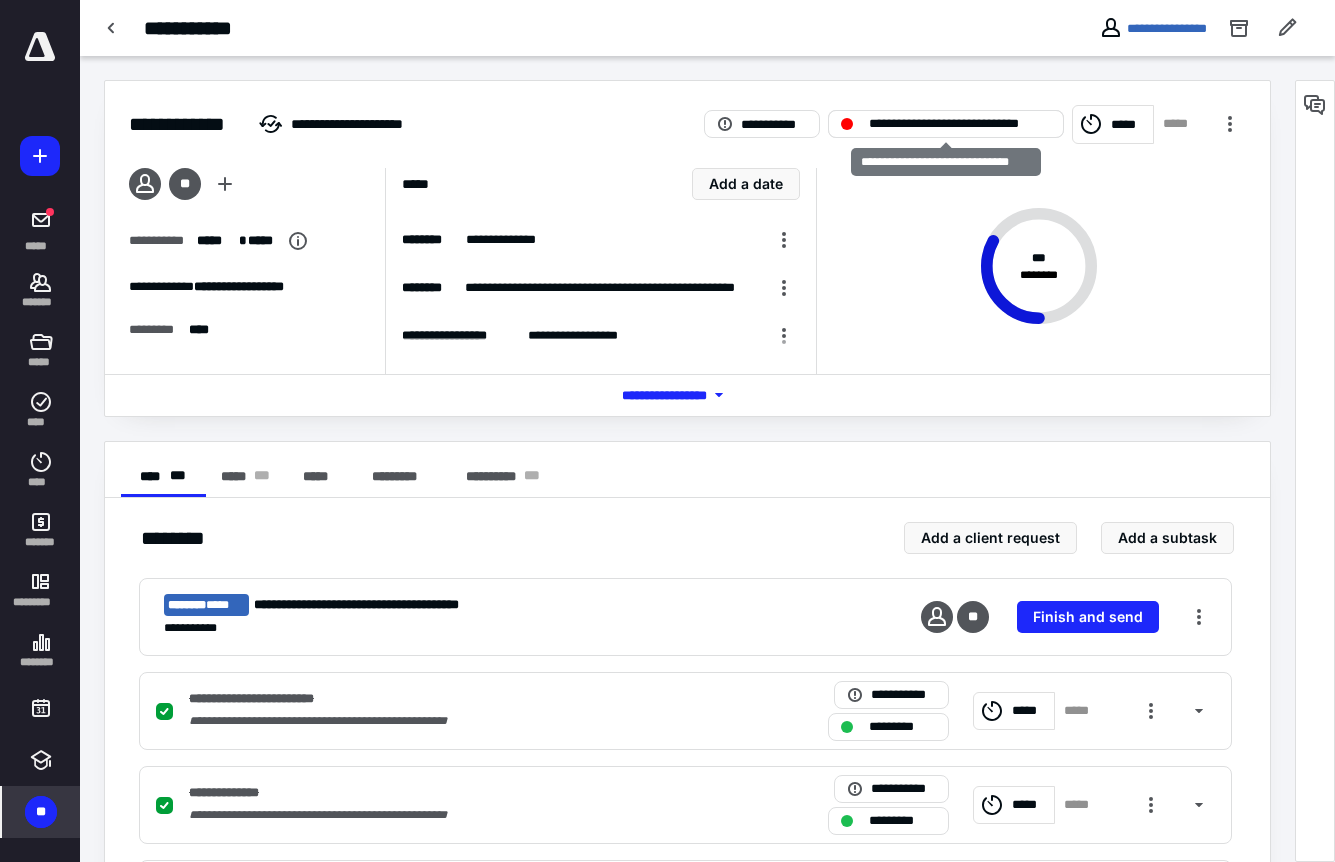 click on "**********" at bounding box center (960, 124) 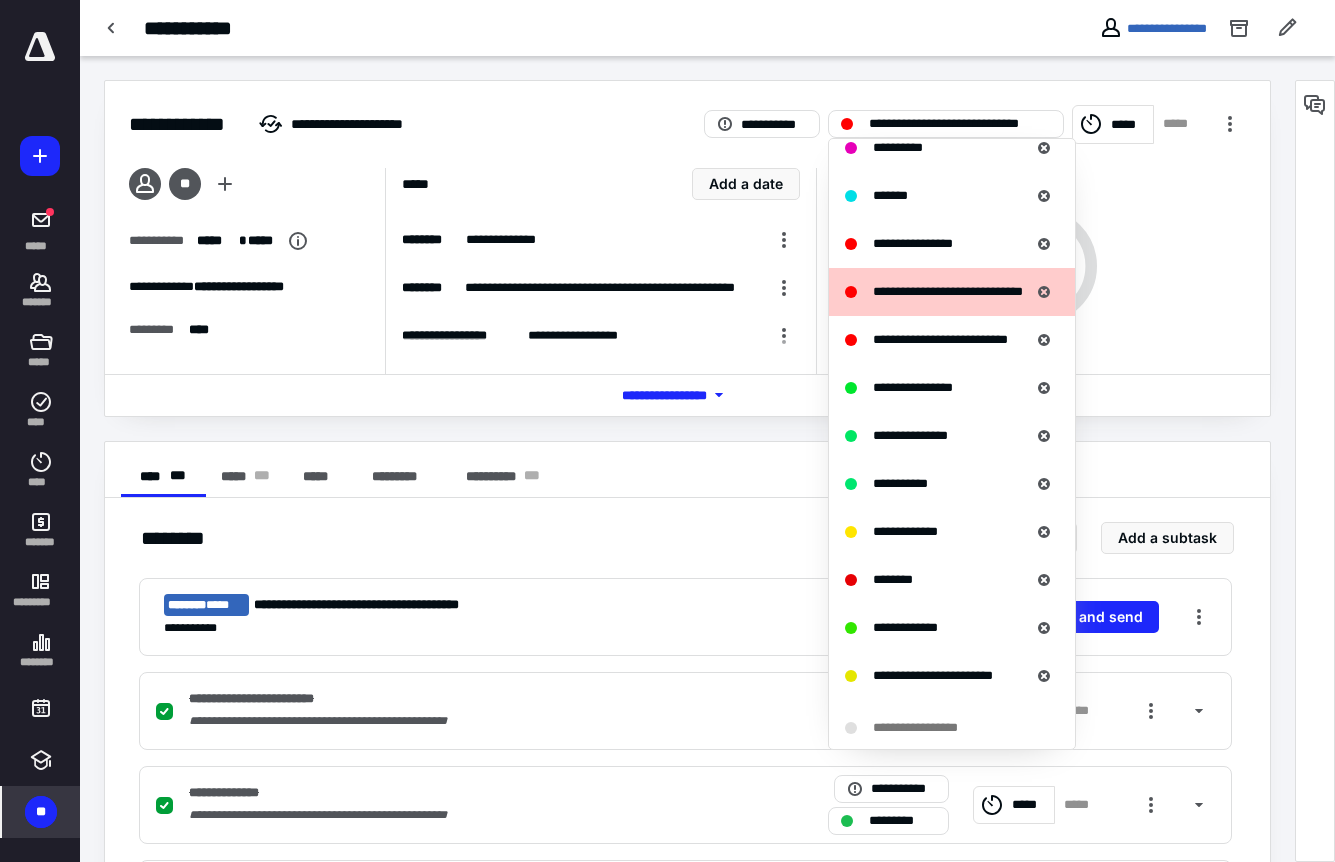 scroll, scrollTop: 443, scrollLeft: 0, axis: vertical 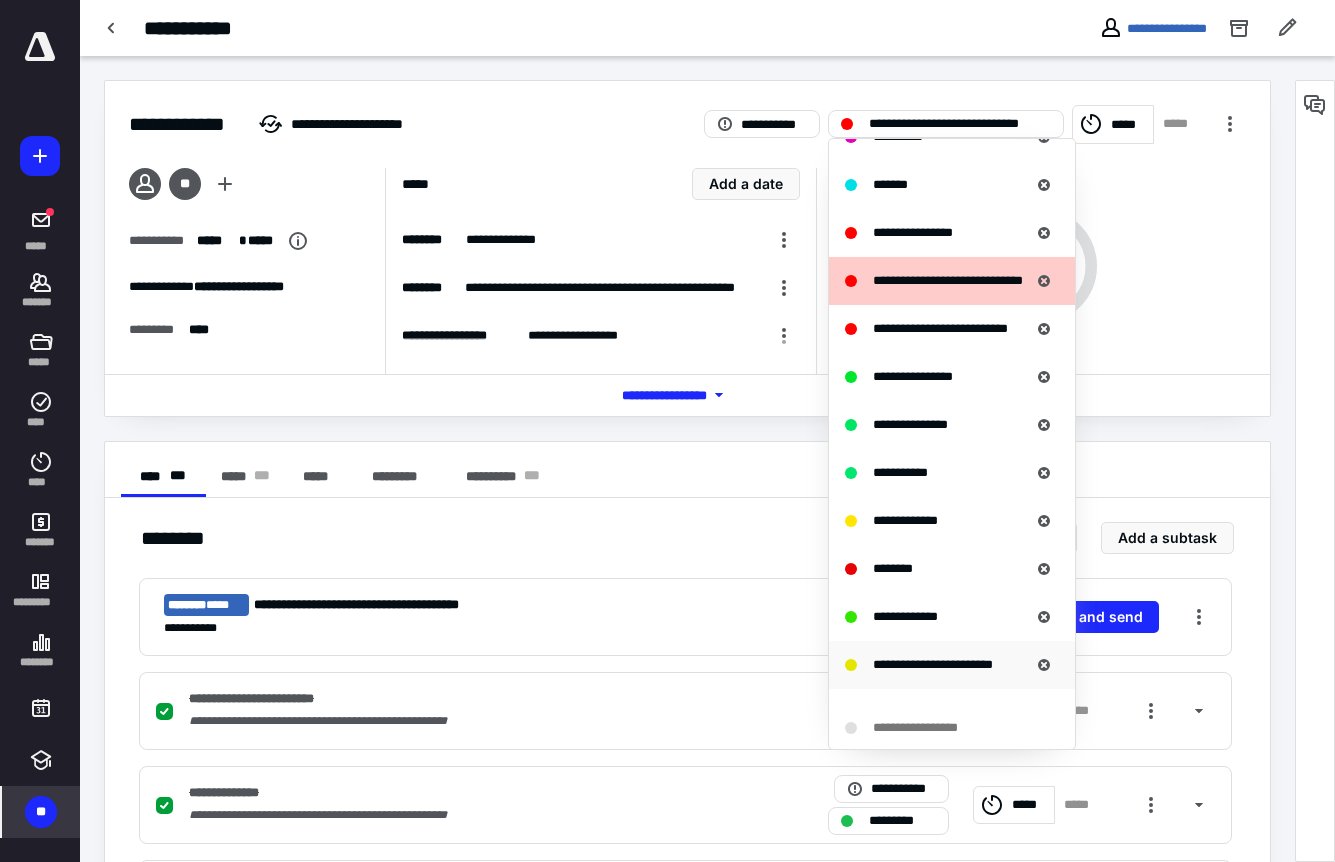 click on "**********" at bounding box center [933, 664] 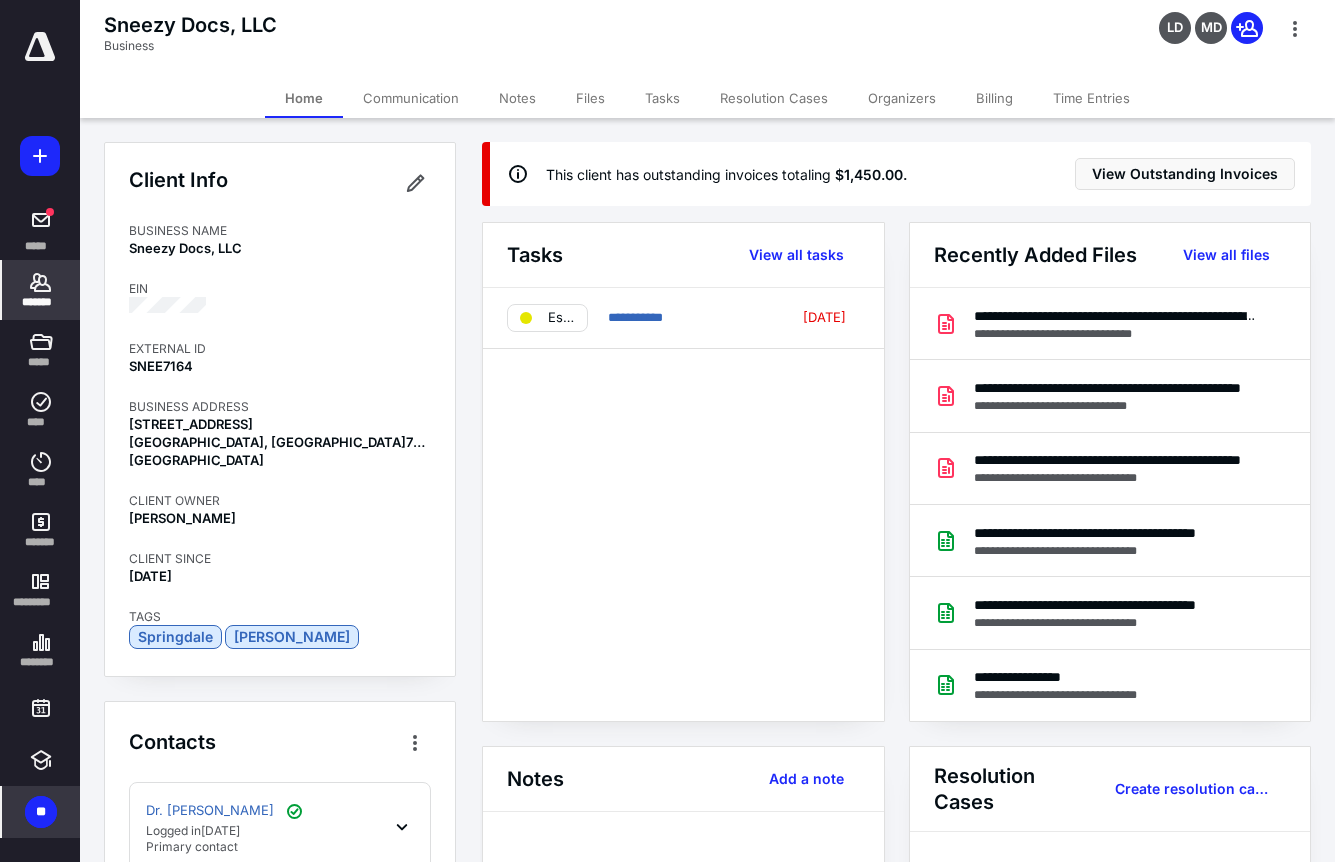 click 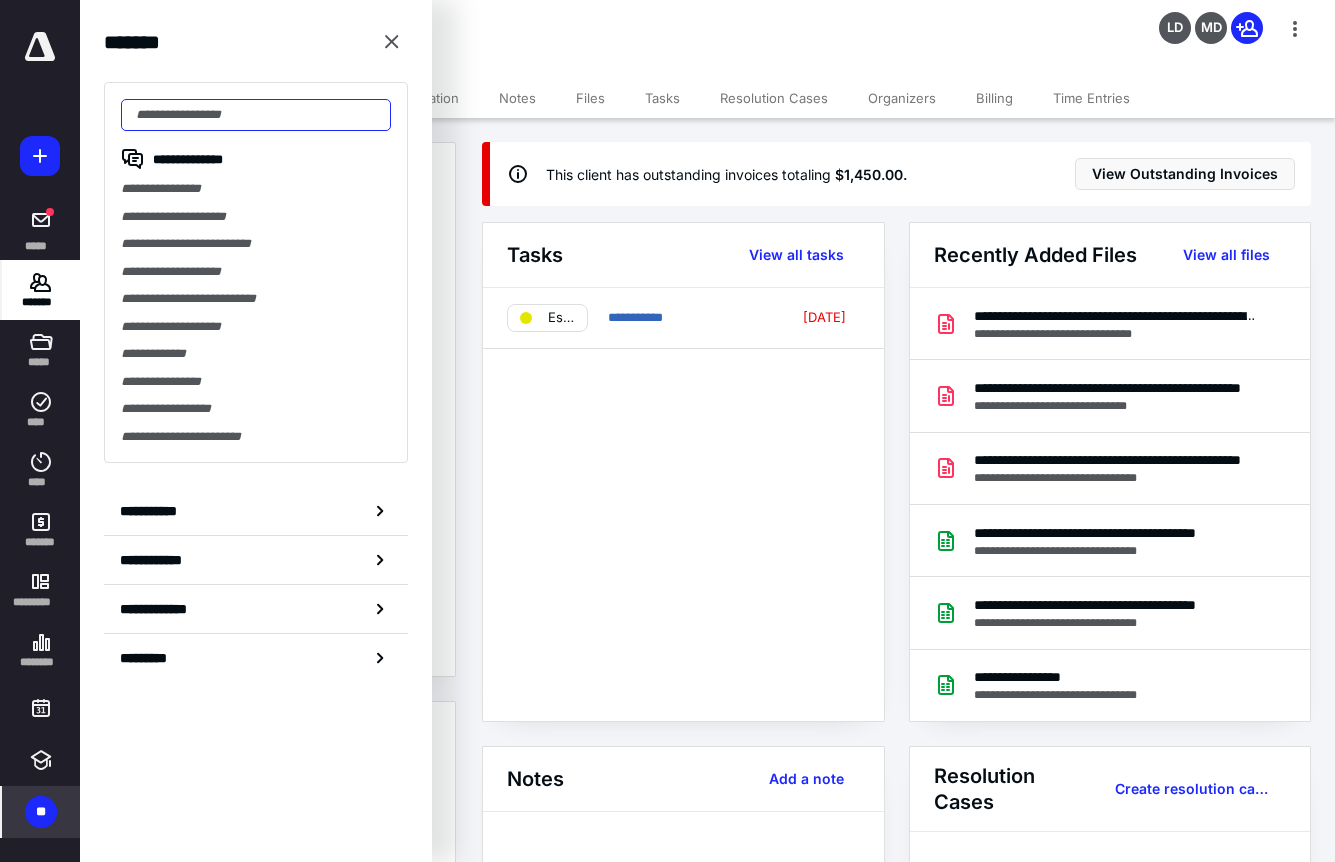 click at bounding box center [256, 115] 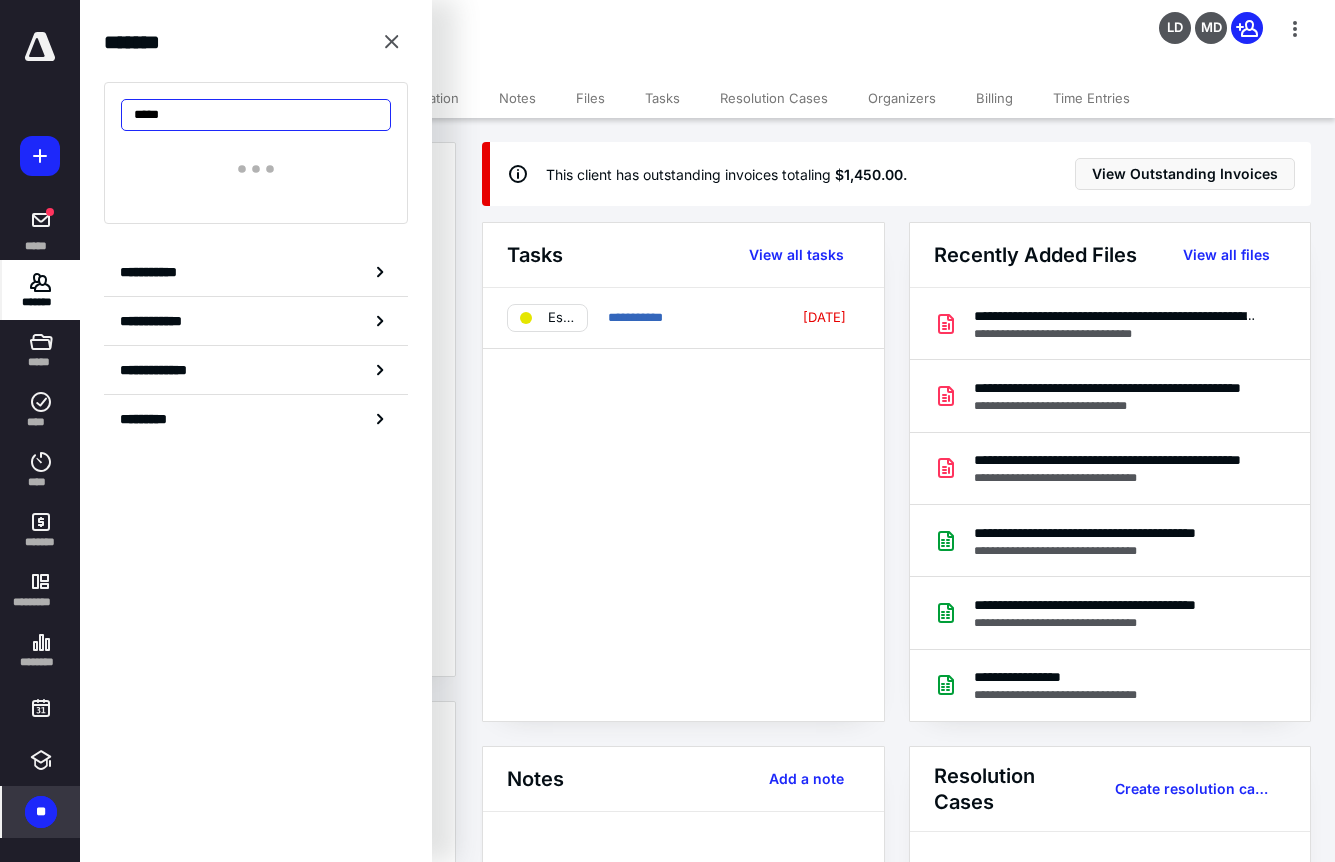 type on "*****" 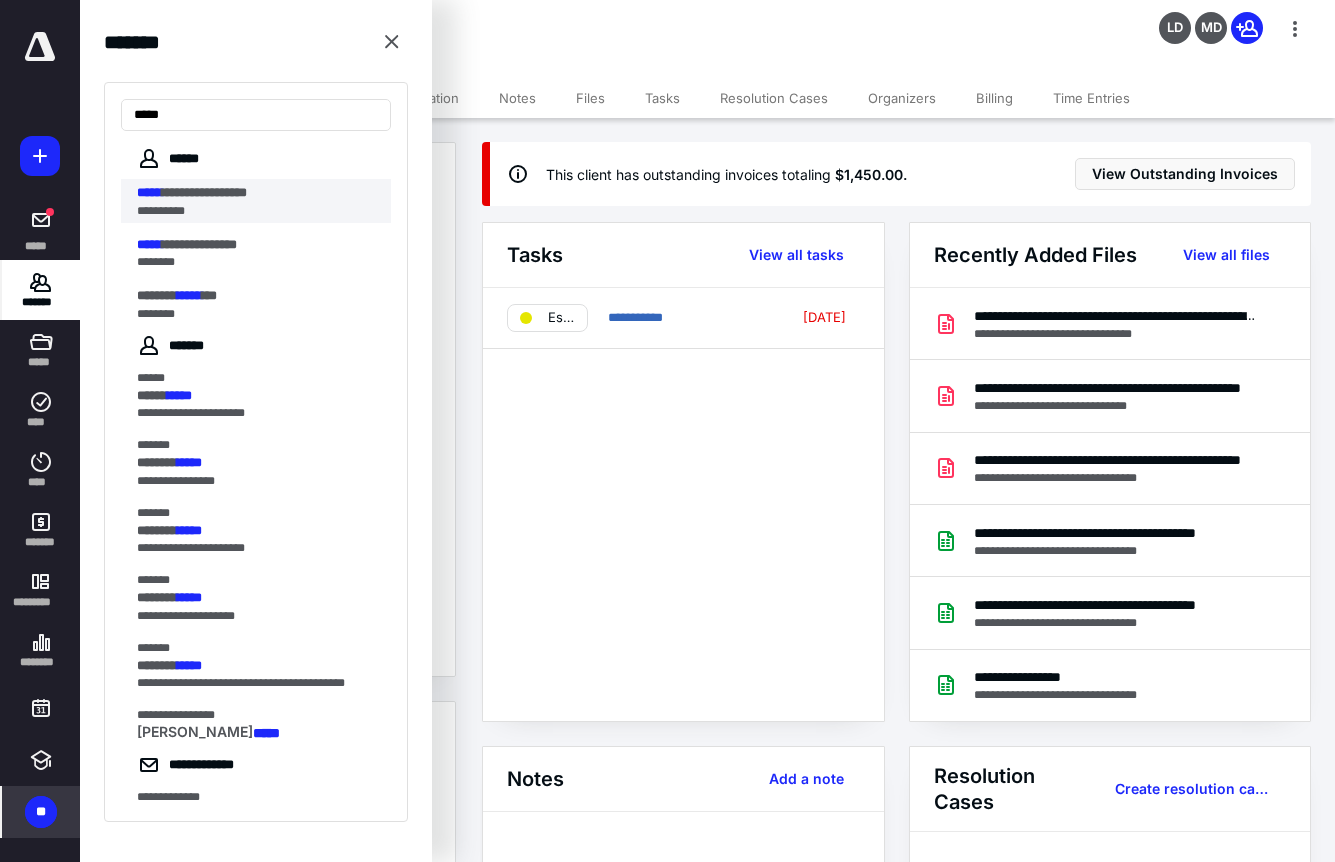 click on "**********" at bounding box center [204, 192] 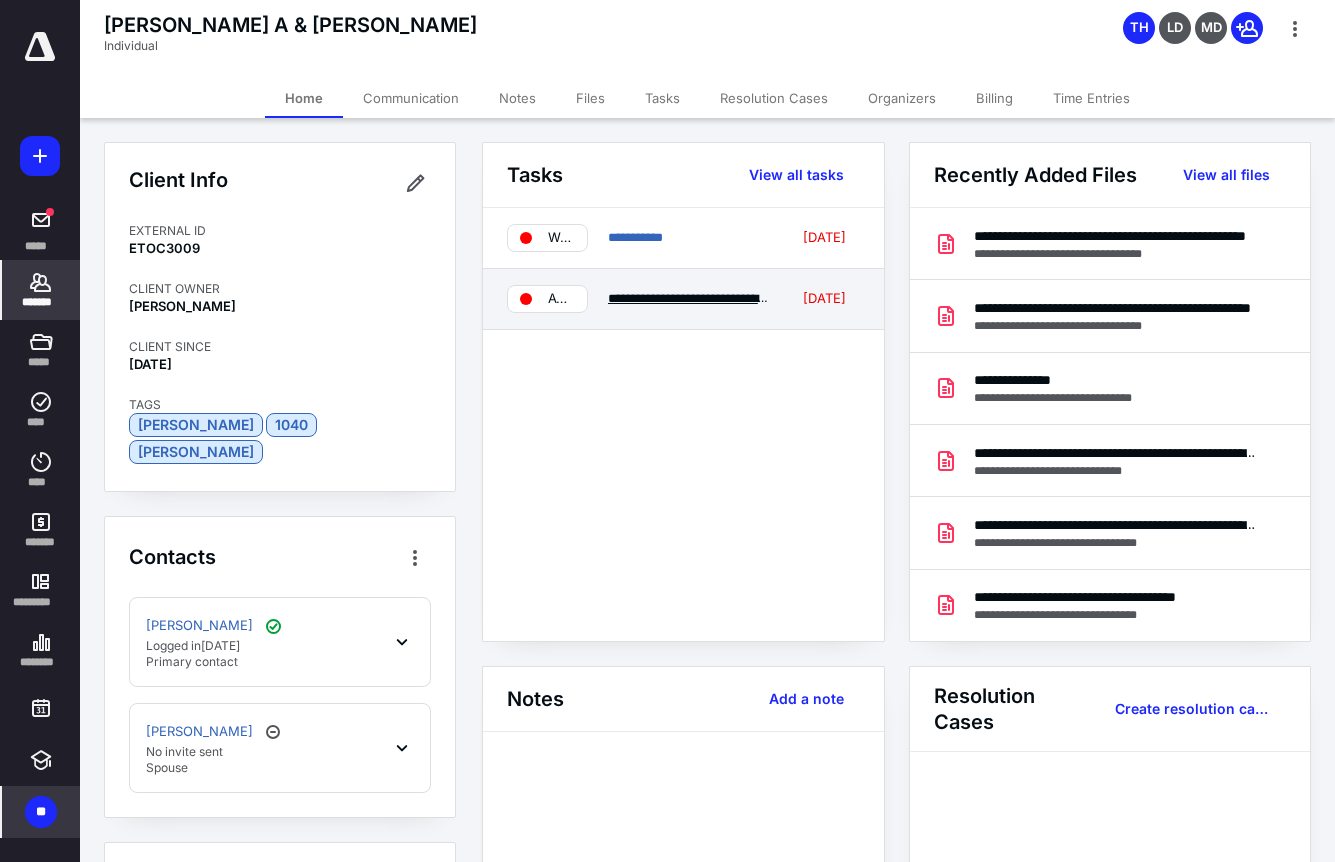 click on "**********" at bounding box center (793, 298) 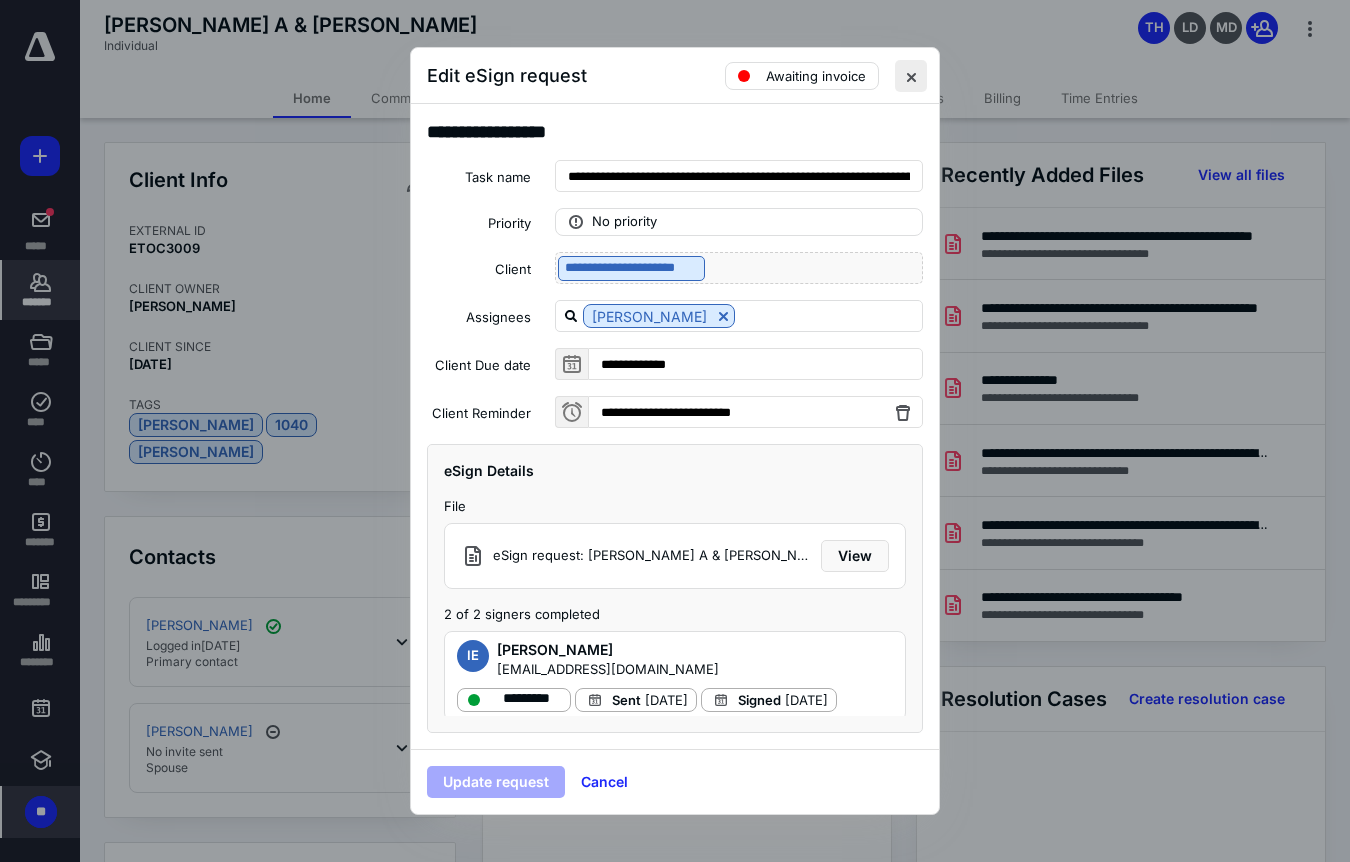 click at bounding box center (911, 76) 